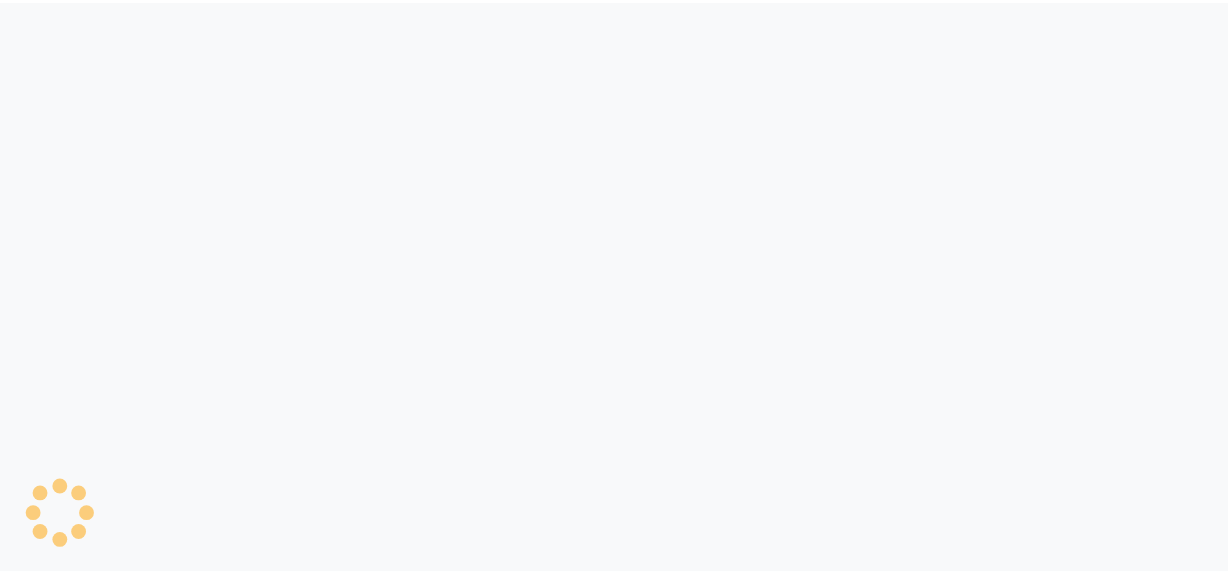 scroll, scrollTop: 0, scrollLeft: 0, axis: both 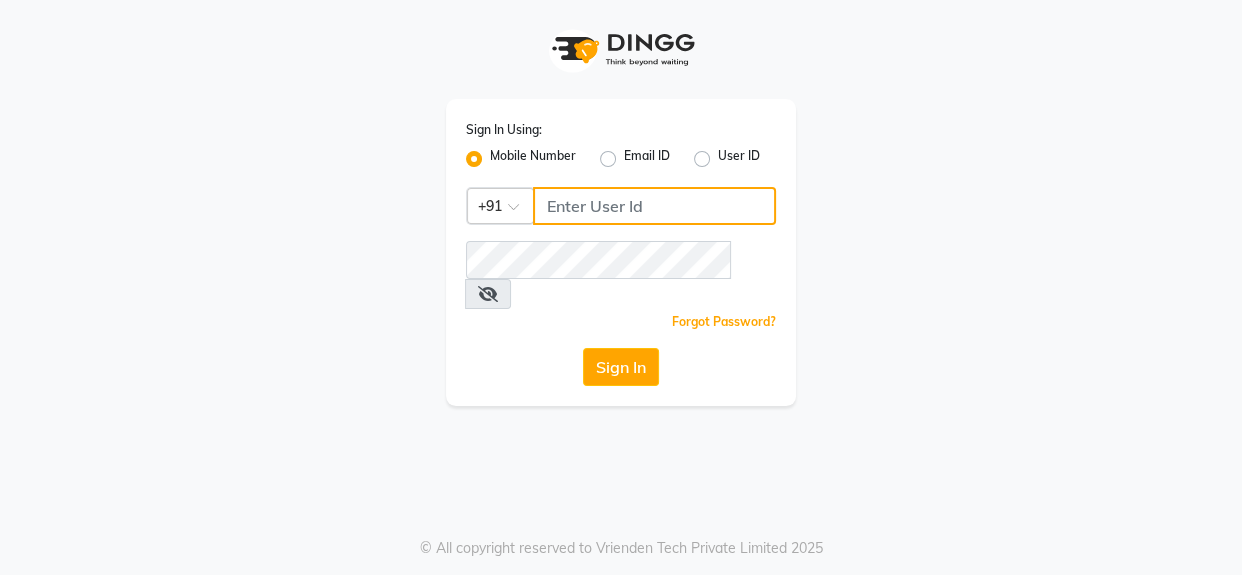 click 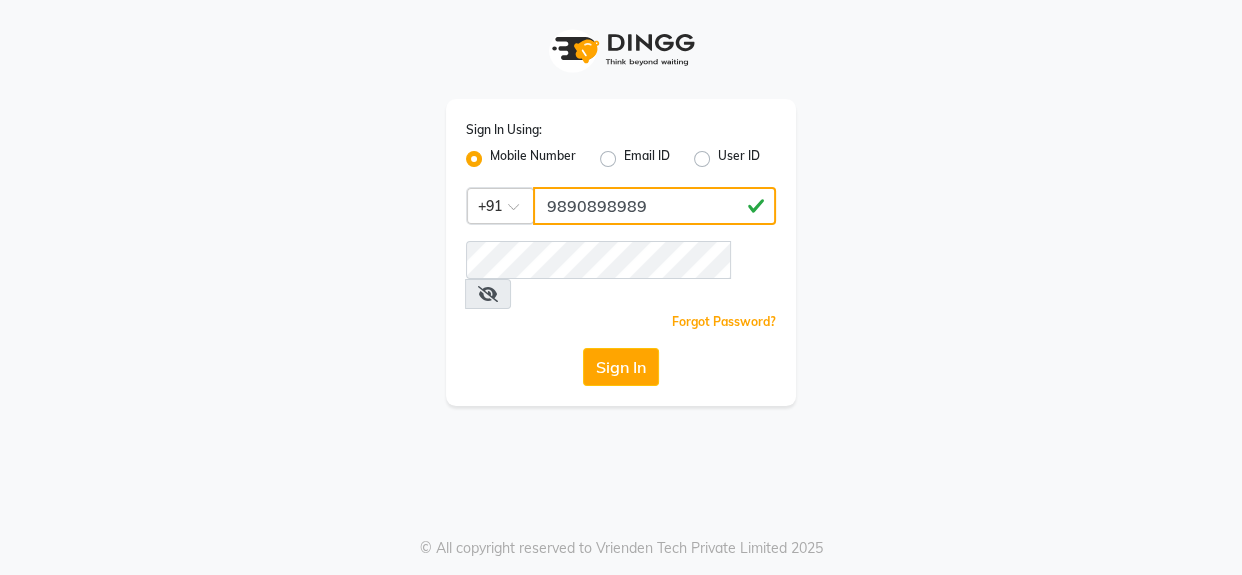 type on "9890898989" 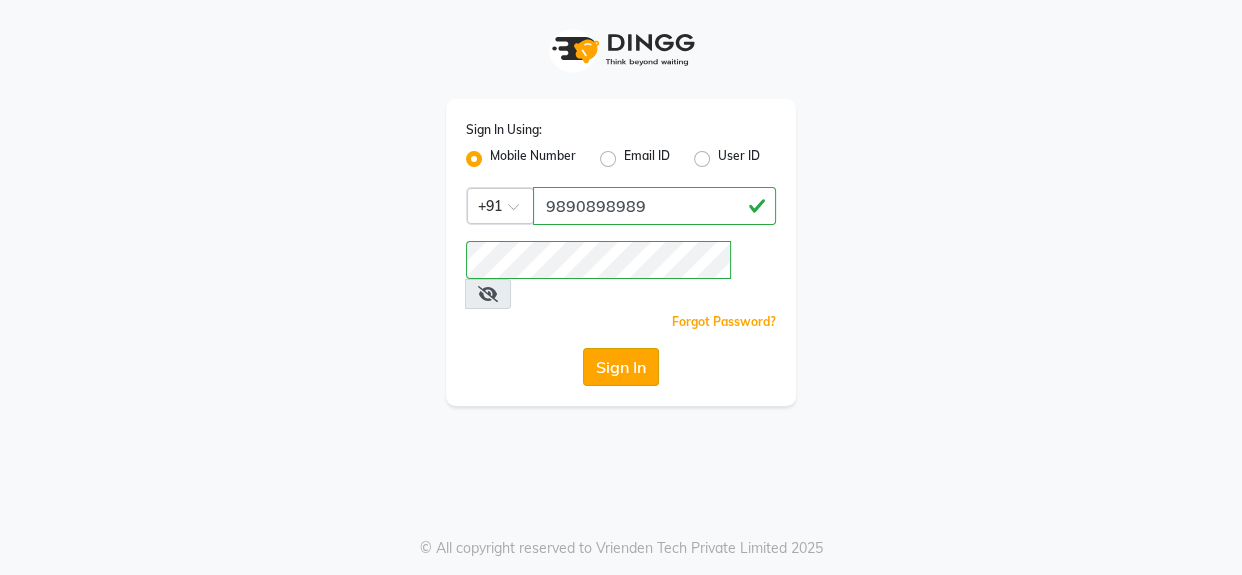 drag, startPoint x: 608, startPoint y: 309, endPoint x: 613, endPoint y: 319, distance: 11.18034 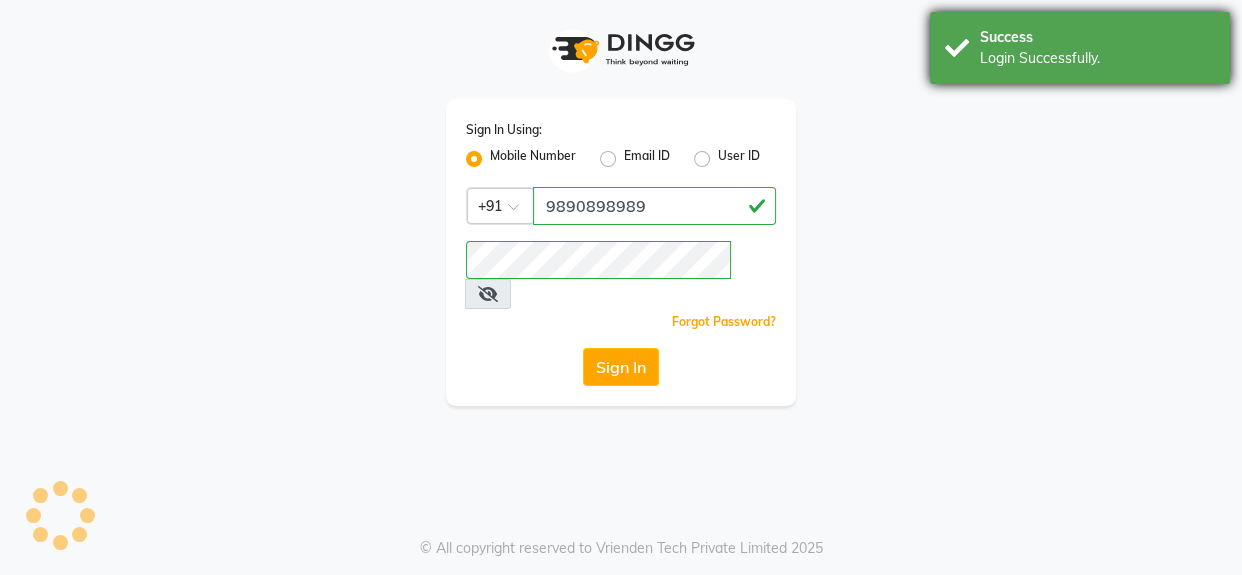 click on "Success" at bounding box center (1097, 37) 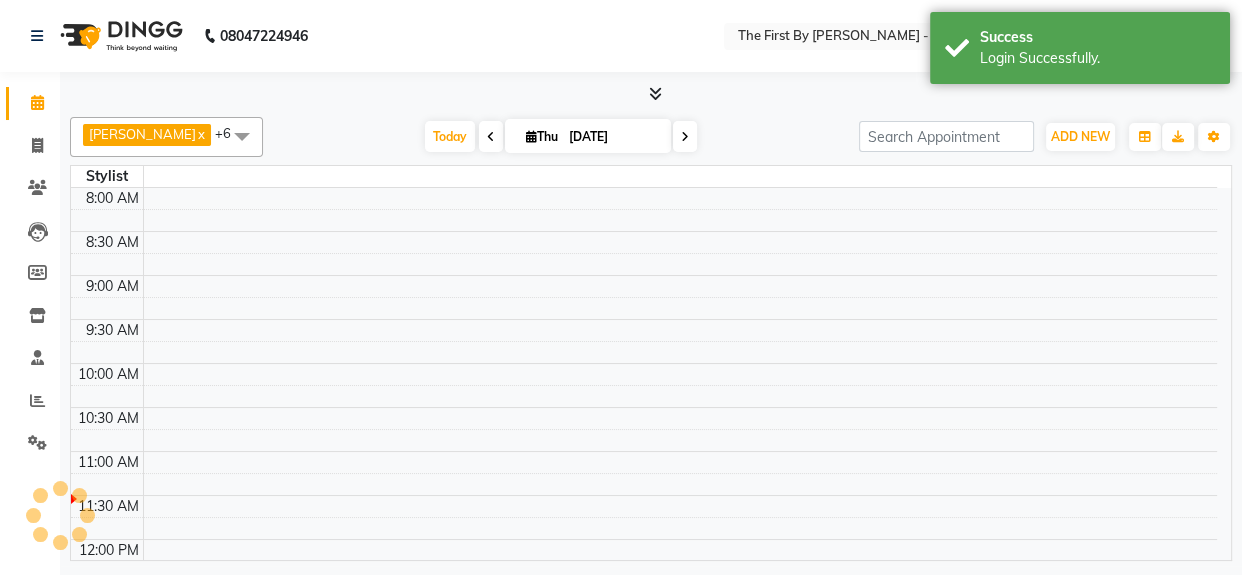 select on "en" 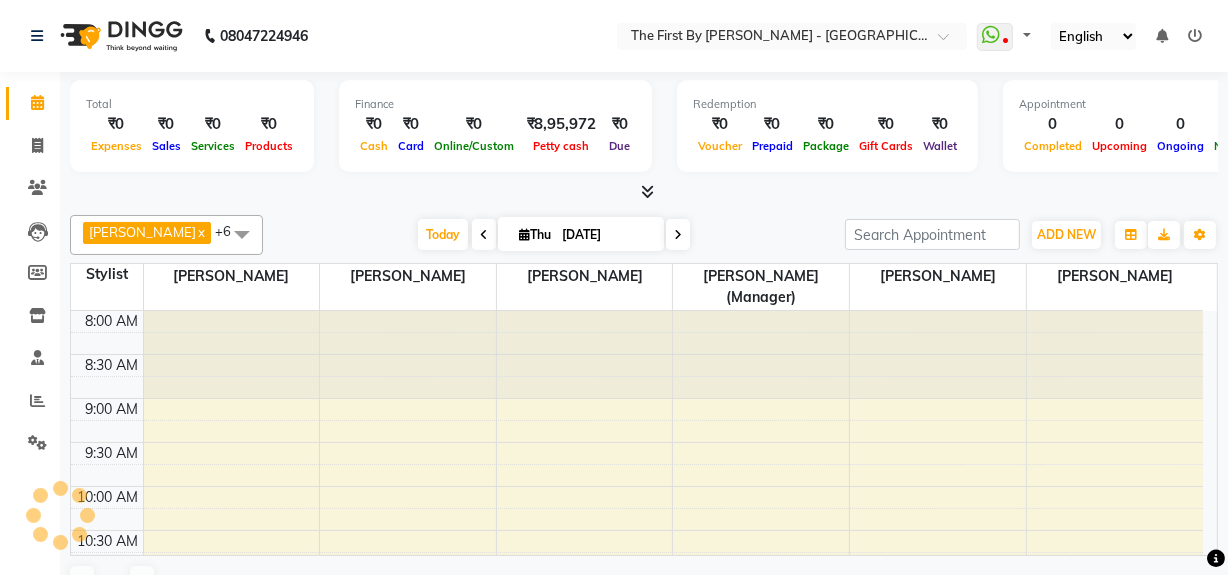 scroll, scrollTop: 0, scrollLeft: 0, axis: both 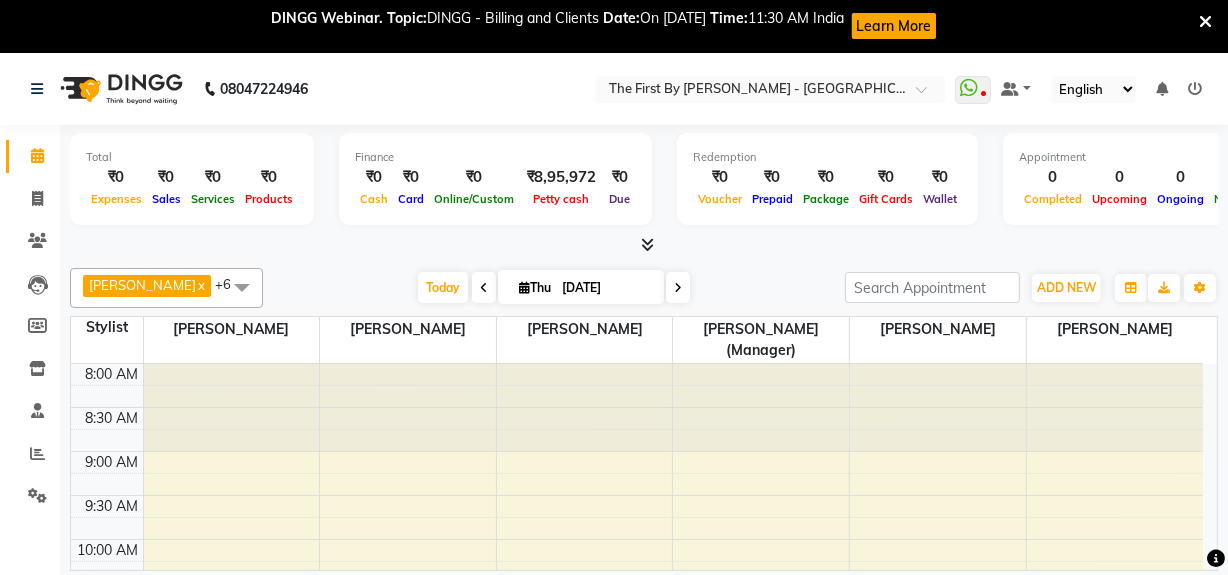 click at bounding box center (1205, 22) 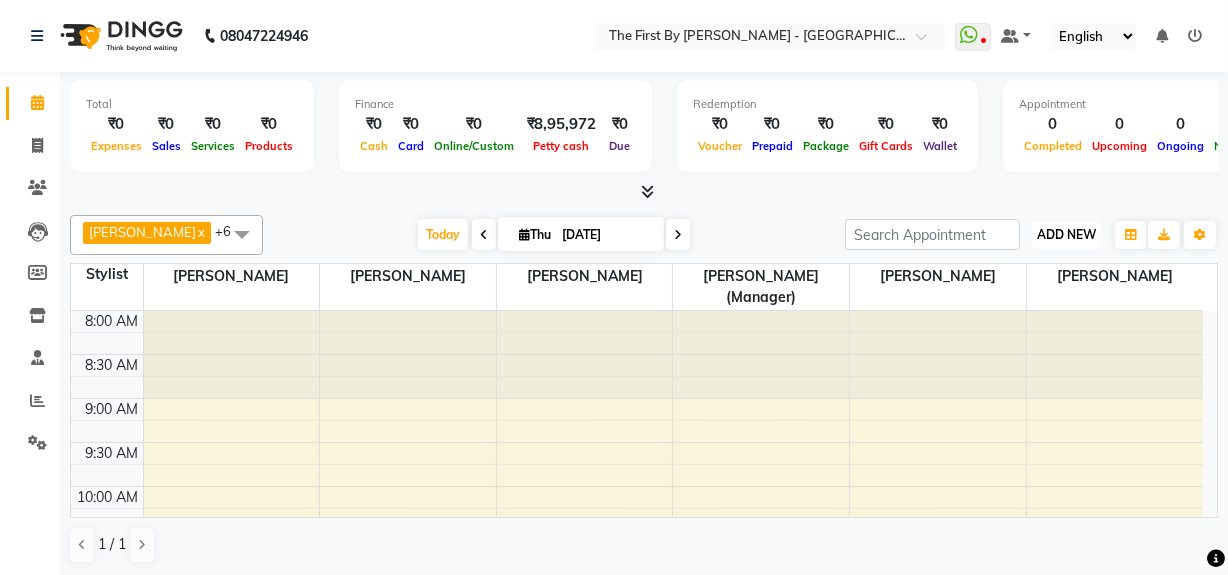 click on "ADD NEW" at bounding box center (1066, 234) 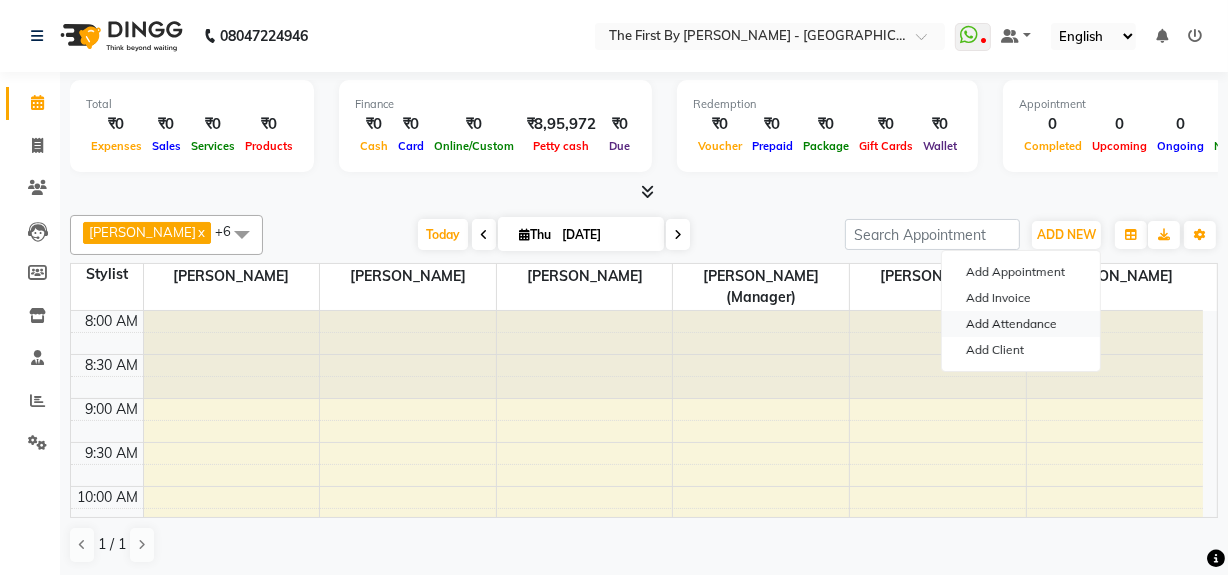 click on "Add Attendance" at bounding box center (1021, 324) 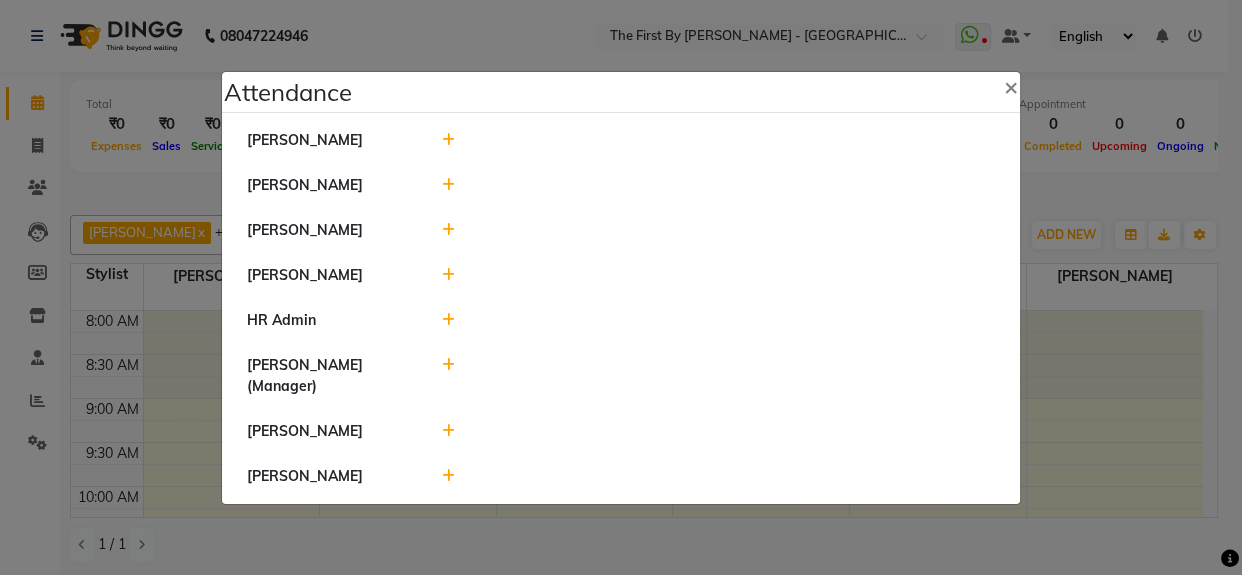 click 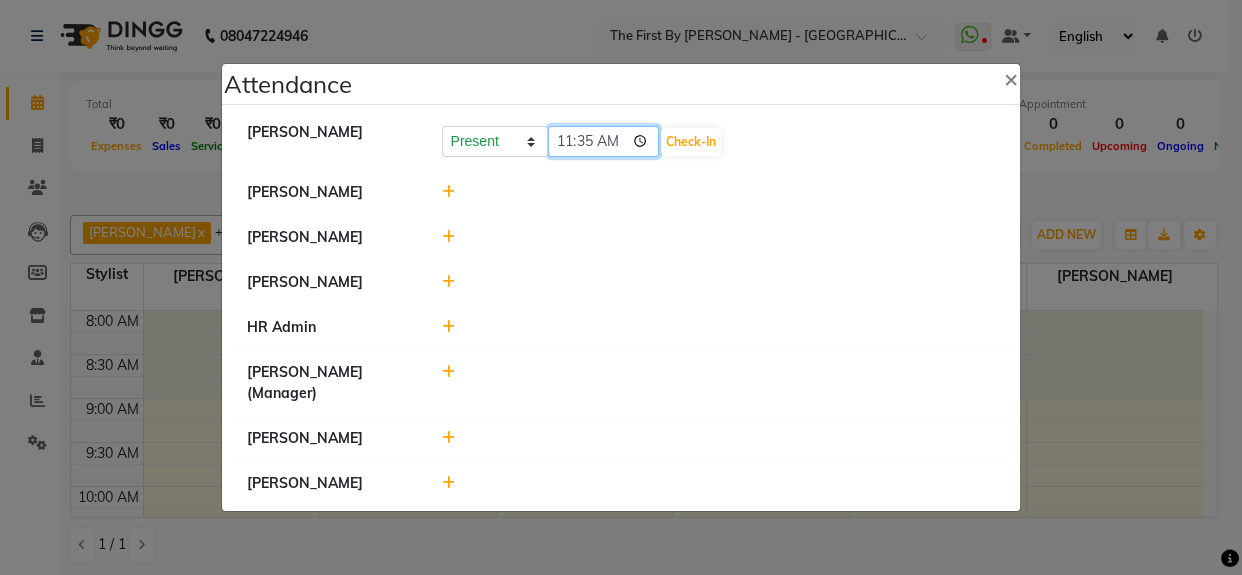click on "11:35" 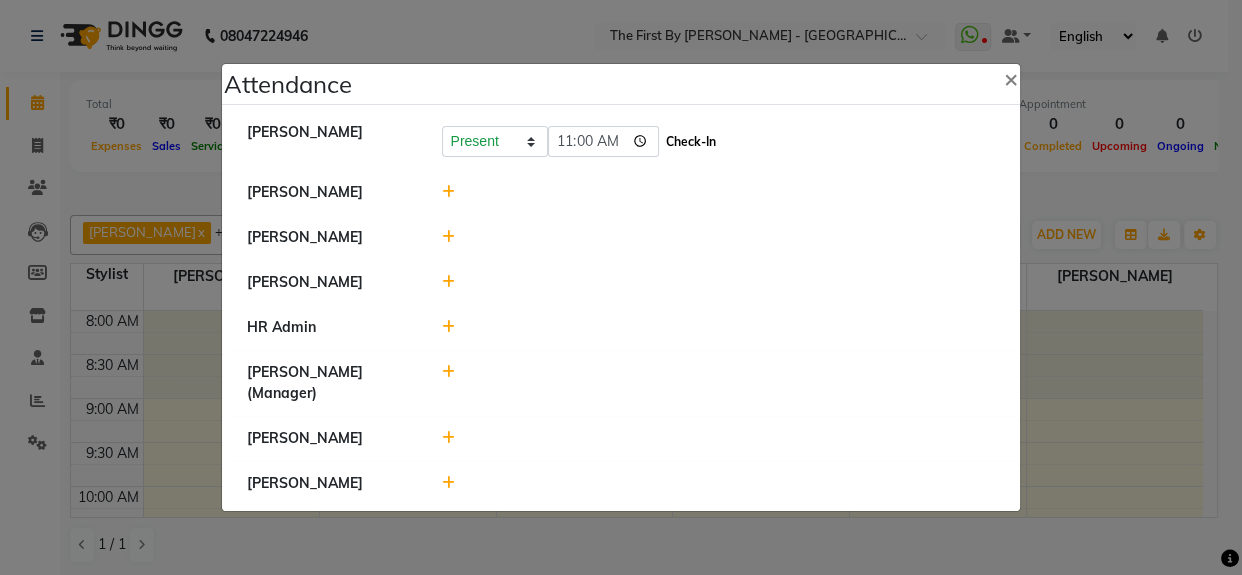 click on "Check-In" 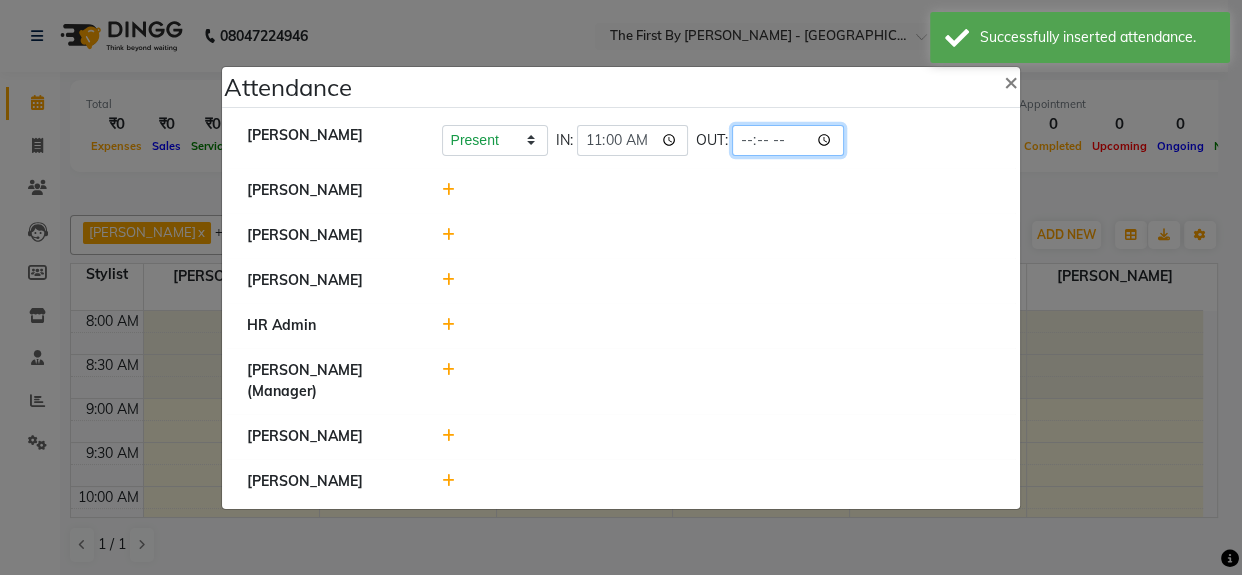 click 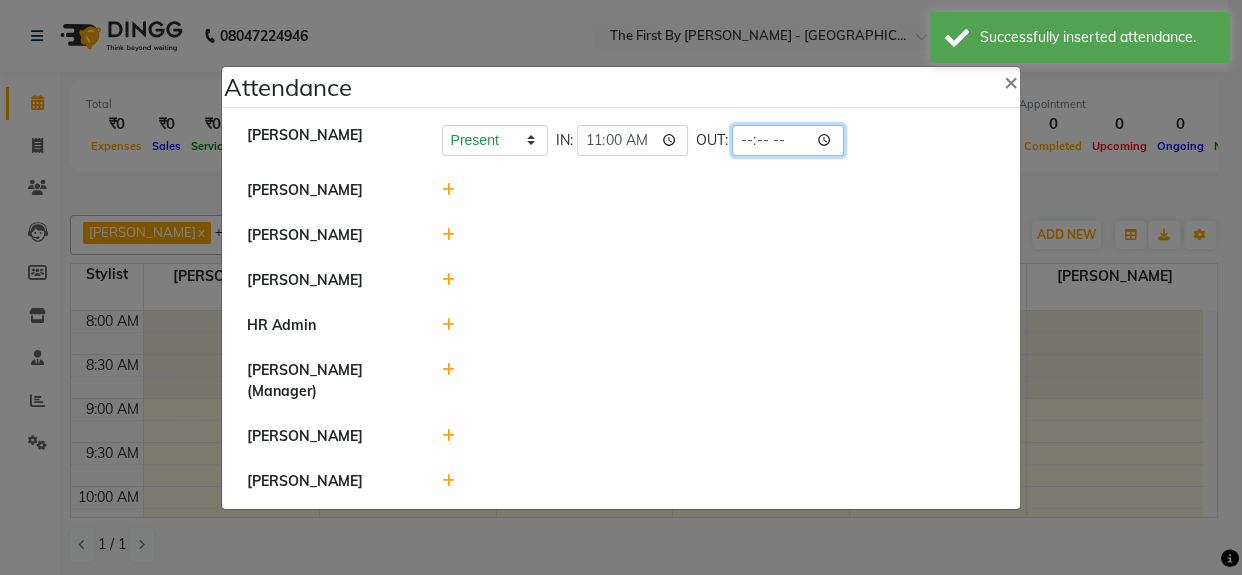 type on "20:00" 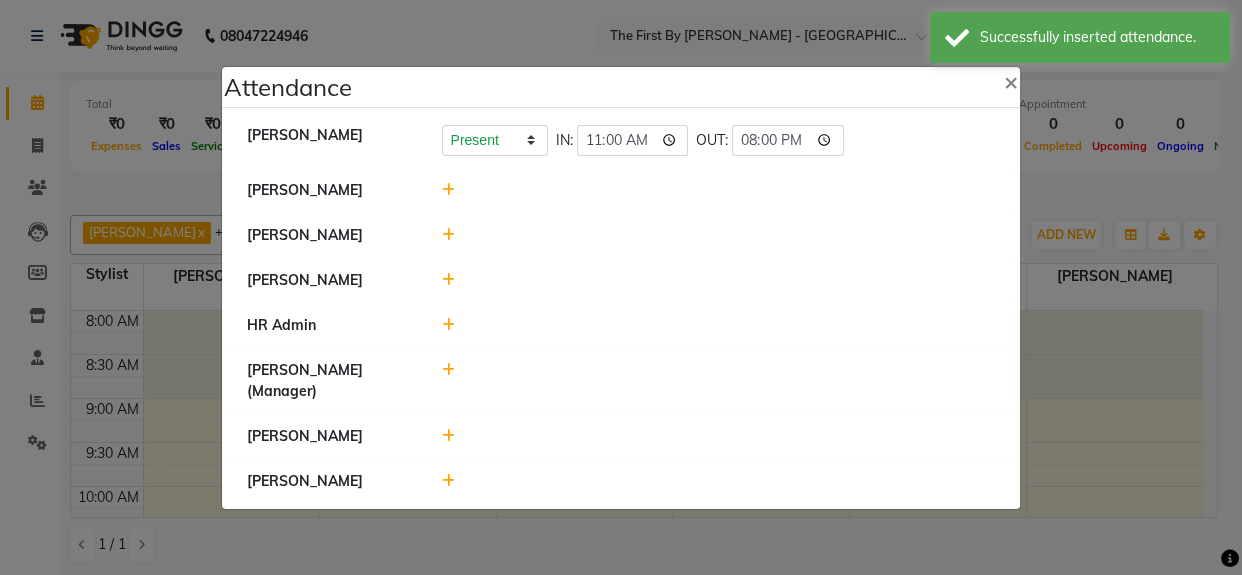 click on "[PERSON_NAME]" 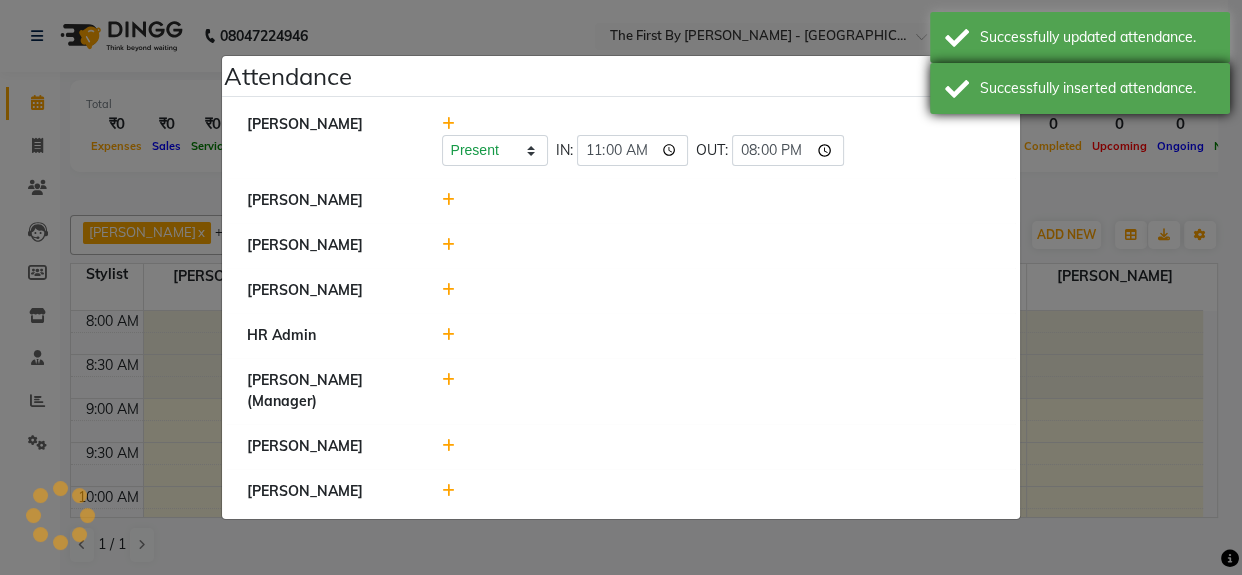 click on "Successfully inserted attendance." at bounding box center (1080, 88) 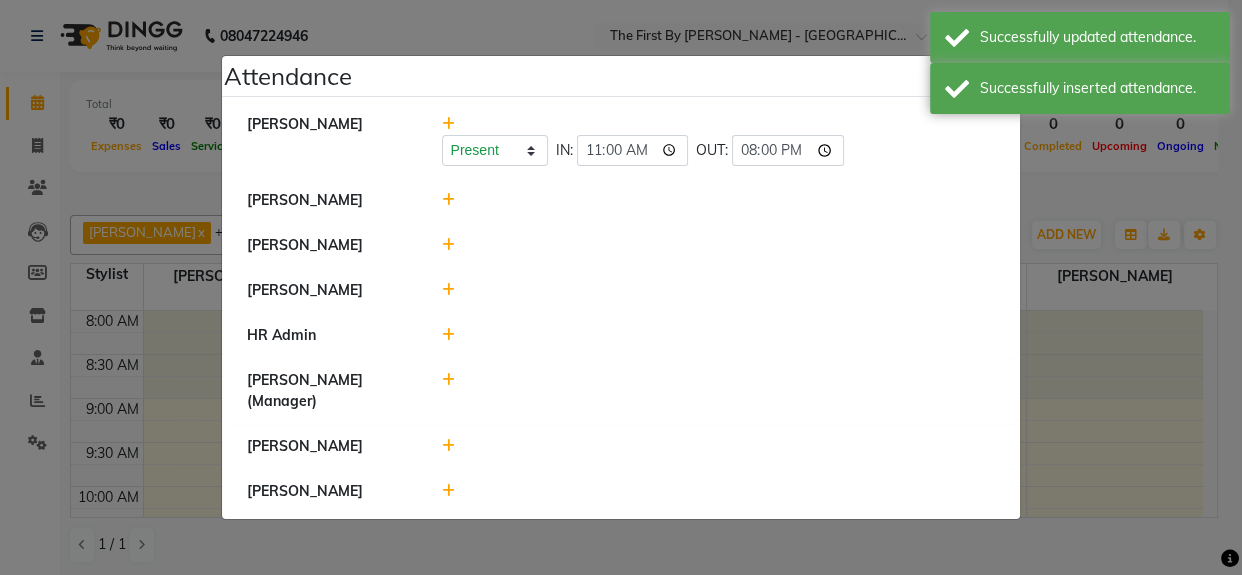 drag, startPoint x: 969, startPoint y: 41, endPoint x: 907, endPoint y: 99, distance: 84.89994 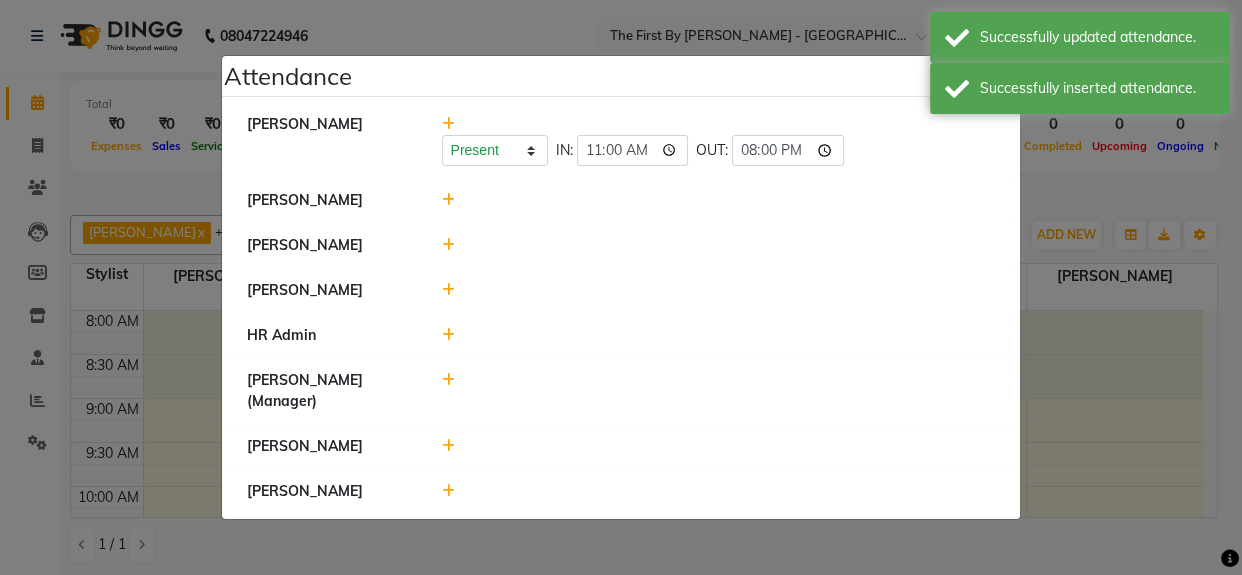 click on "Successfully updated attendance." at bounding box center (1080, 37) 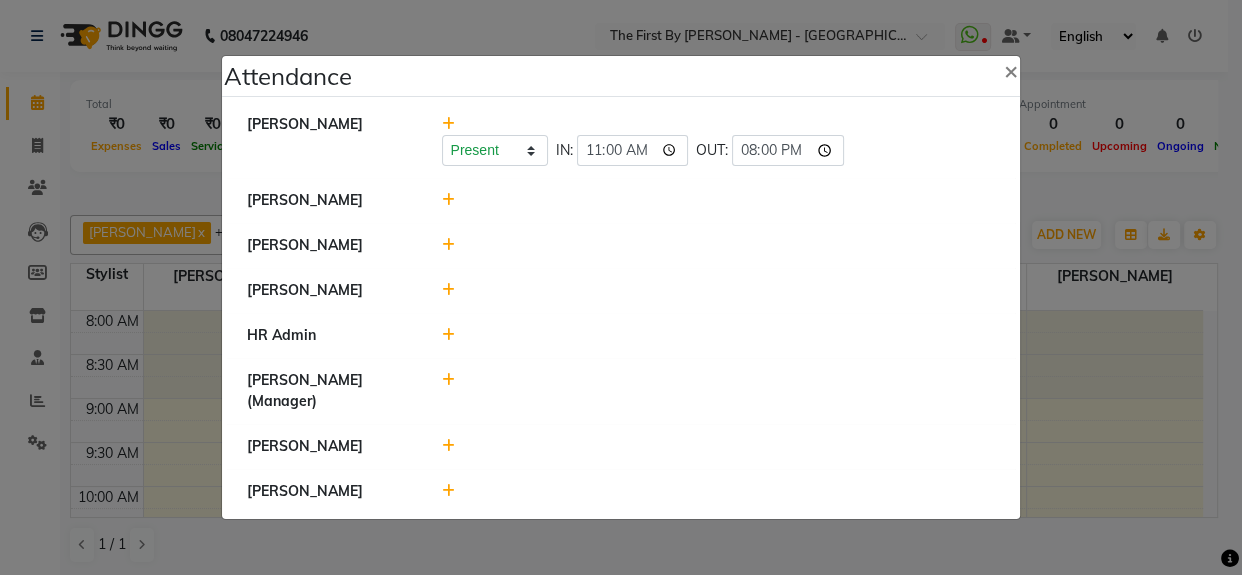 click 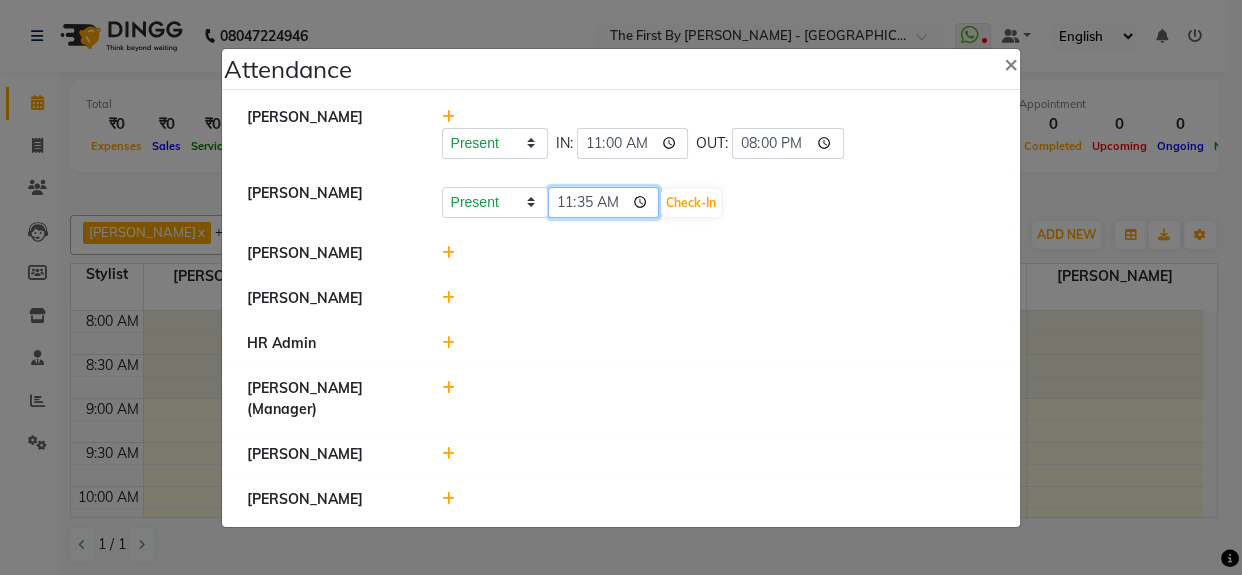 click on "11:35" 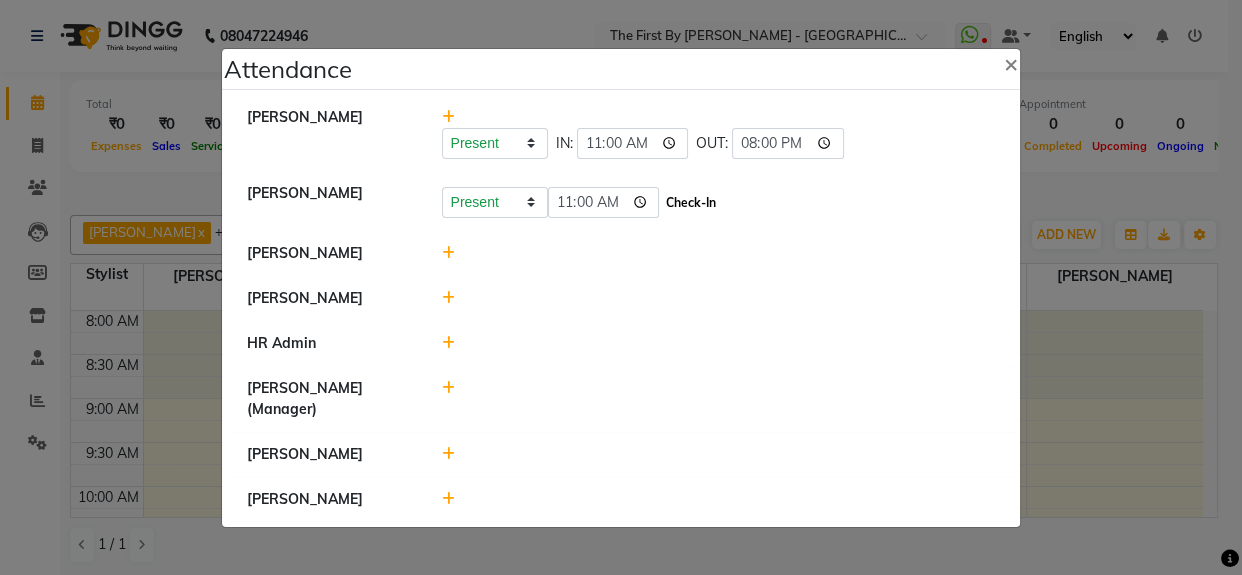 drag, startPoint x: 702, startPoint y: 205, endPoint x: 742, endPoint y: 211, distance: 40.4475 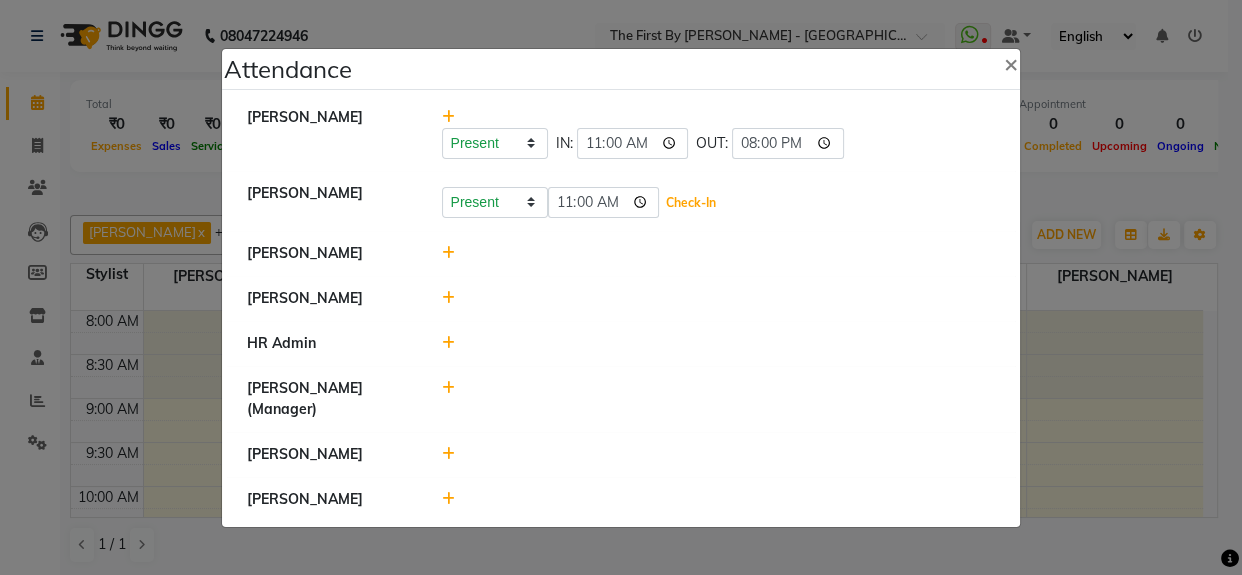 click on "Check-In" 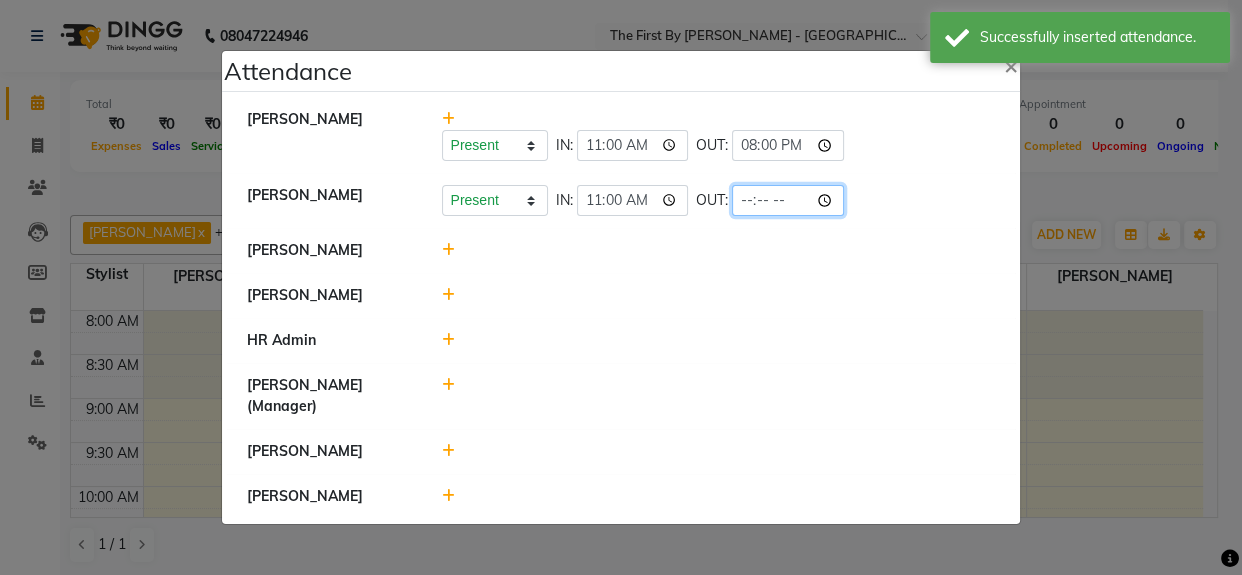 click 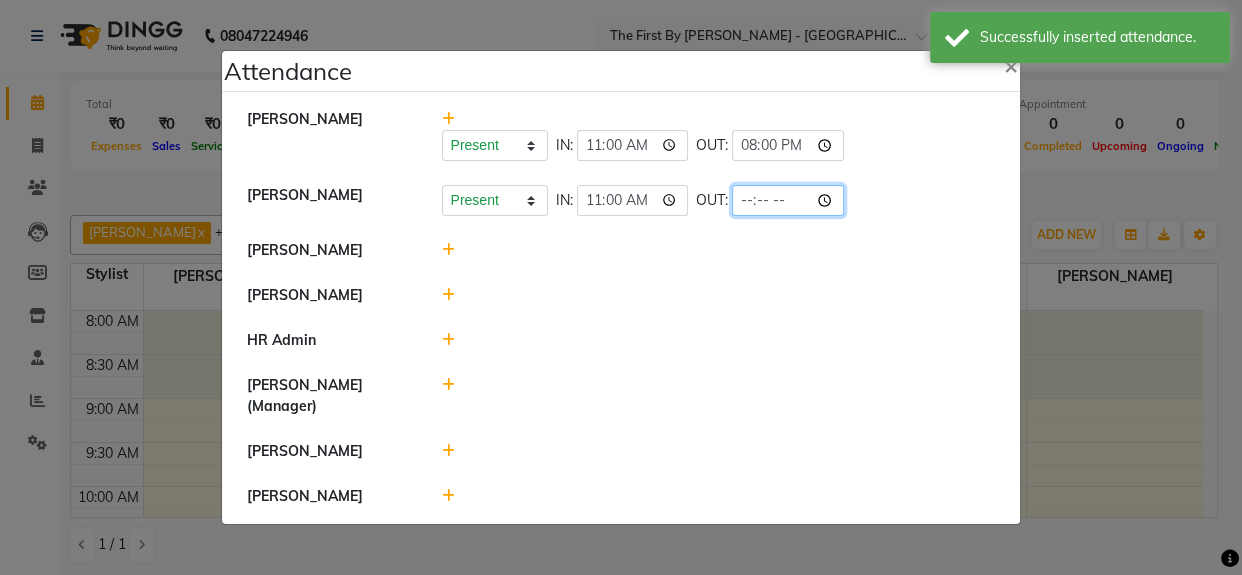 type on "20:00" 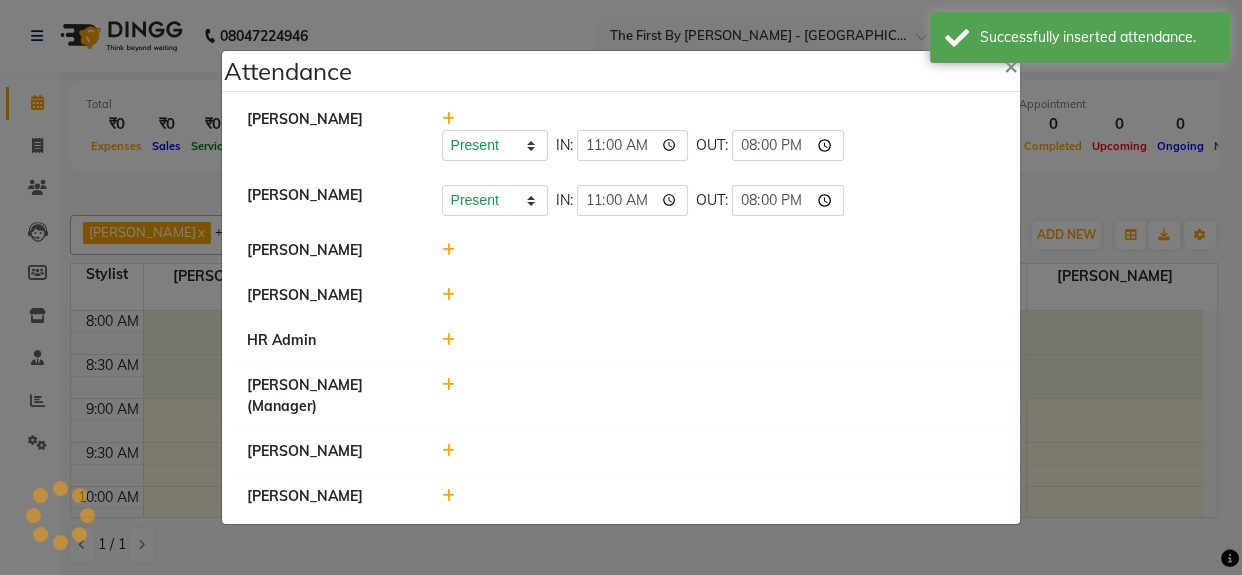 click 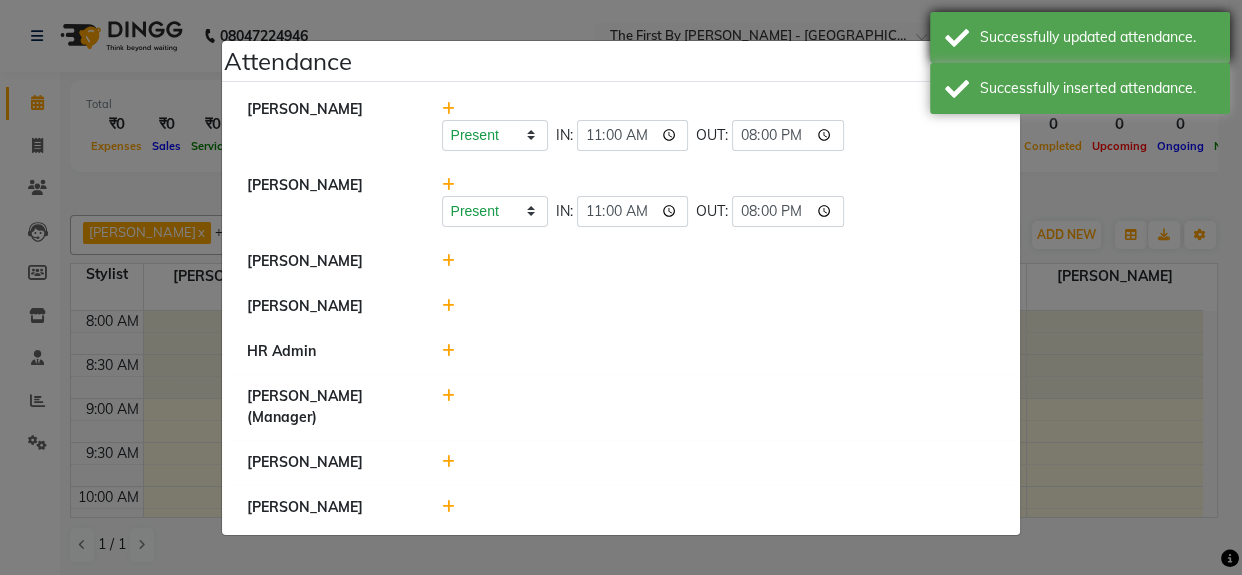 click on "Successfully updated attendance." at bounding box center (1080, 37) 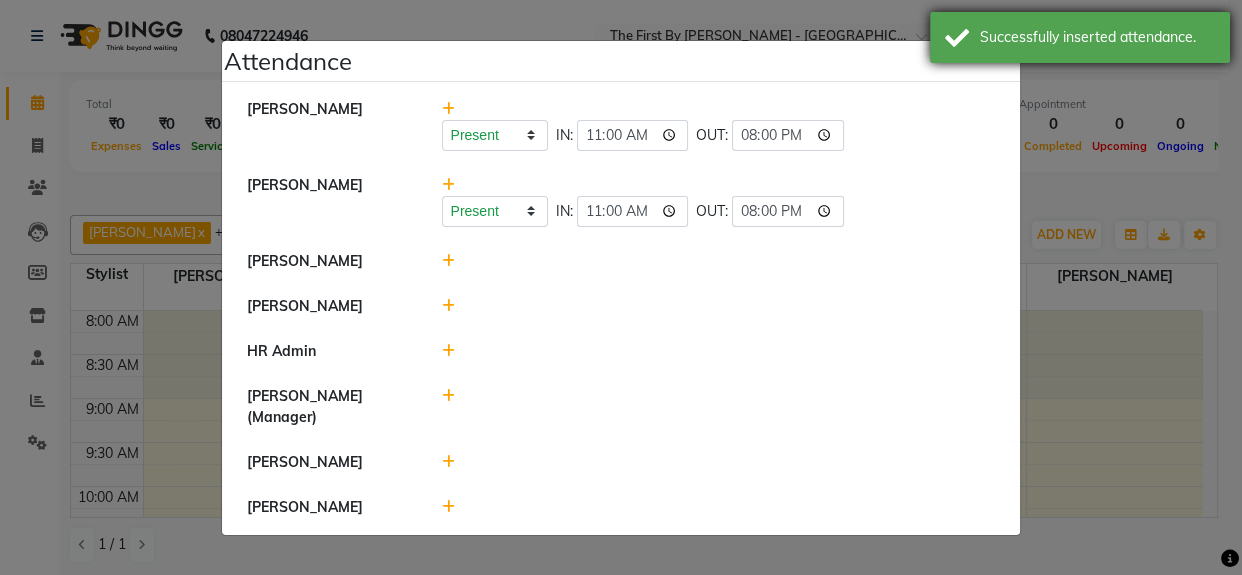 click on "Successfully inserted attendance." at bounding box center (1097, 37) 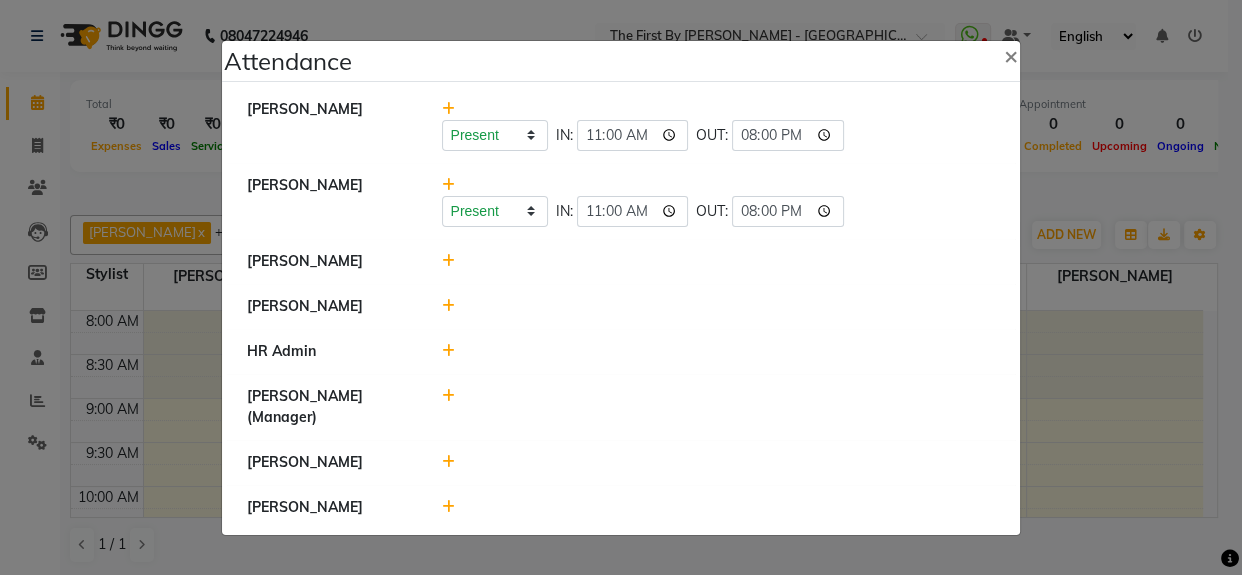 click 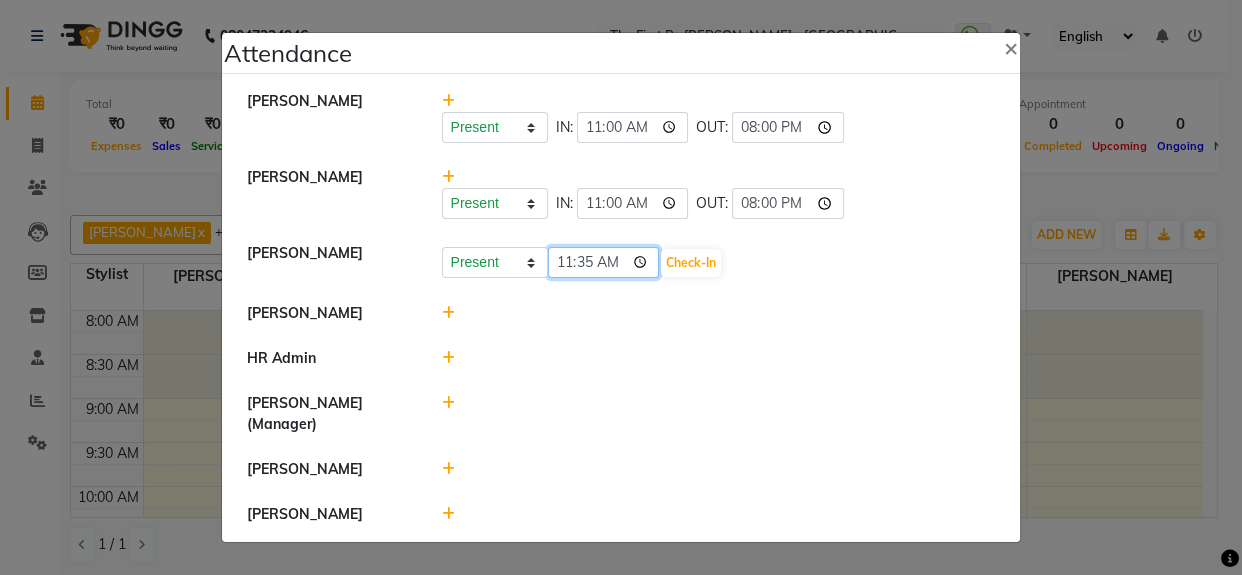 click on "11:35" 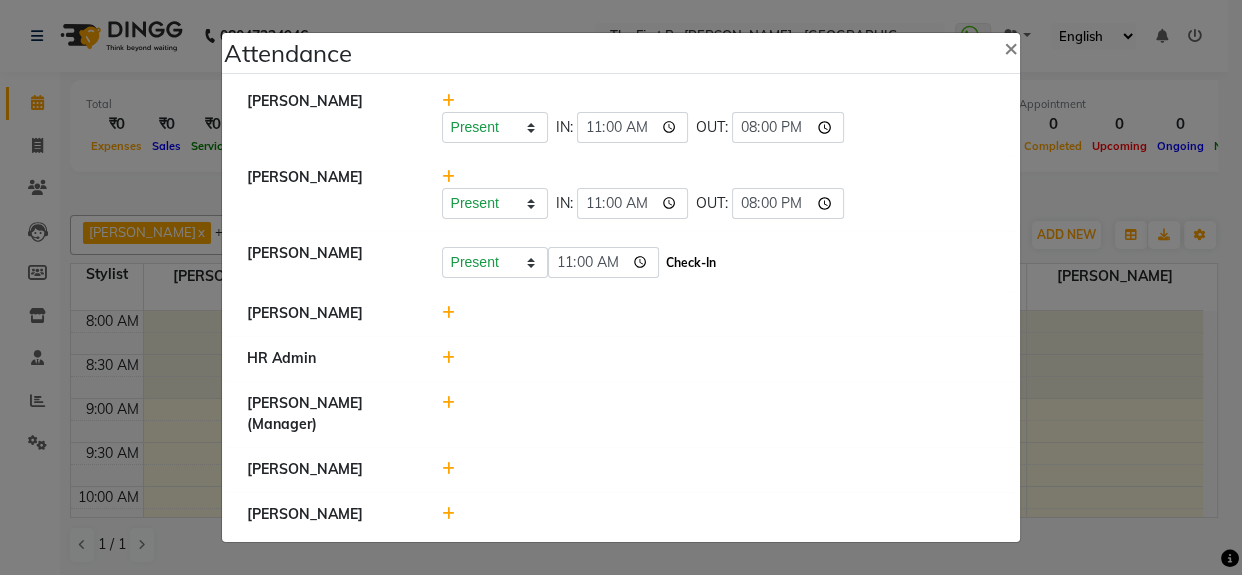 click on "Check-In" 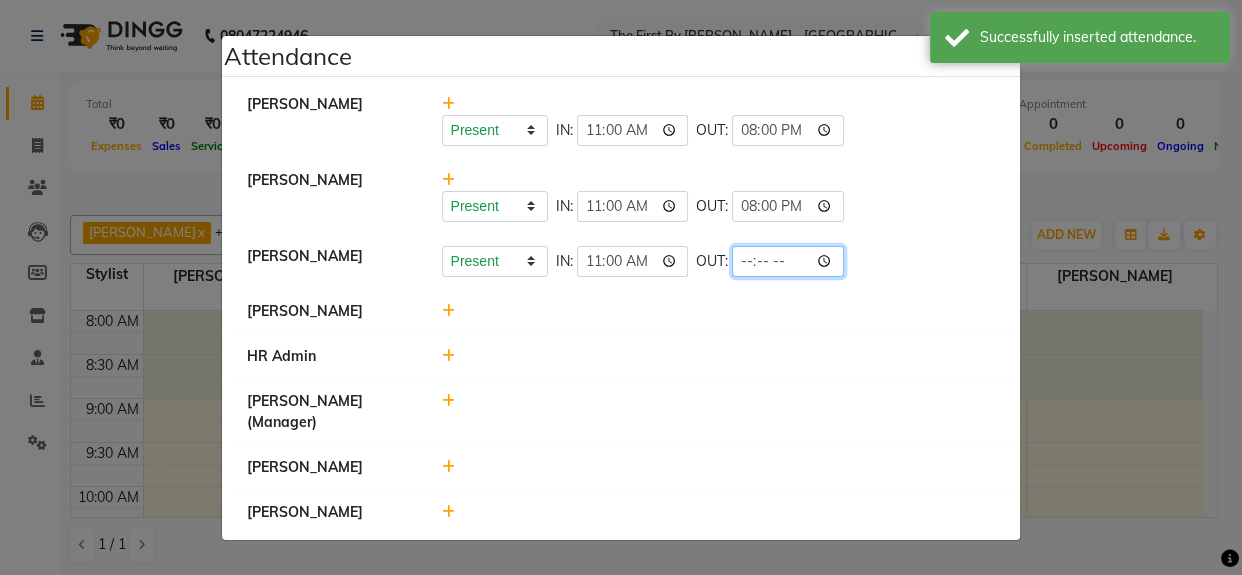 click 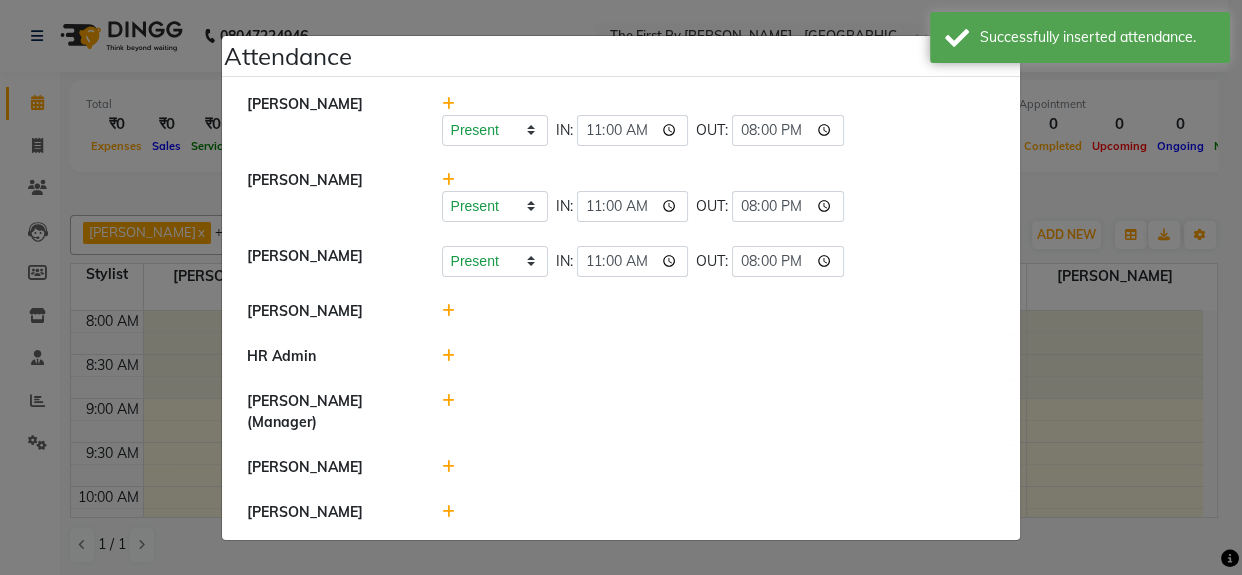 click on "HR Admin" 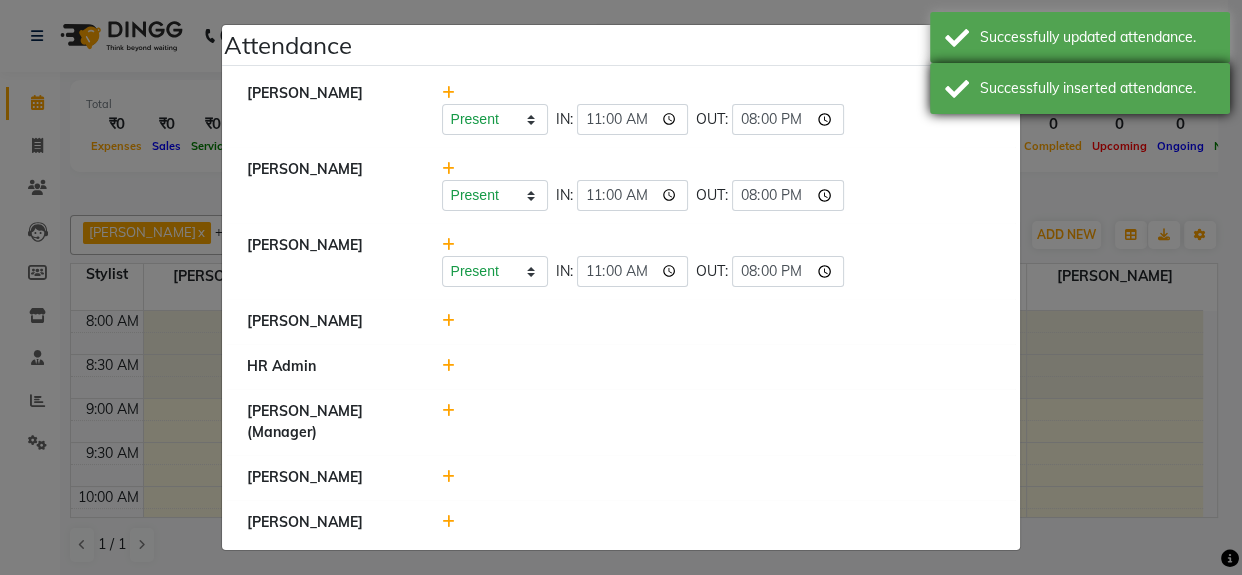 scroll, scrollTop: 6, scrollLeft: 0, axis: vertical 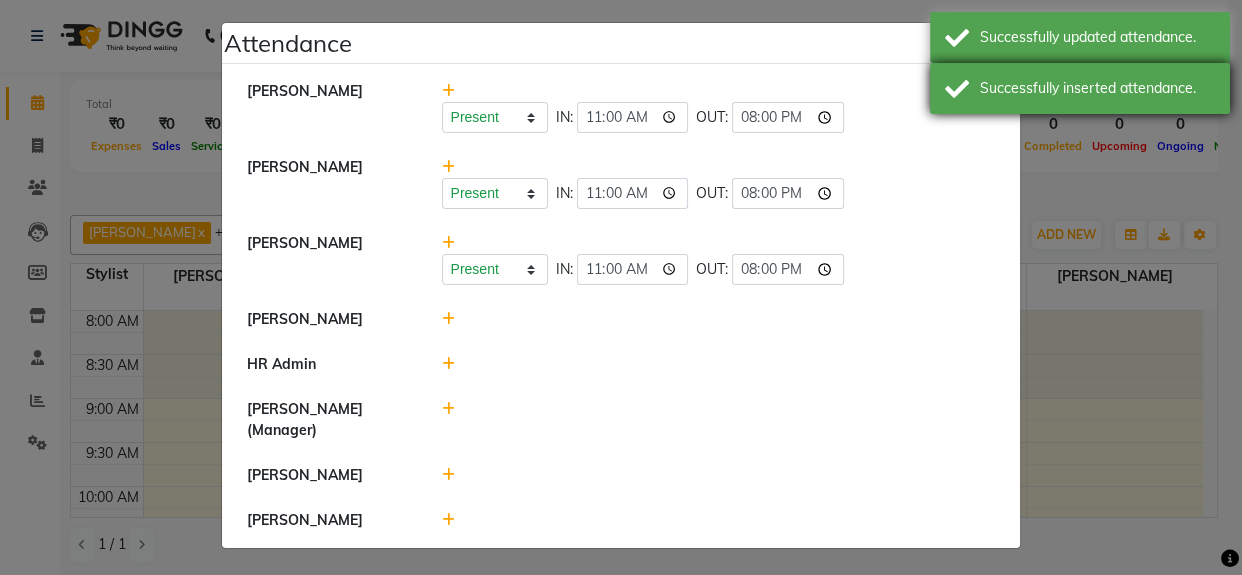 click on "Successfully inserted attendance." at bounding box center [1097, 88] 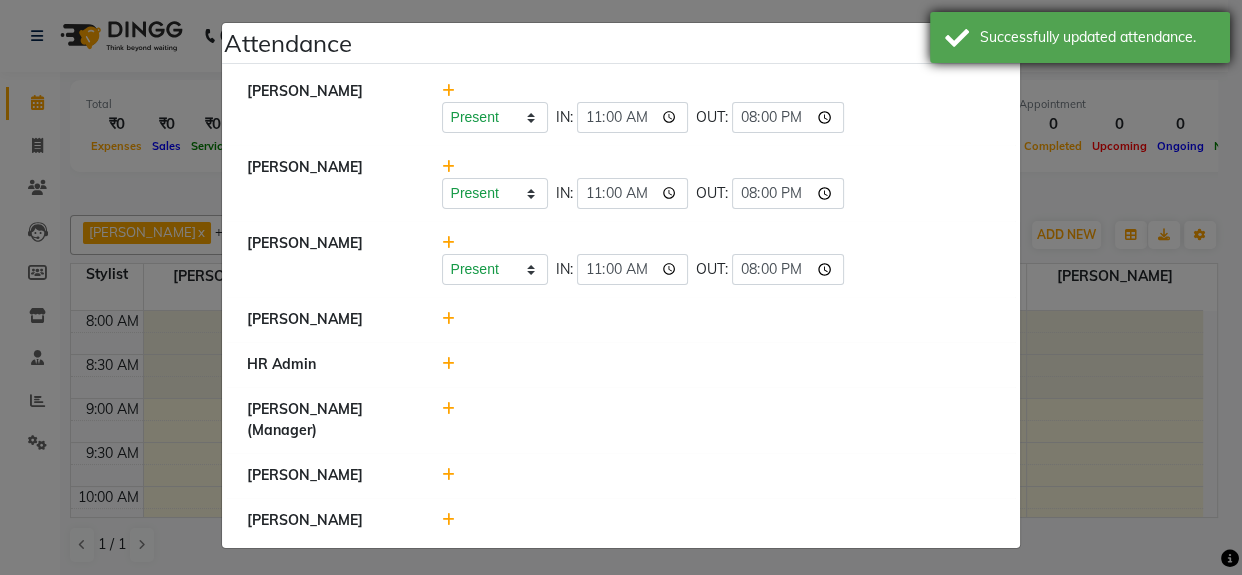 click on "Successfully updated attendance." at bounding box center [1080, 37] 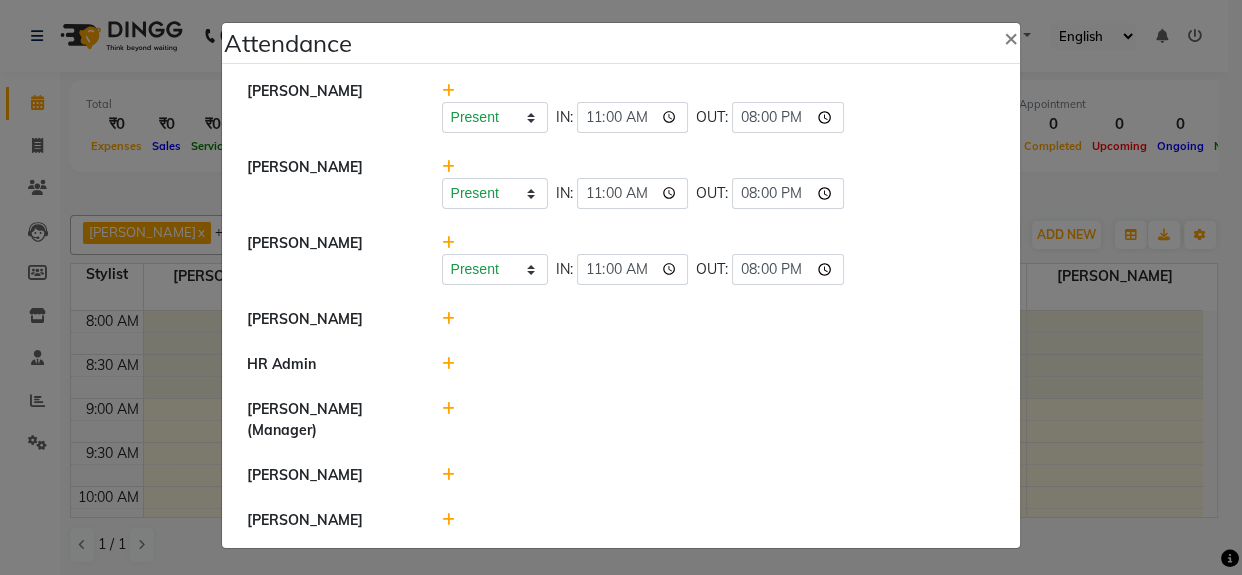click 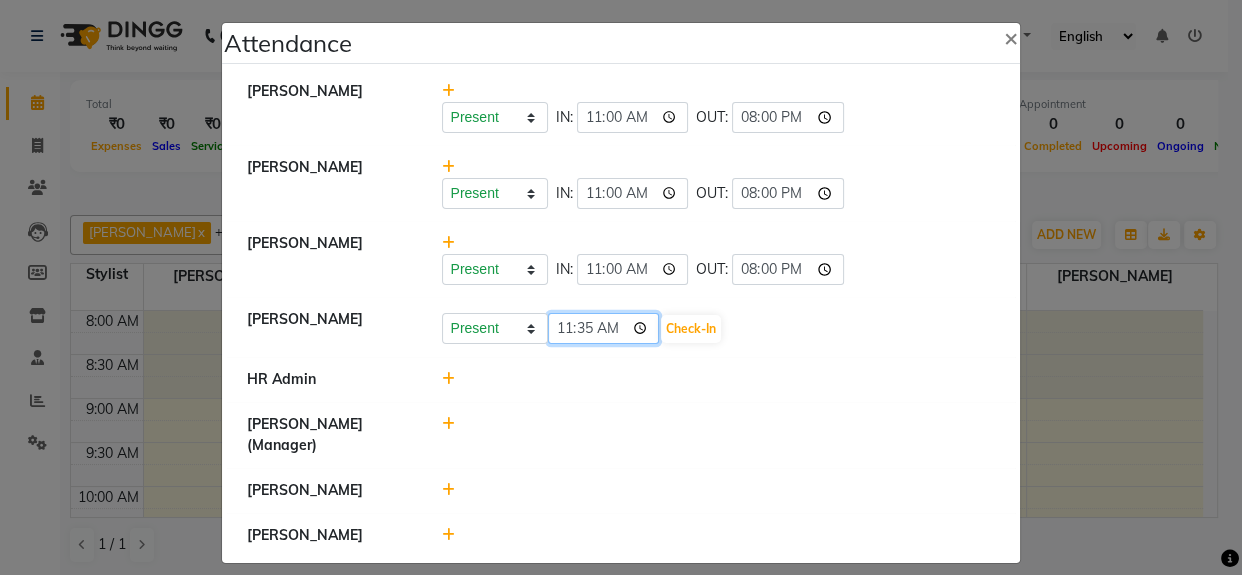 click on "11:35" 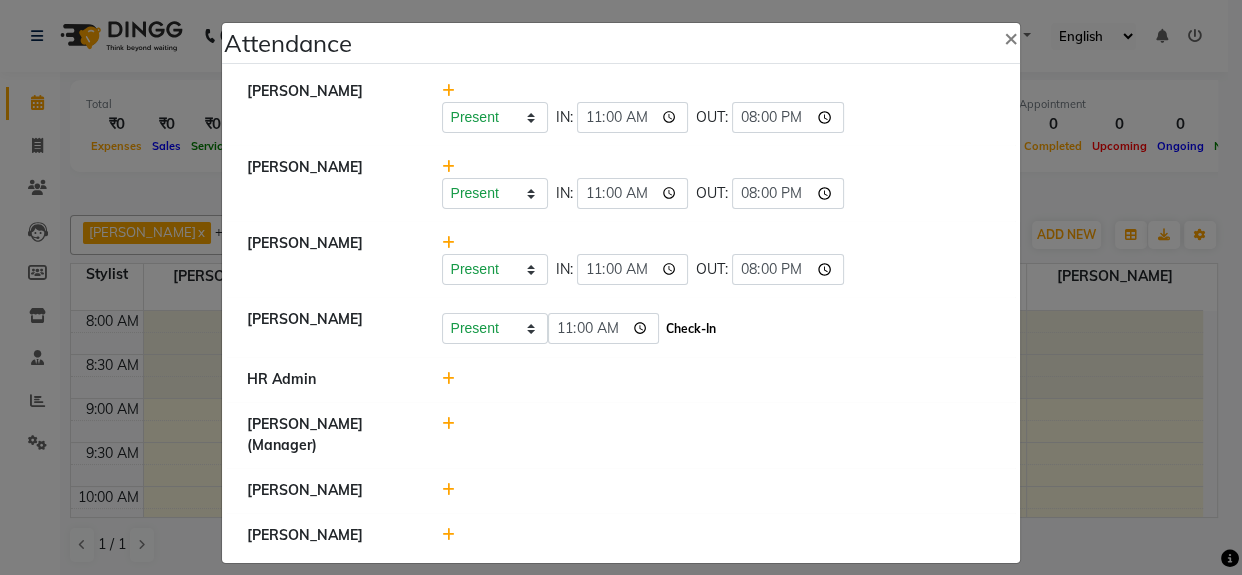 click on "Check-In" 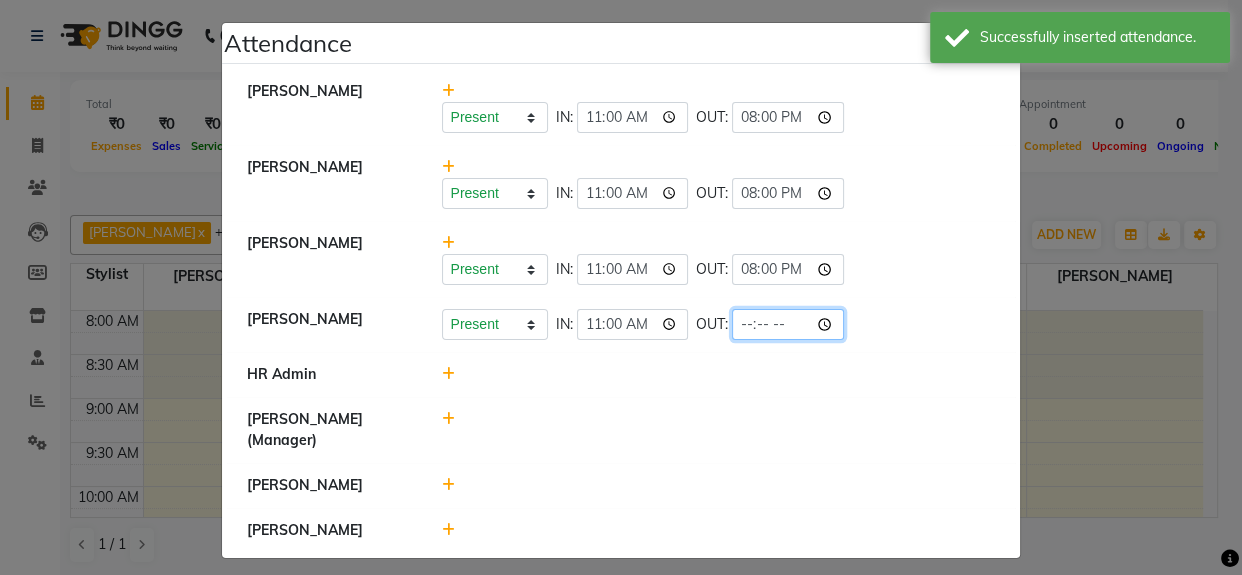 click 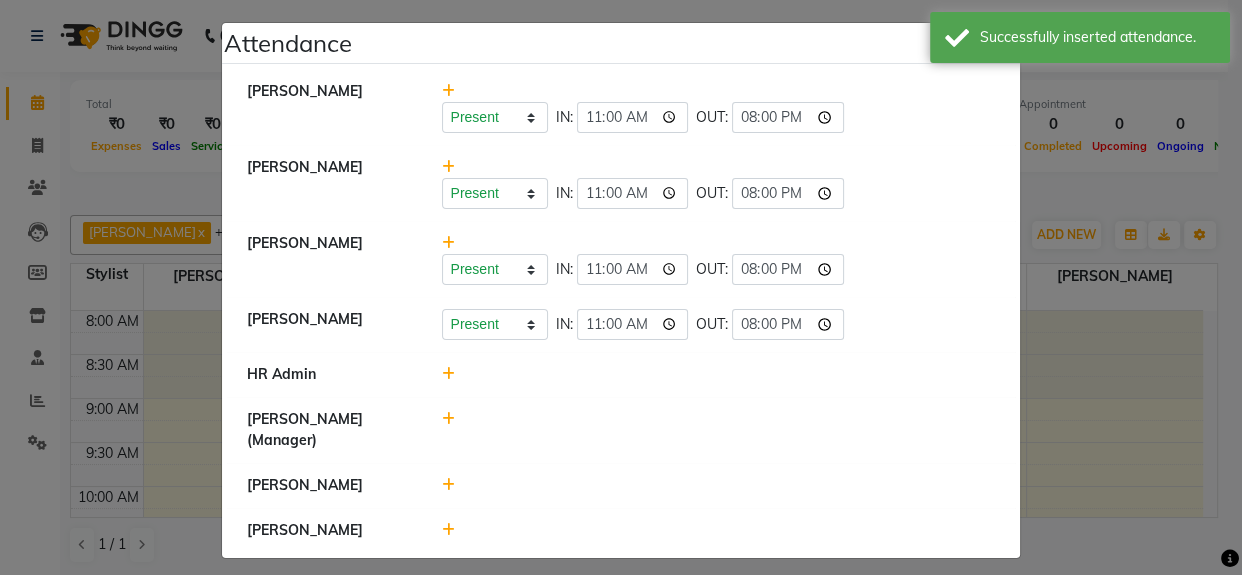 click 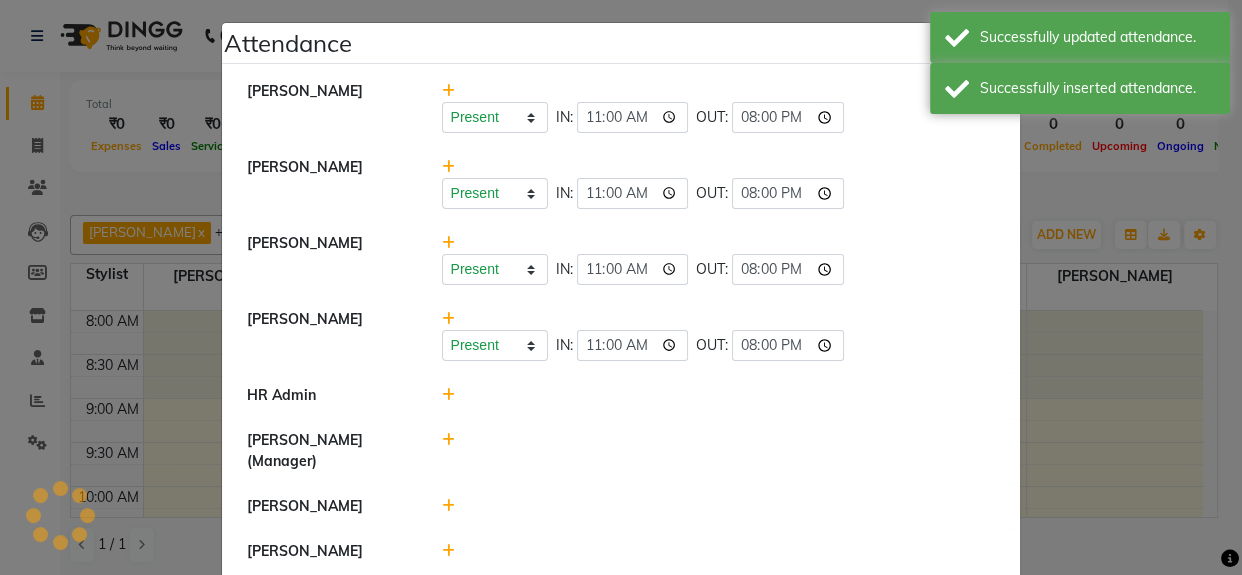 scroll, scrollTop: 37, scrollLeft: 0, axis: vertical 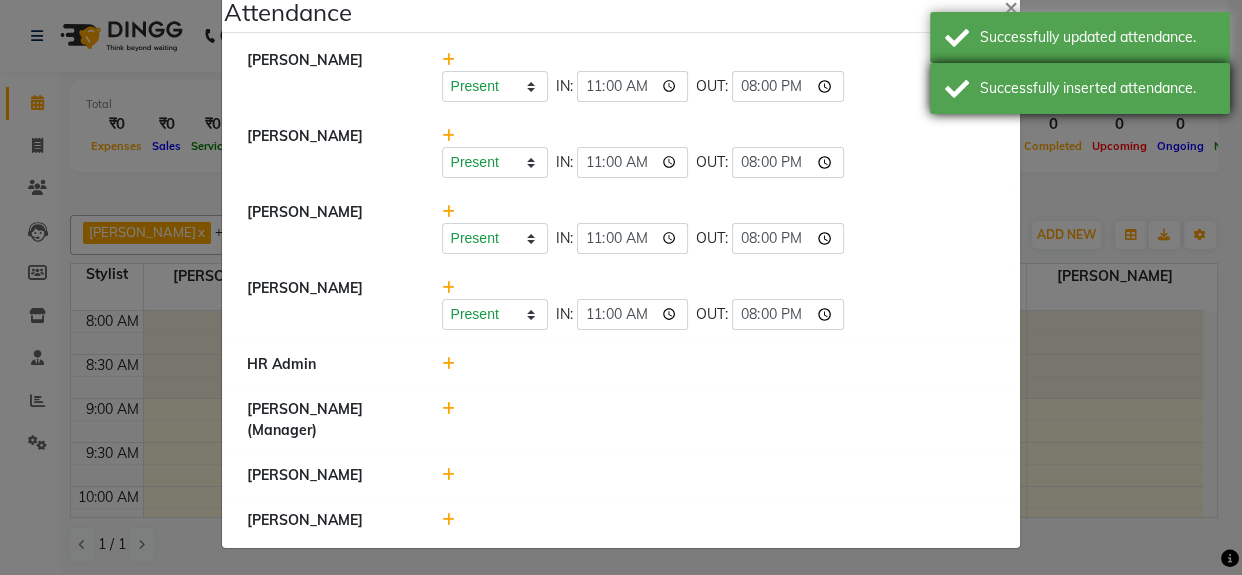 click on "Successfully inserted attendance." at bounding box center (1097, 88) 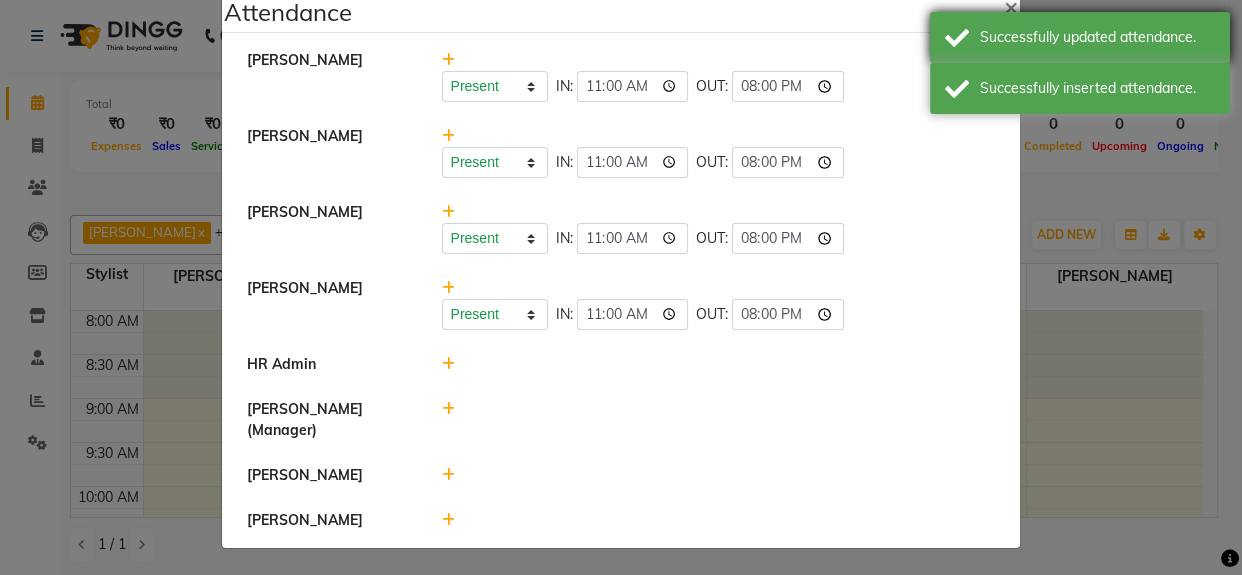 click on "Successfully updated attendance." at bounding box center (1097, 37) 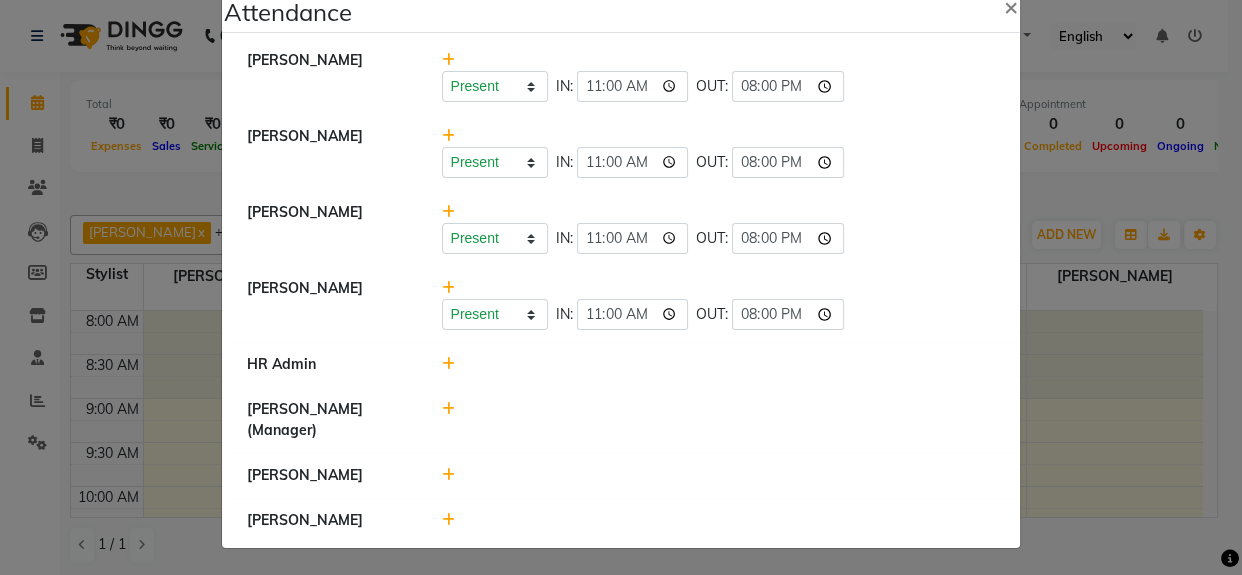 click 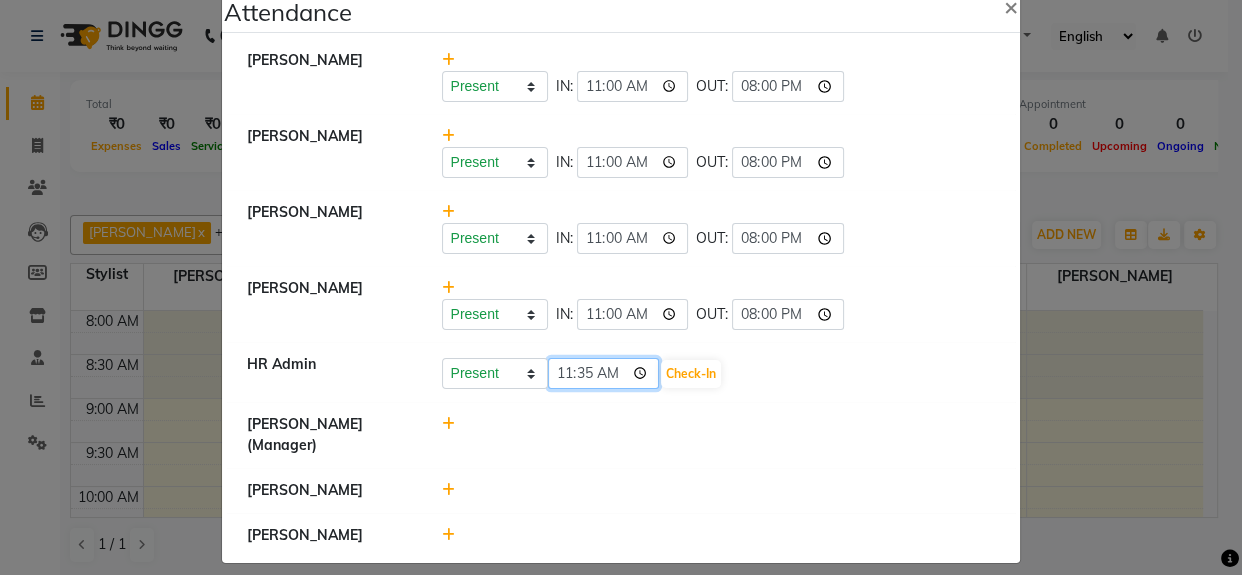 click on "11:35" 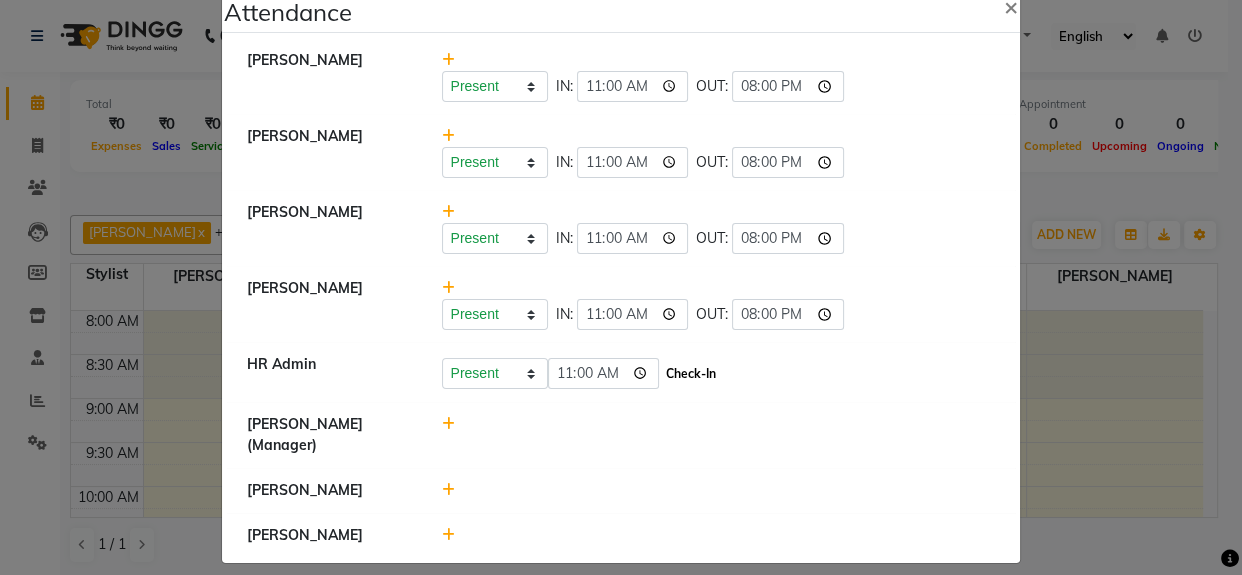 click on "Check-In" 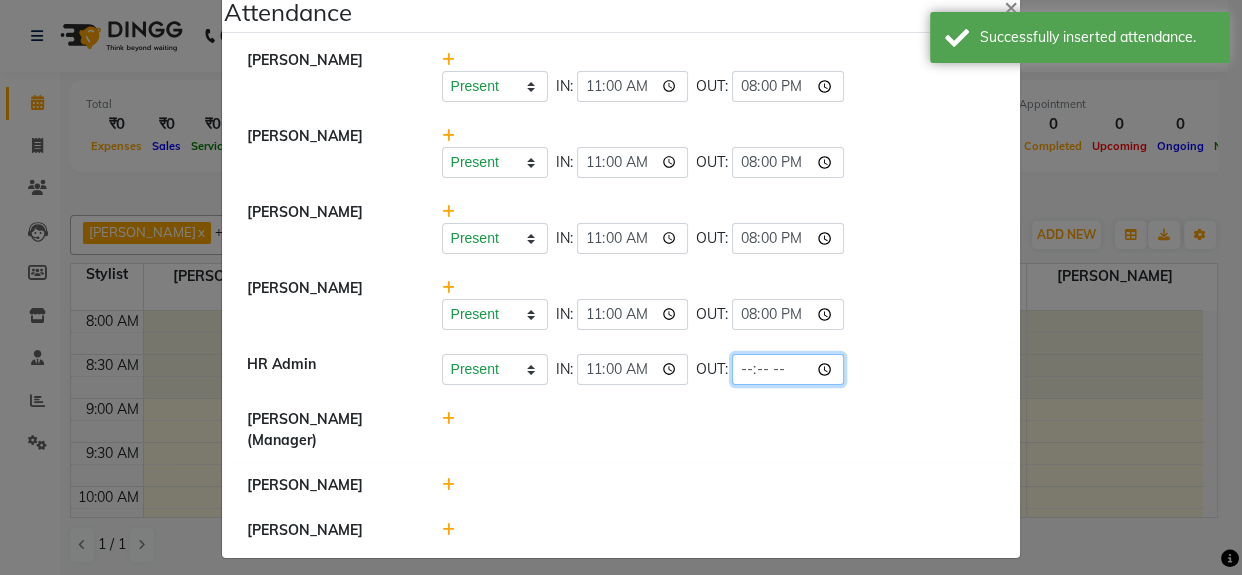 click 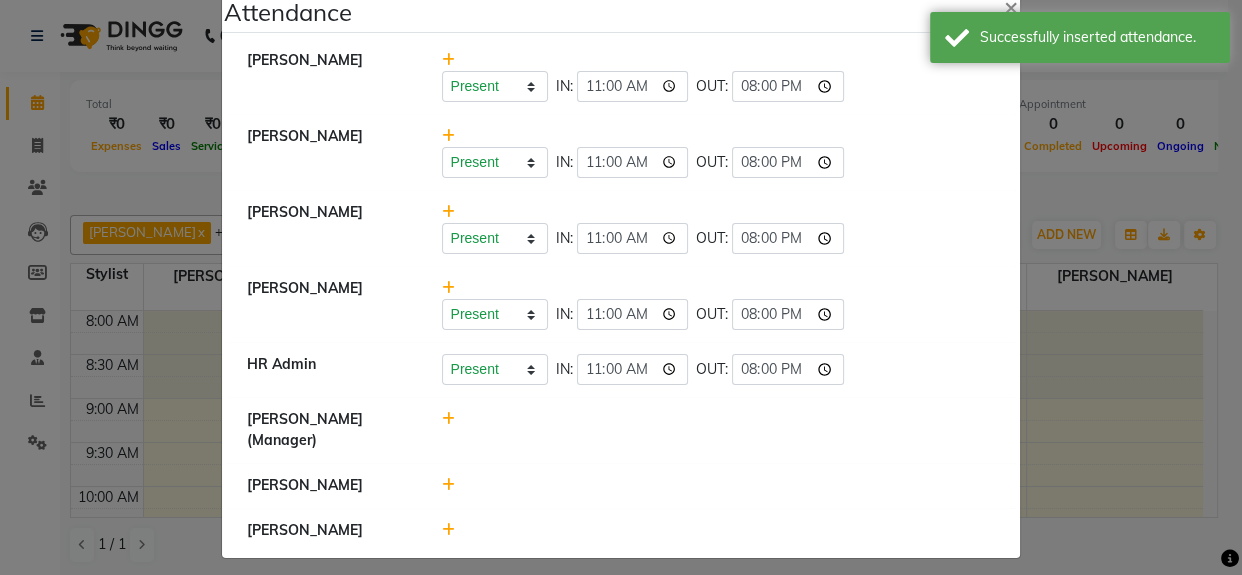 click on "[PERSON_NAME]   Present   Absent   Late   Half Day   Weekly Off  IN:  11:00 OUT:  20:00  [PERSON_NAME]    Present   Absent   Late   Half Day   Weekly Off  IN:  11:00 OUT:  20:00  [PERSON_NAME]    Present   Absent   Late   Half Day   Weekly Off  IN:  11:00 OUT:  20:00  [PERSON_NAME]   Present   Absent   Late   Half Day   Weekly Off  IN:  11:00 OUT:  20:00  HR Admin   Present   Absent   Late   Half Day   Weekly Off  IN:  11:00 OUT:  20:00  [PERSON_NAME] (Manager)   [PERSON_NAME]   Guru [PERSON_NAME]" 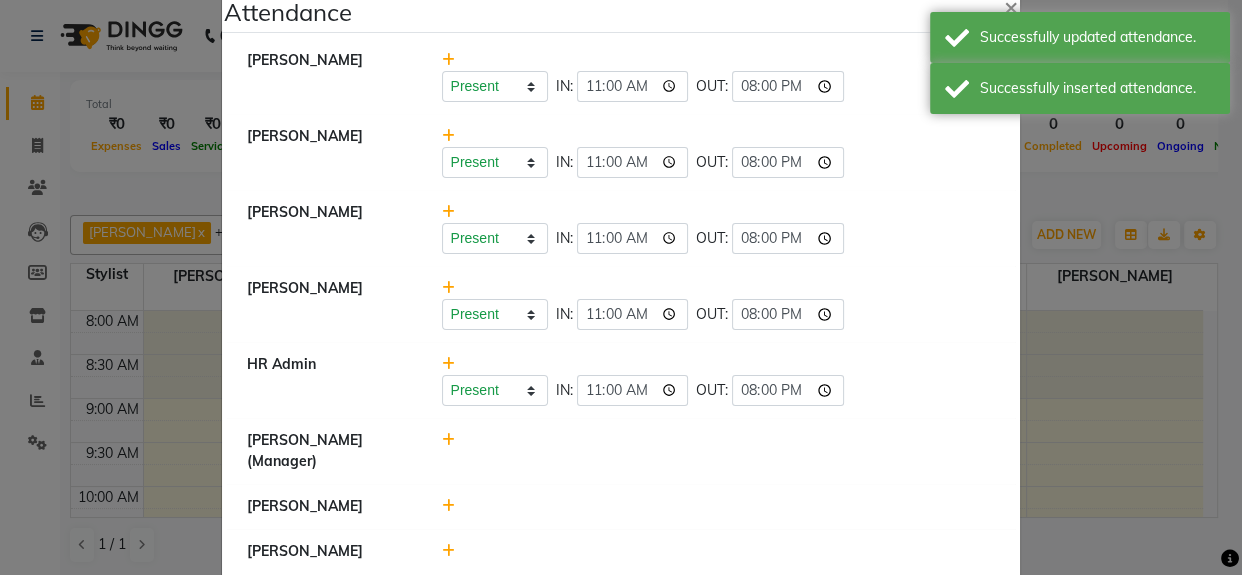 click 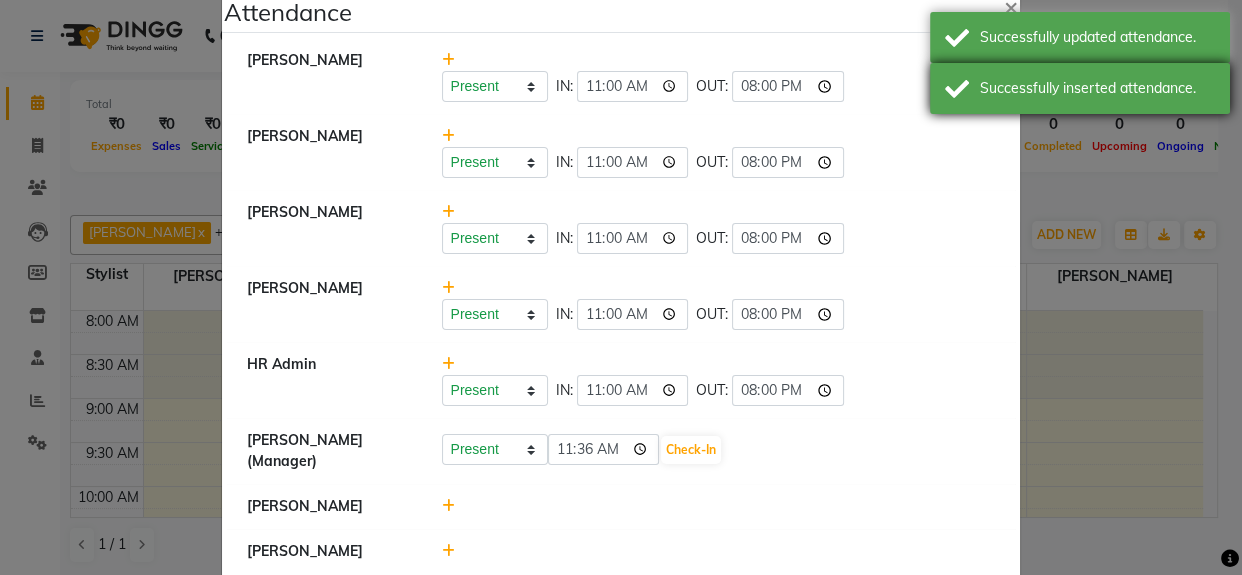click on "Successfully inserted attendance." at bounding box center [1097, 88] 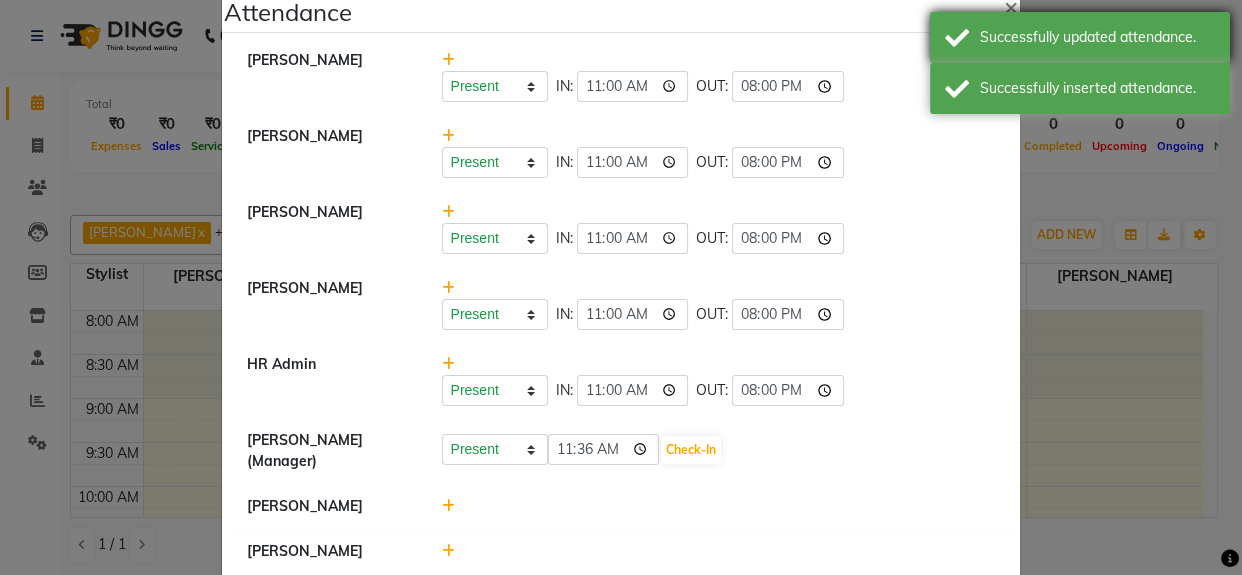 click on "Successfully updated attendance." at bounding box center [1097, 37] 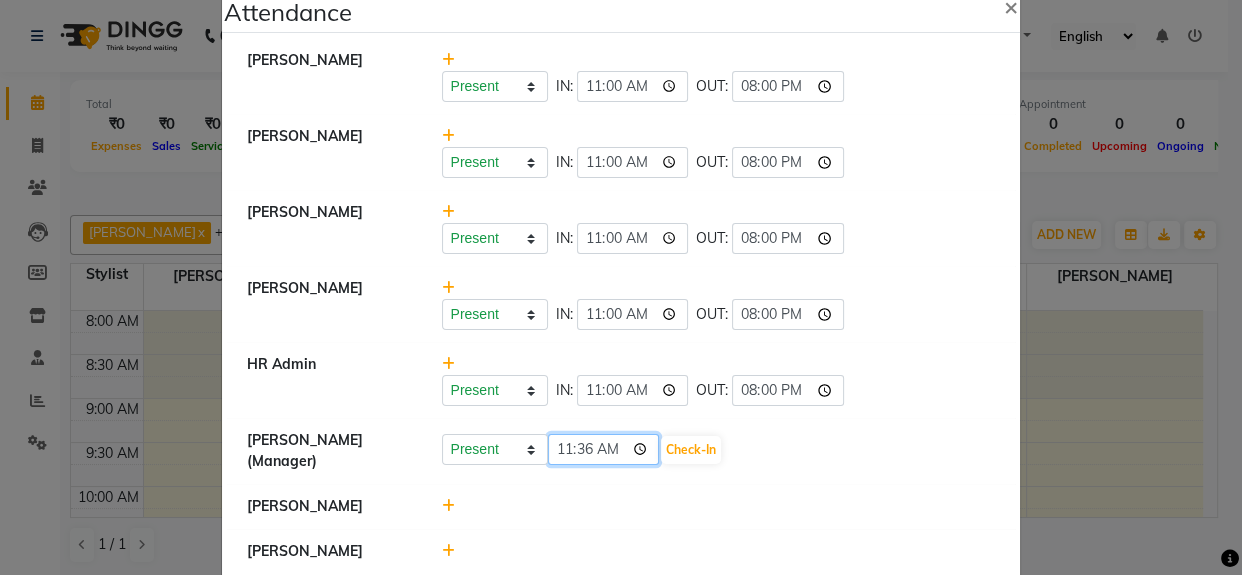 click on "11:36" 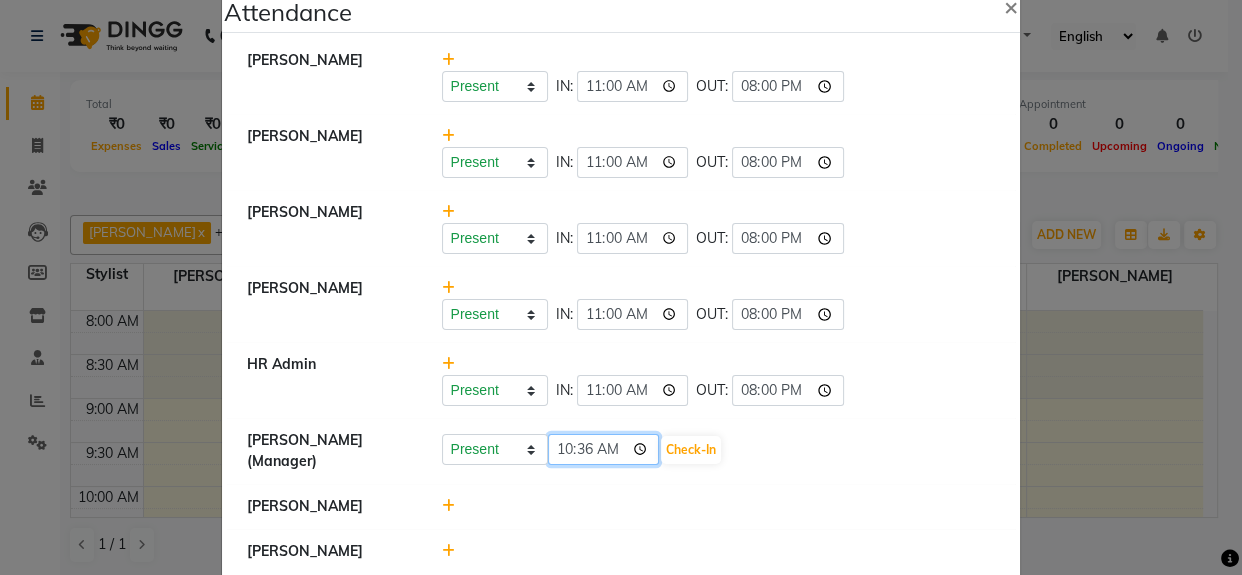type on "10:00" 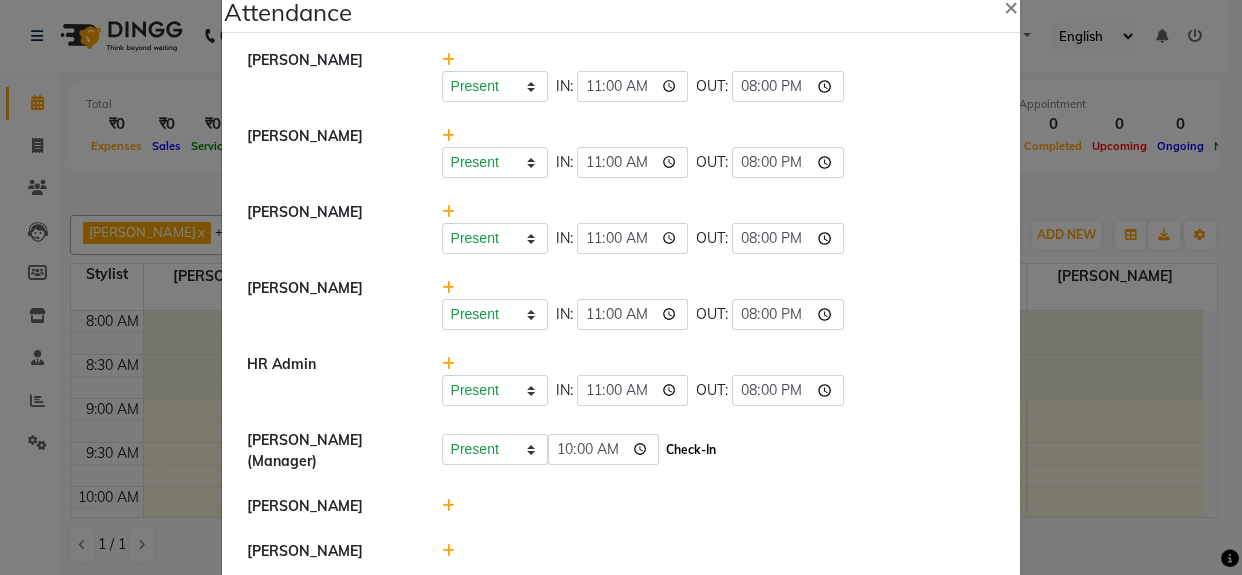 click on "Check-In" 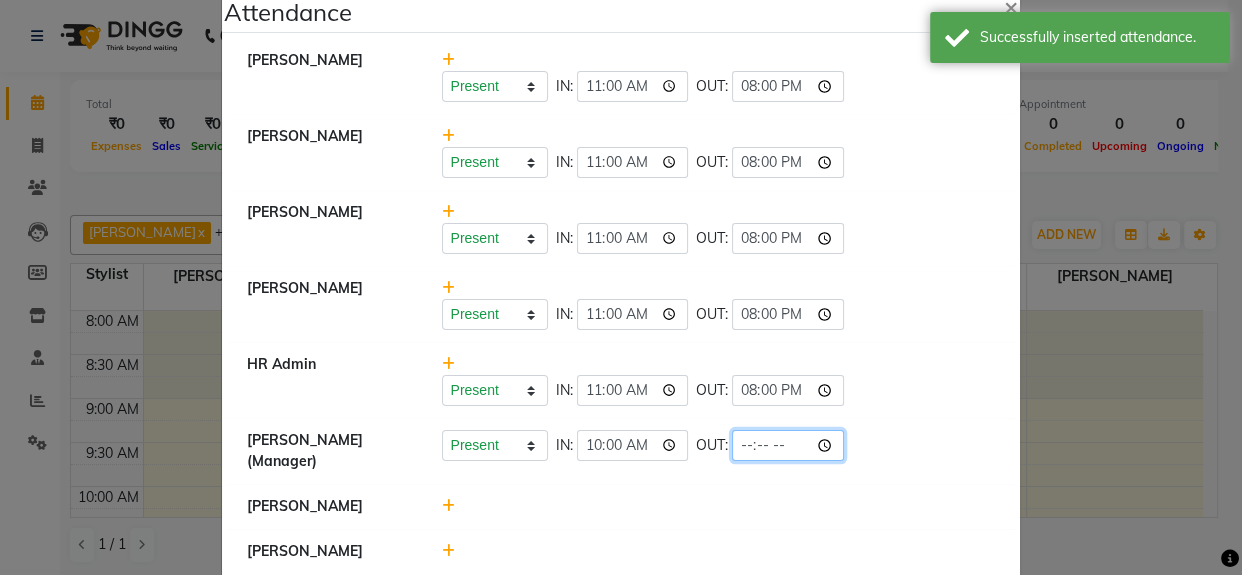 click 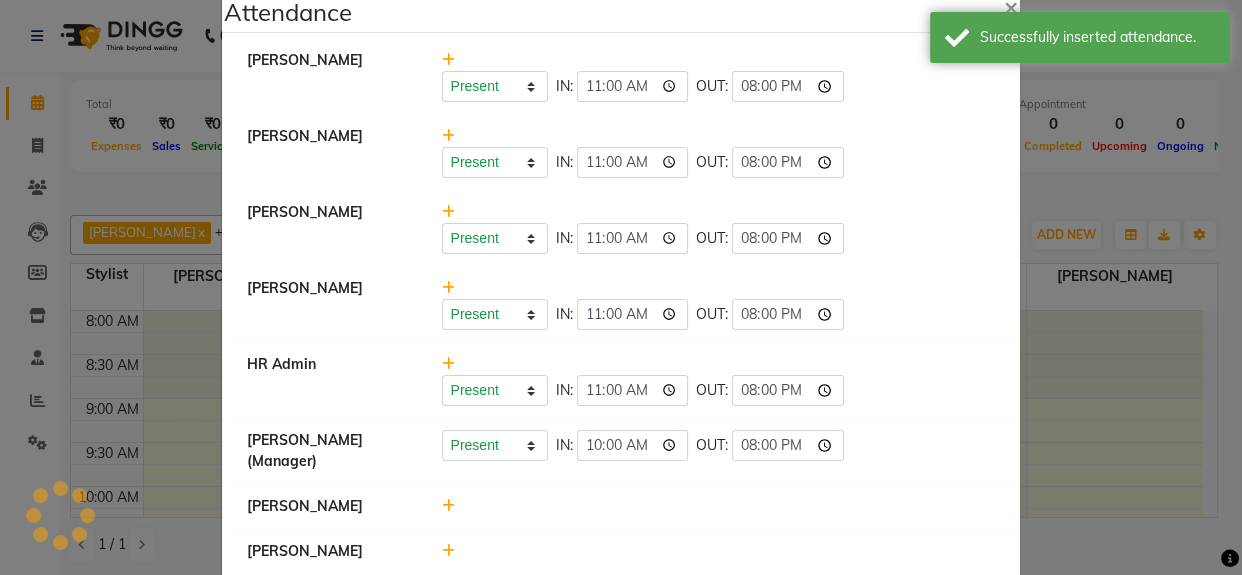 click on "[PERSON_NAME]" 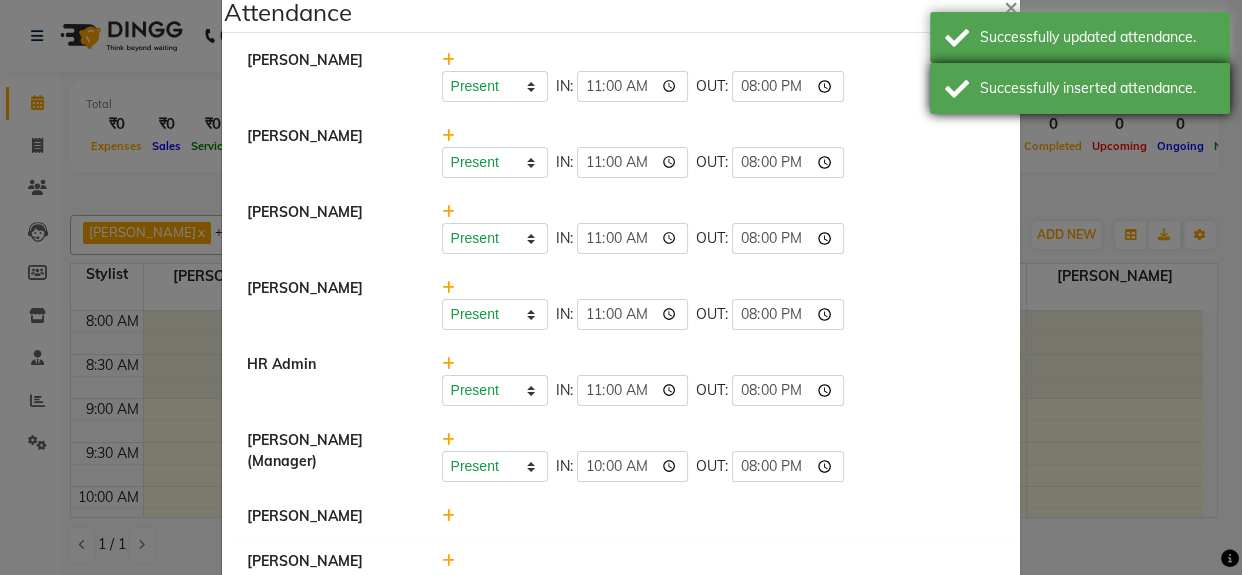 drag, startPoint x: 970, startPoint y: 80, endPoint x: 982, endPoint y: 7, distance: 73.97973 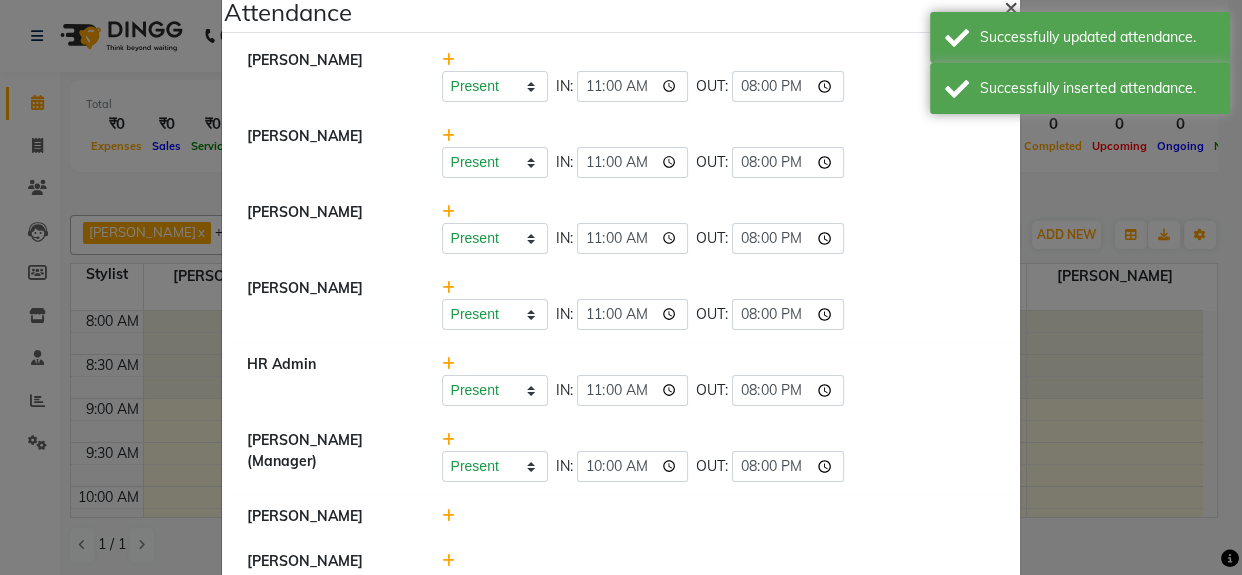 click on "Successfully inserted attendance." at bounding box center [1080, 88] 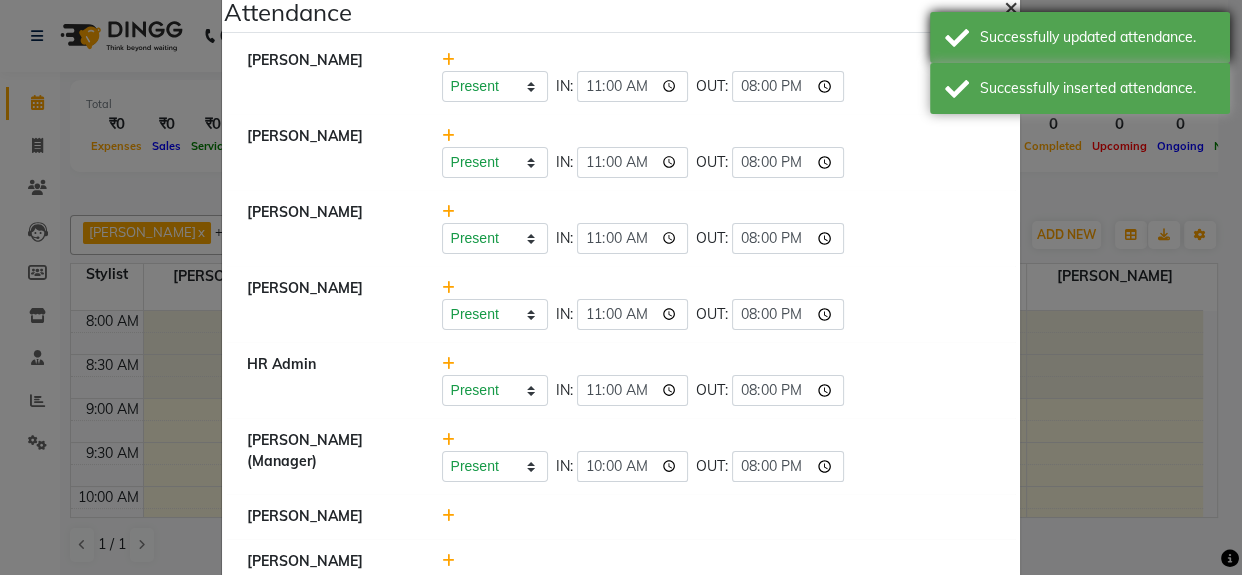 click on "×" 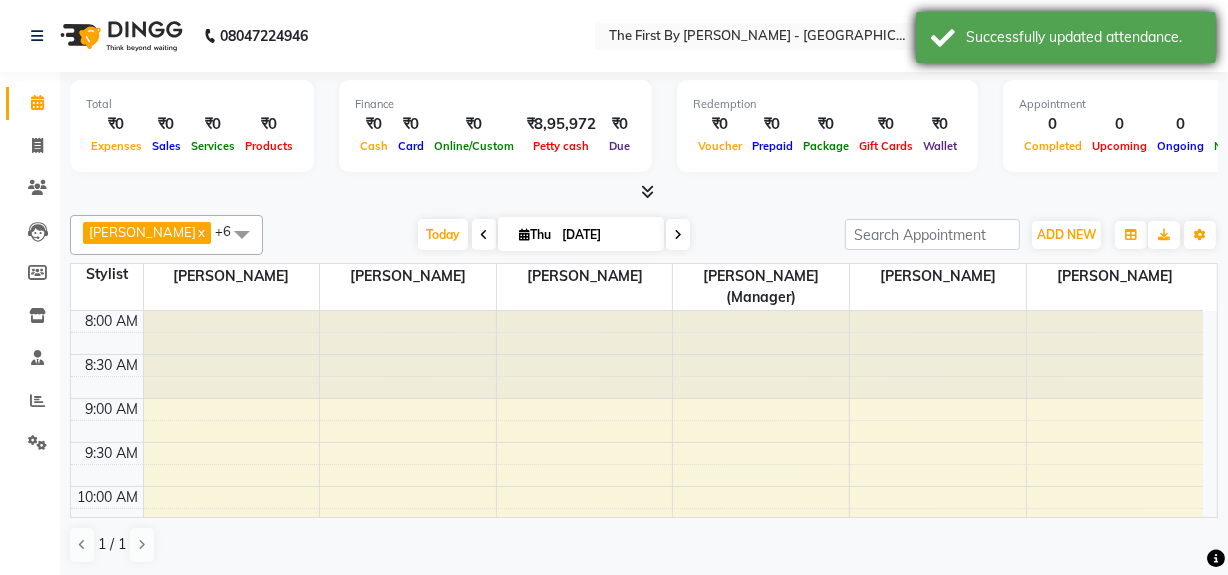 click on "Successfully updated attendance." at bounding box center [1083, 37] 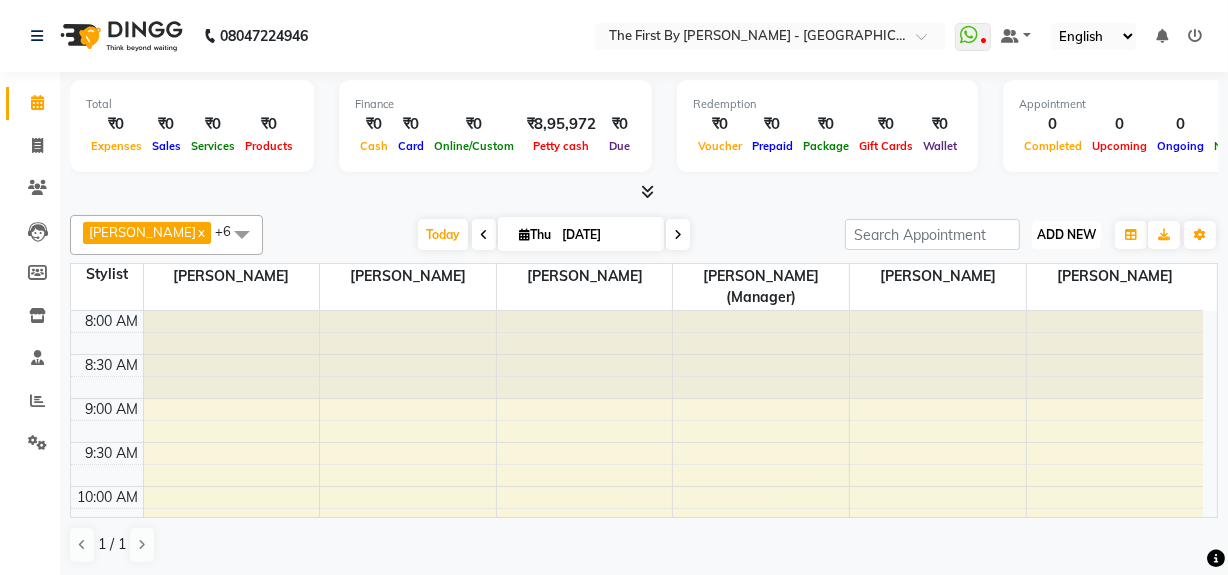 click on "ADD NEW" at bounding box center [1066, 234] 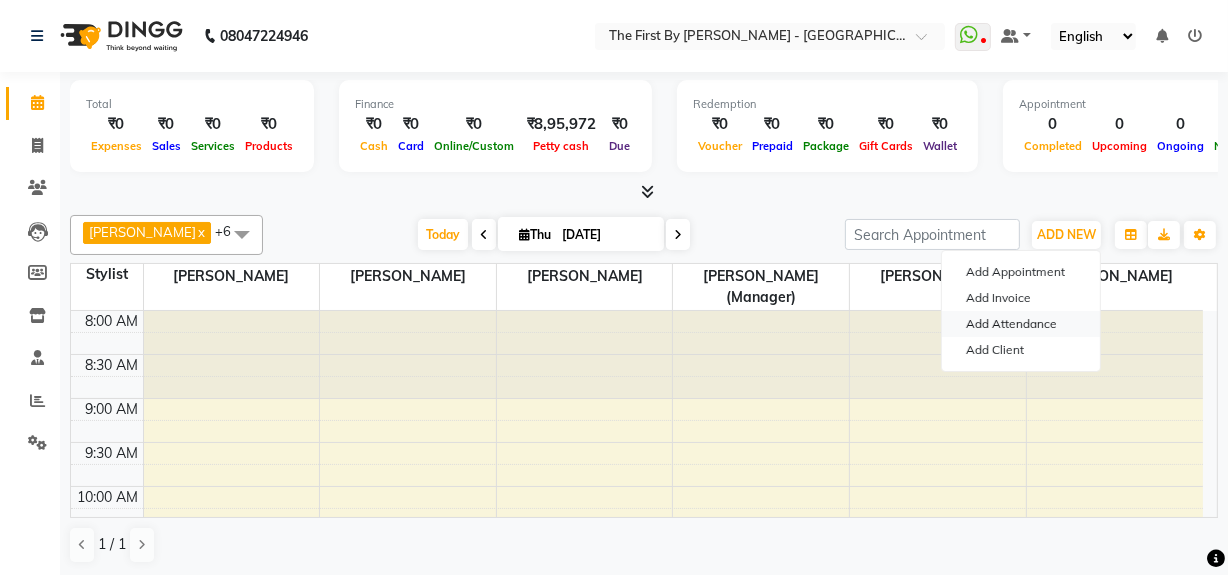 click on "Add Attendance" at bounding box center [1021, 324] 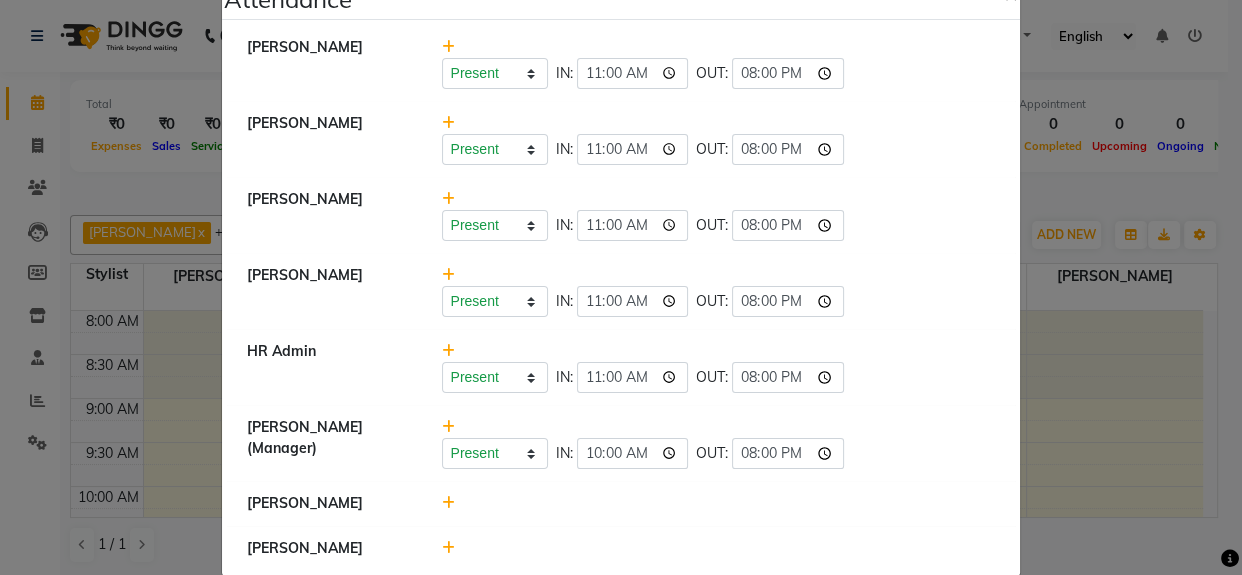 scroll, scrollTop: 78, scrollLeft: 0, axis: vertical 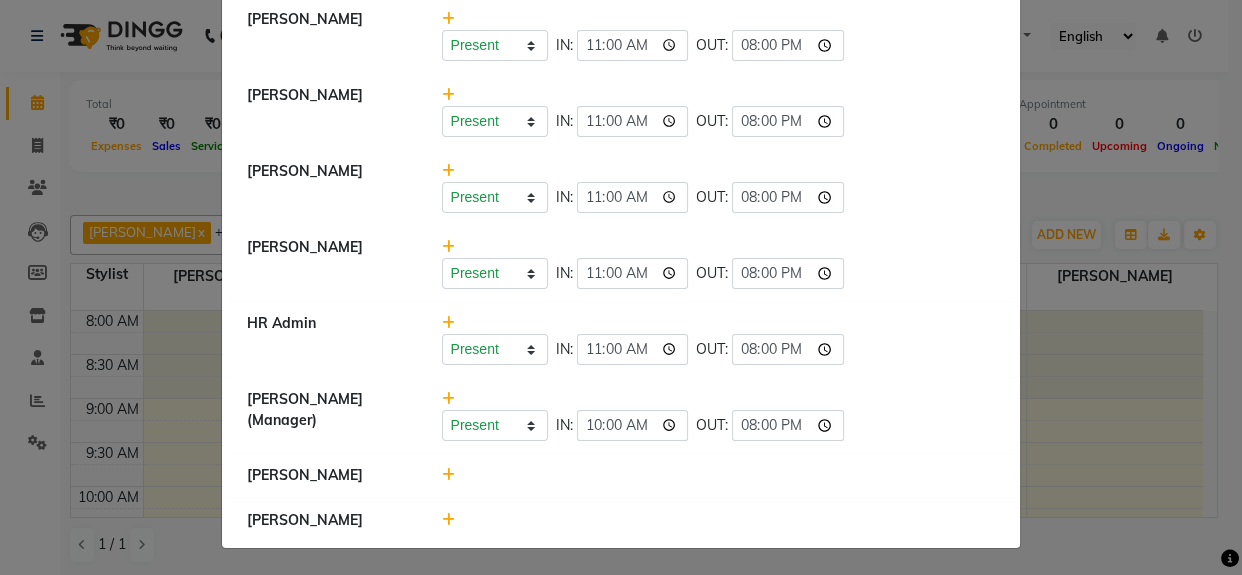 click 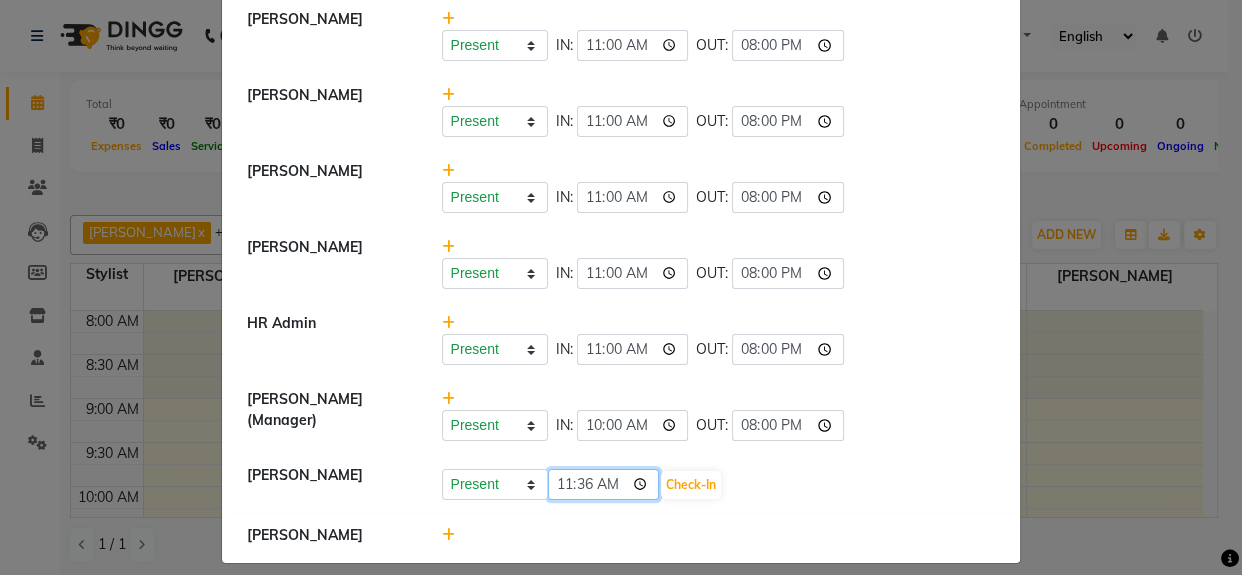 click on "11:36" 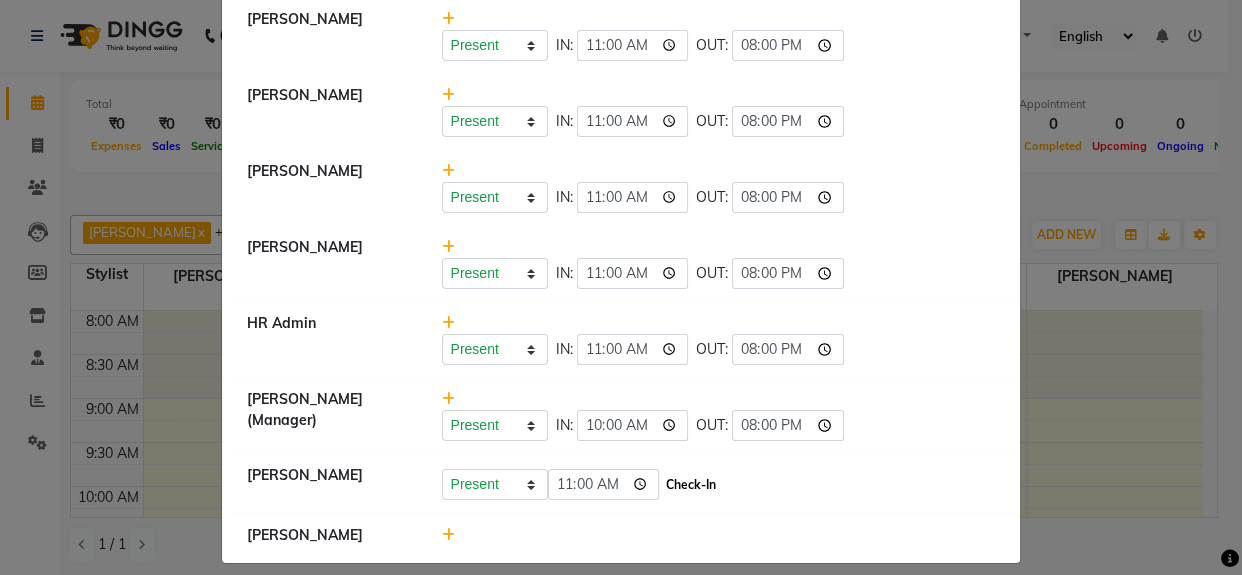 click on "Check-In" 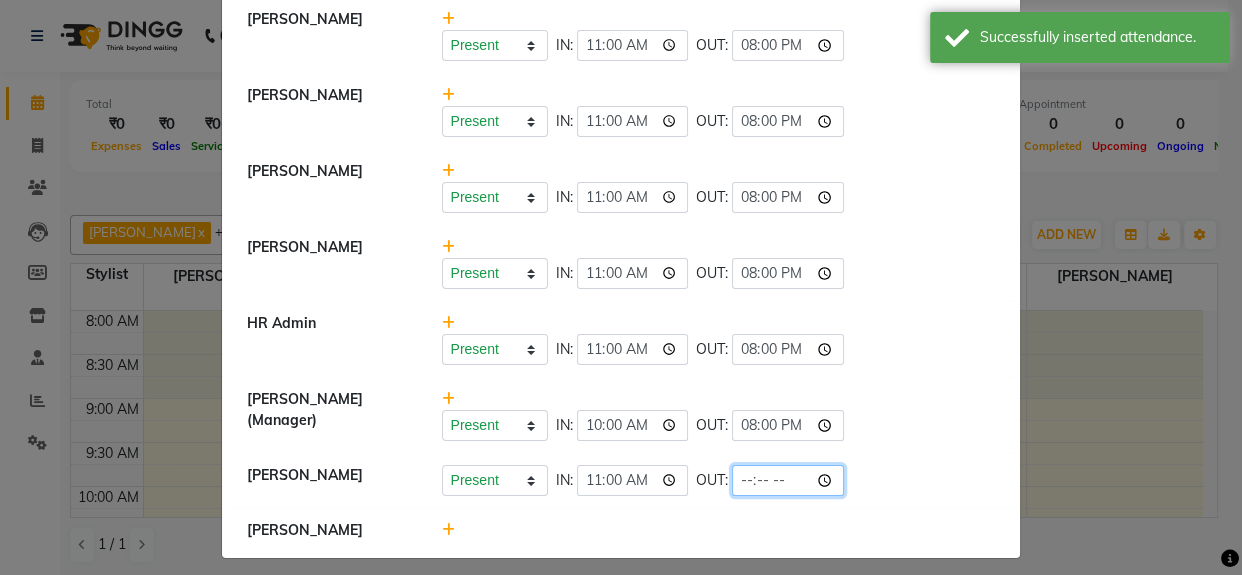 click 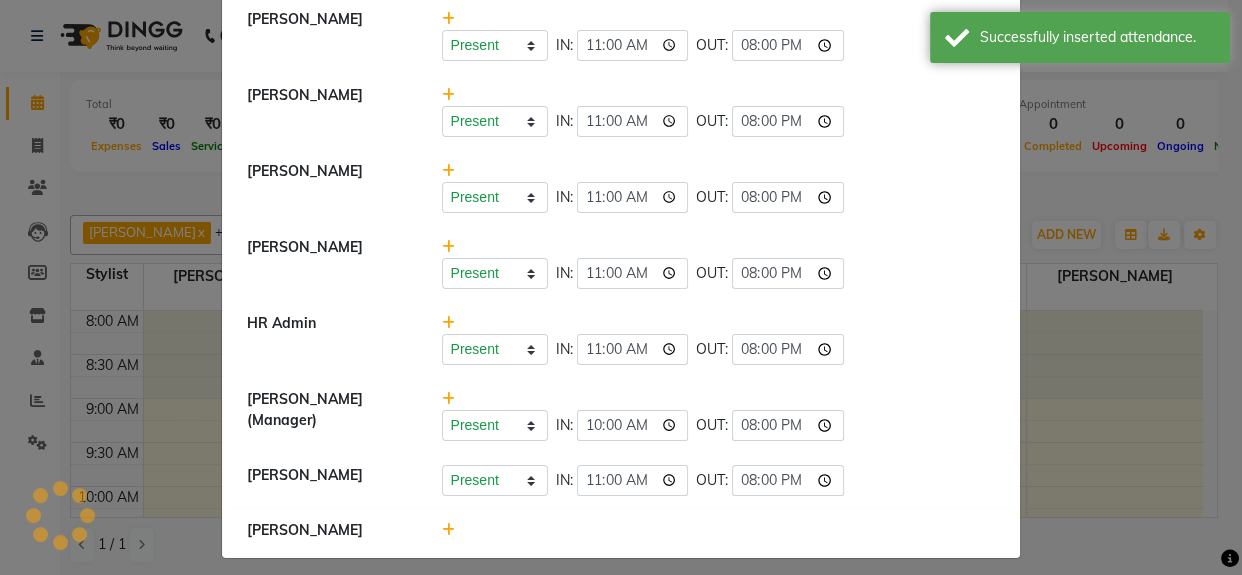 click 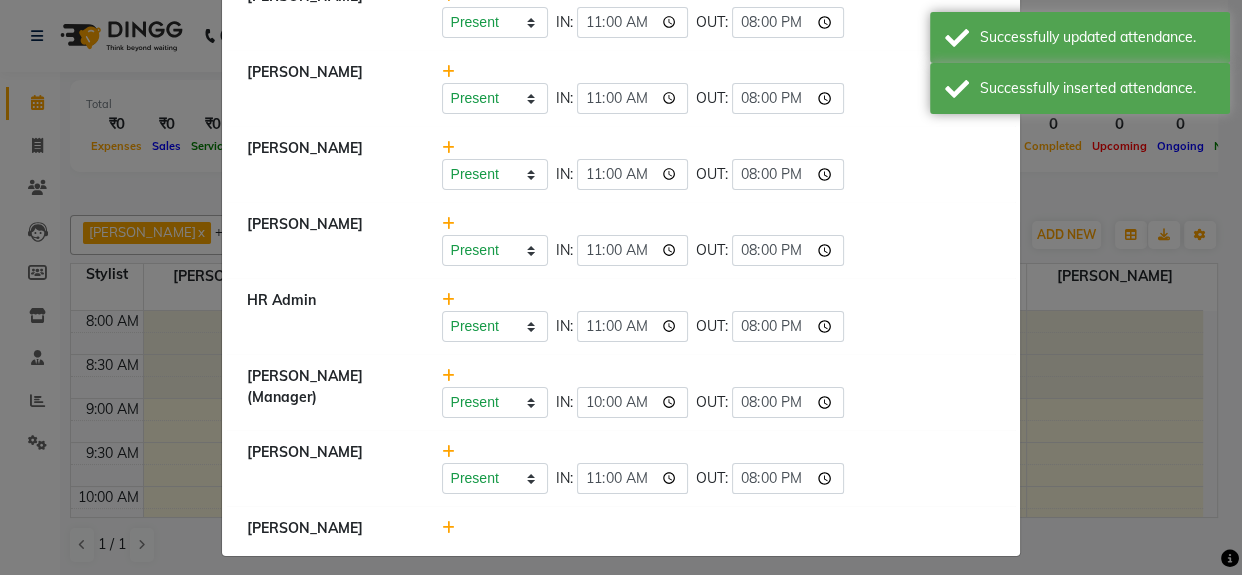 scroll, scrollTop: 109, scrollLeft: 0, axis: vertical 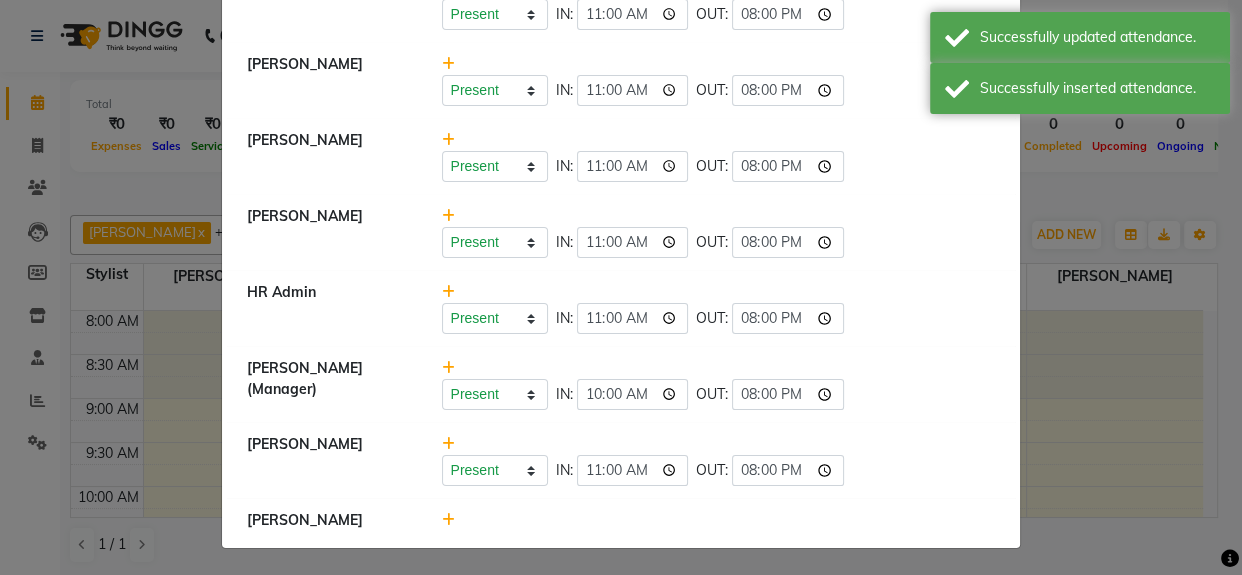 click 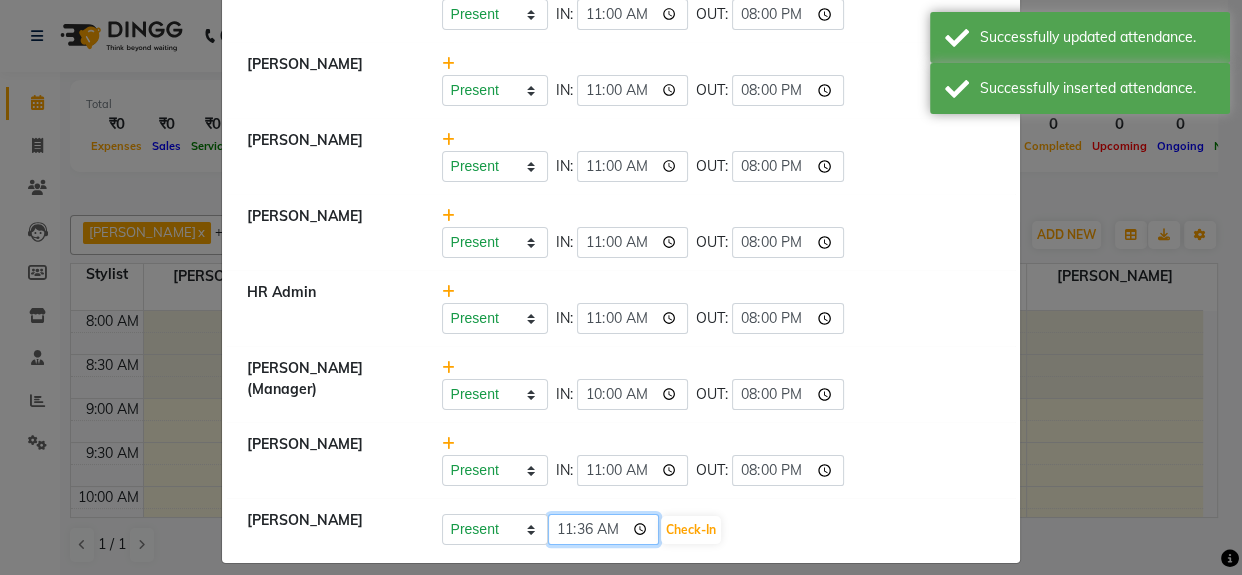 click on "11:36" 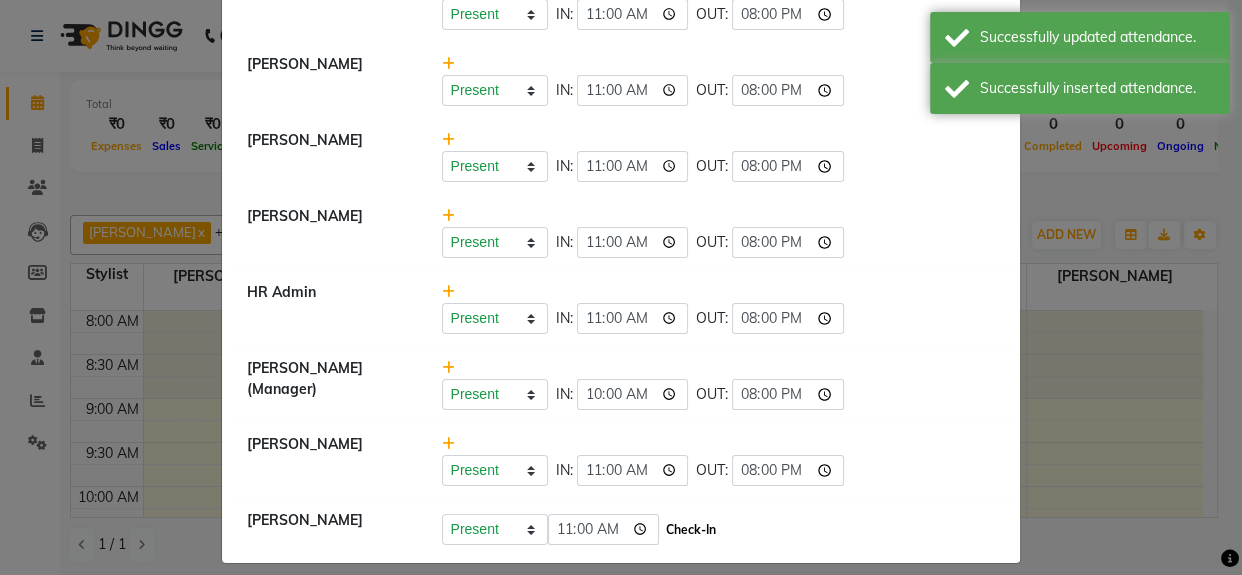 click on "Check-In" 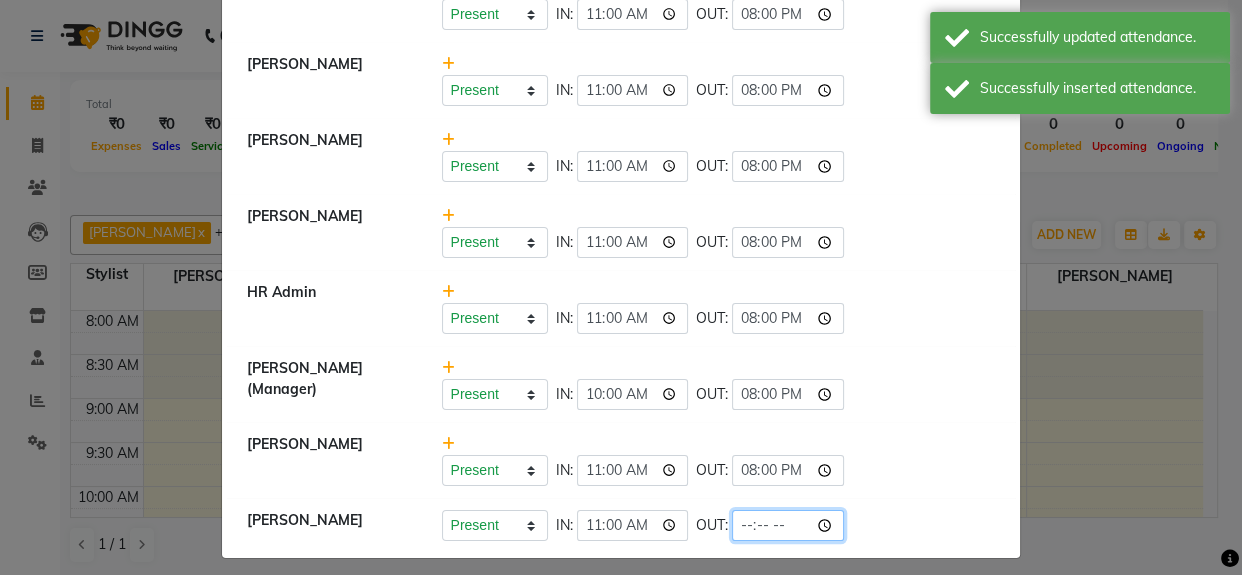 click 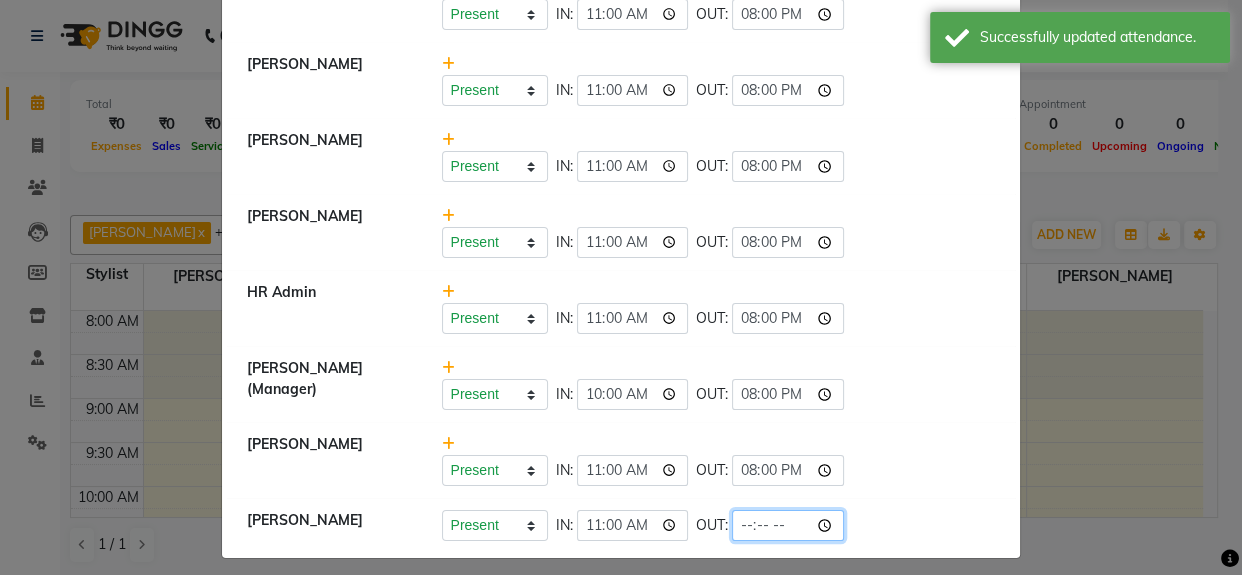 type on "20:00" 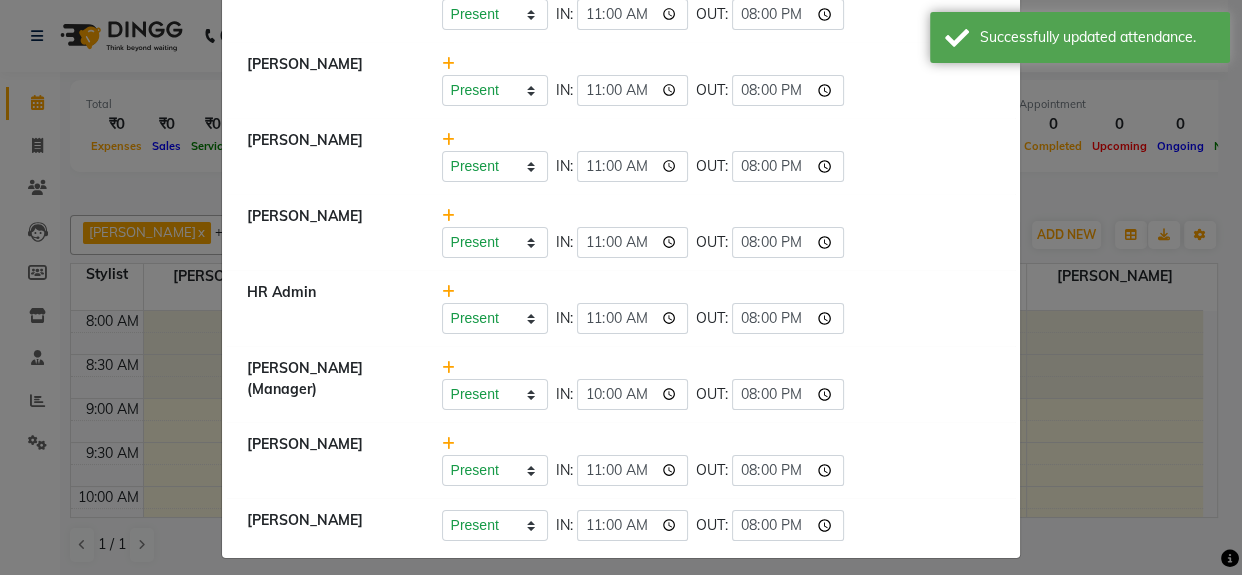click on "Present   Absent   Late   Half Day   Weekly Off  IN:  11:00 OUT:  20:00" 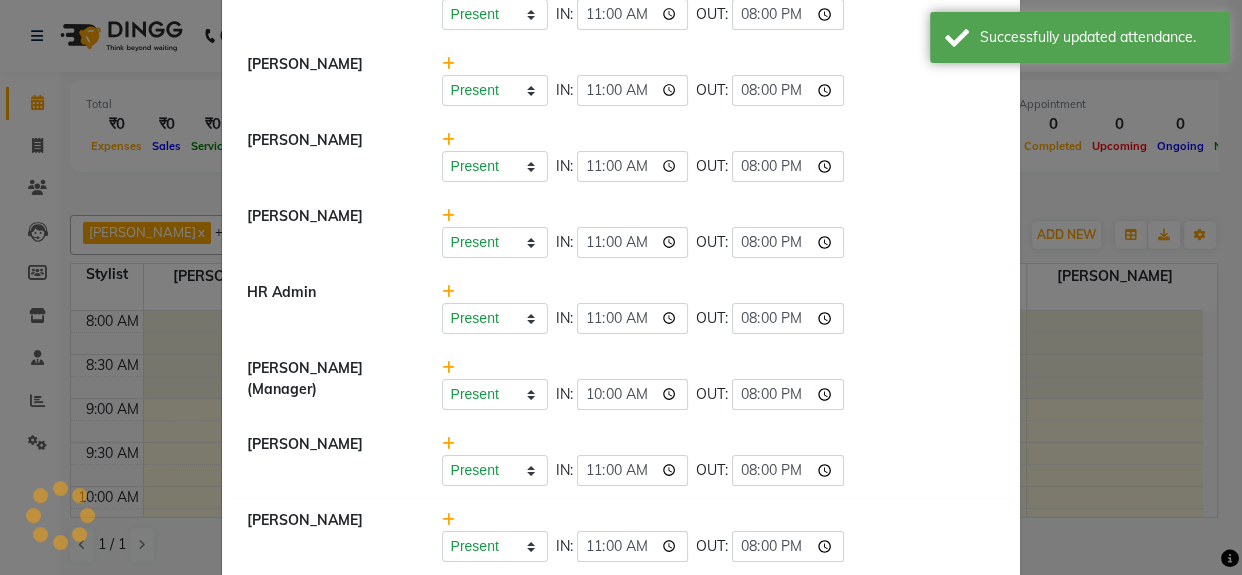 scroll, scrollTop: 0, scrollLeft: 0, axis: both 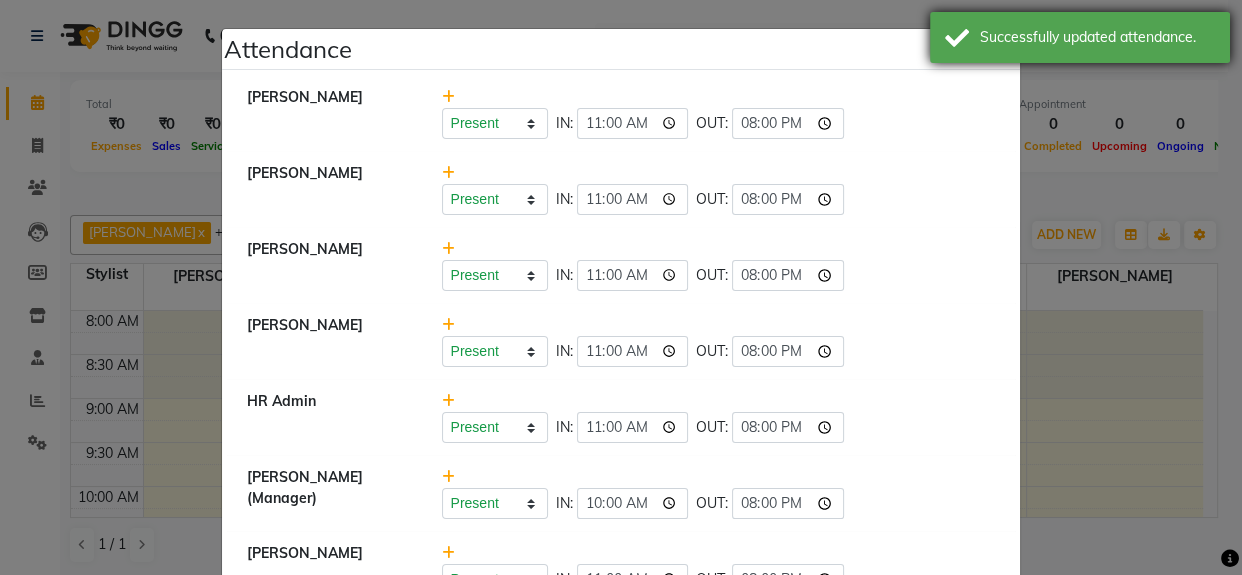 click on "Successfully updated attendance." at bounding box center [1097, 37] 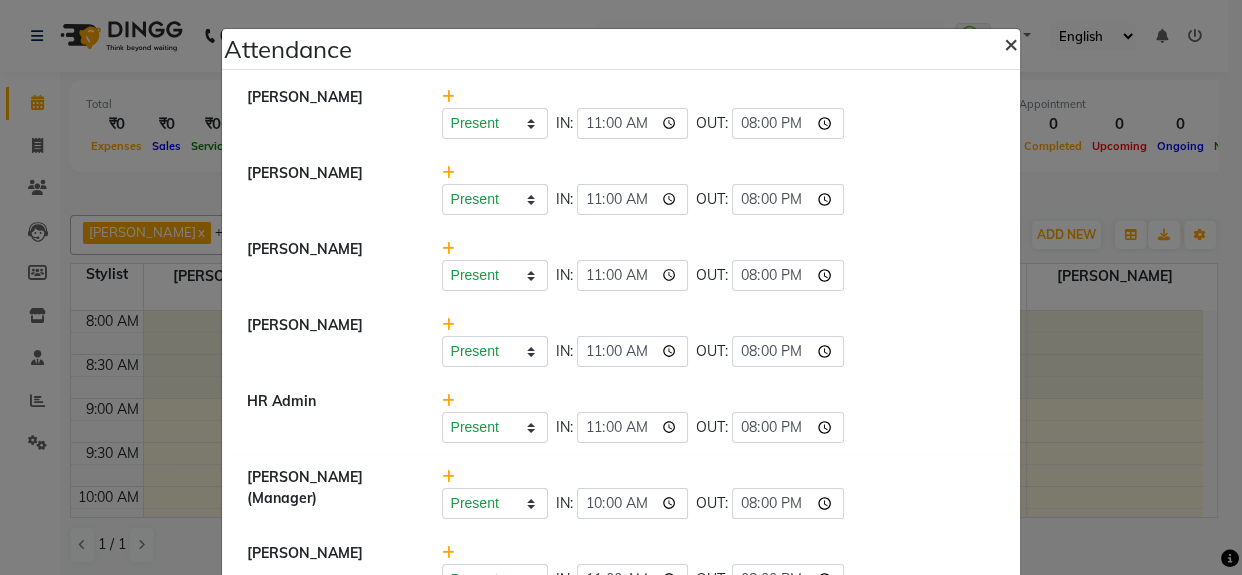 click on "×" 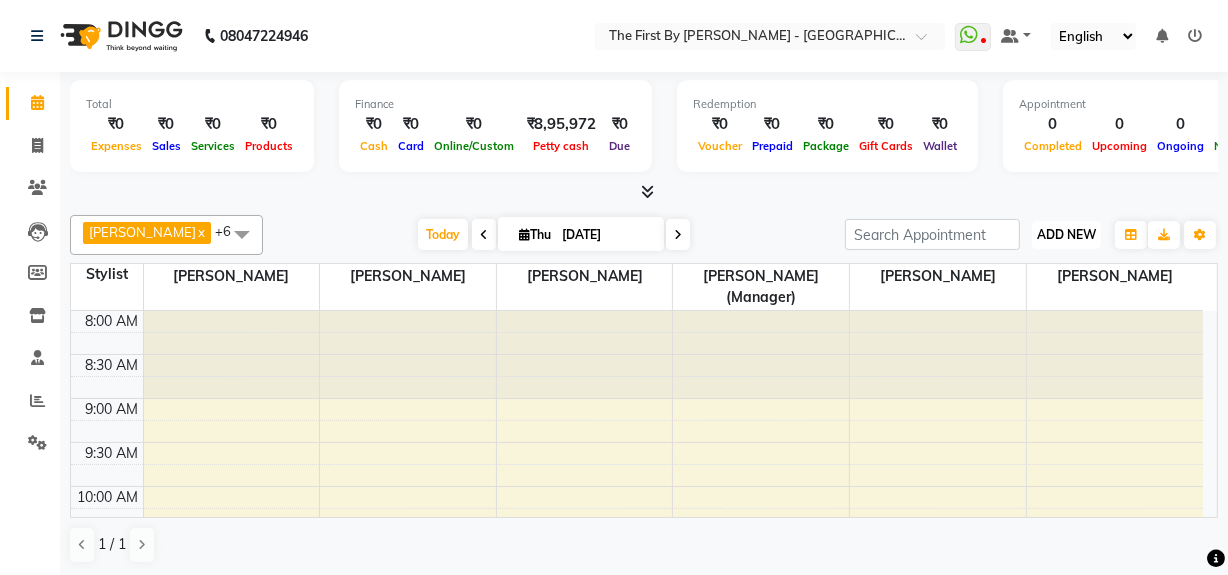 click on "ADD NEW" at bounding box center [1066, 234] 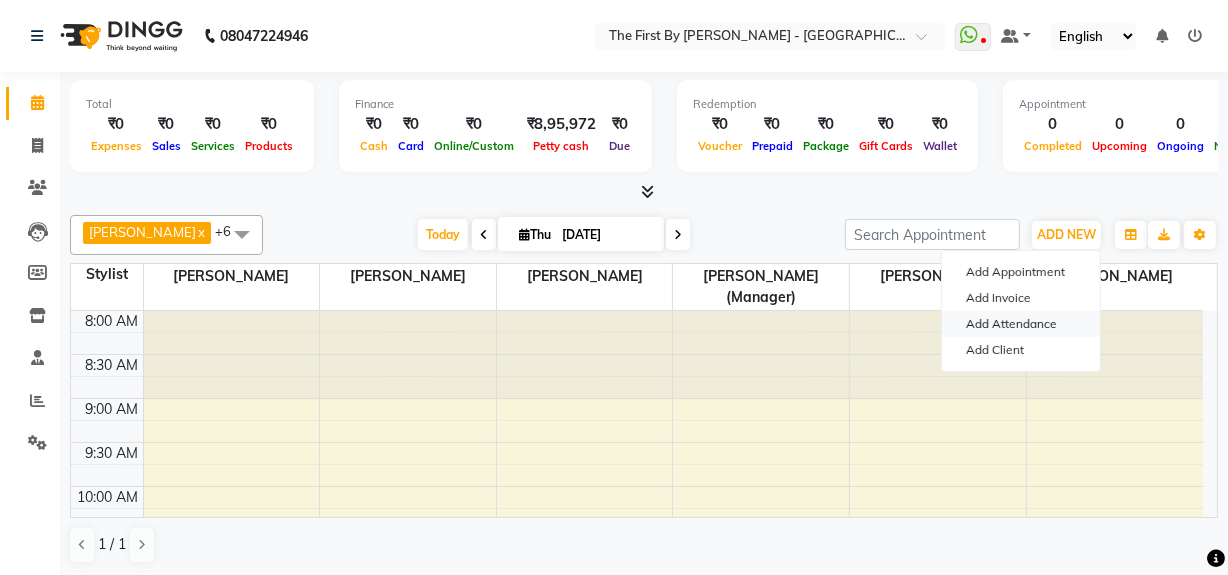 click on "Add Attendance" at bounding box center [1021, 324] 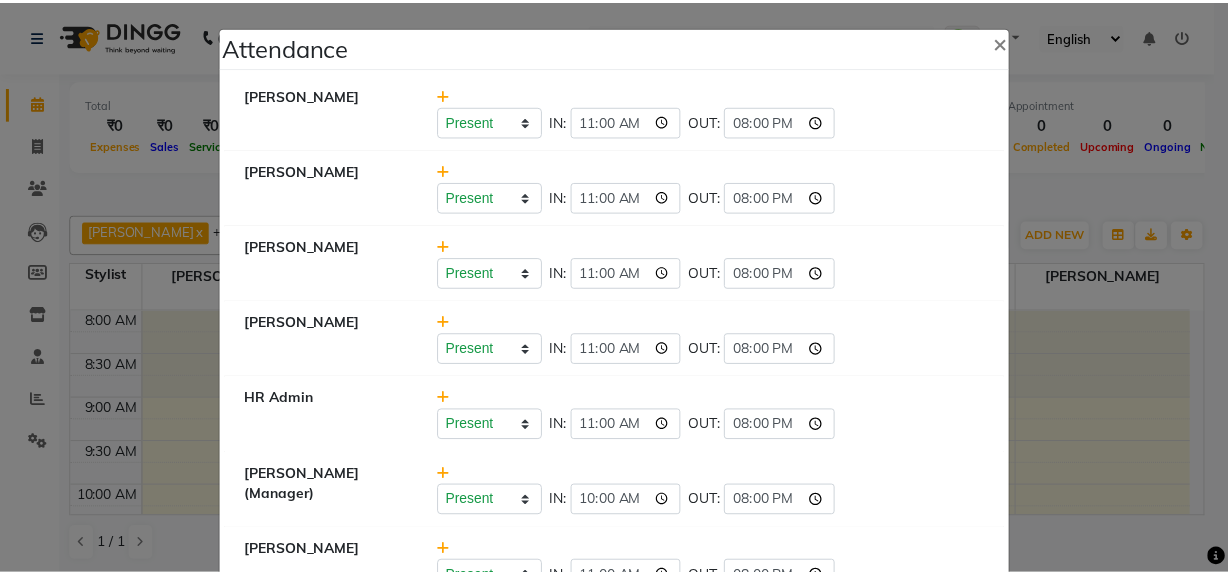 scroll, scrollTop: 0, scrollLeft: 0, axis: both 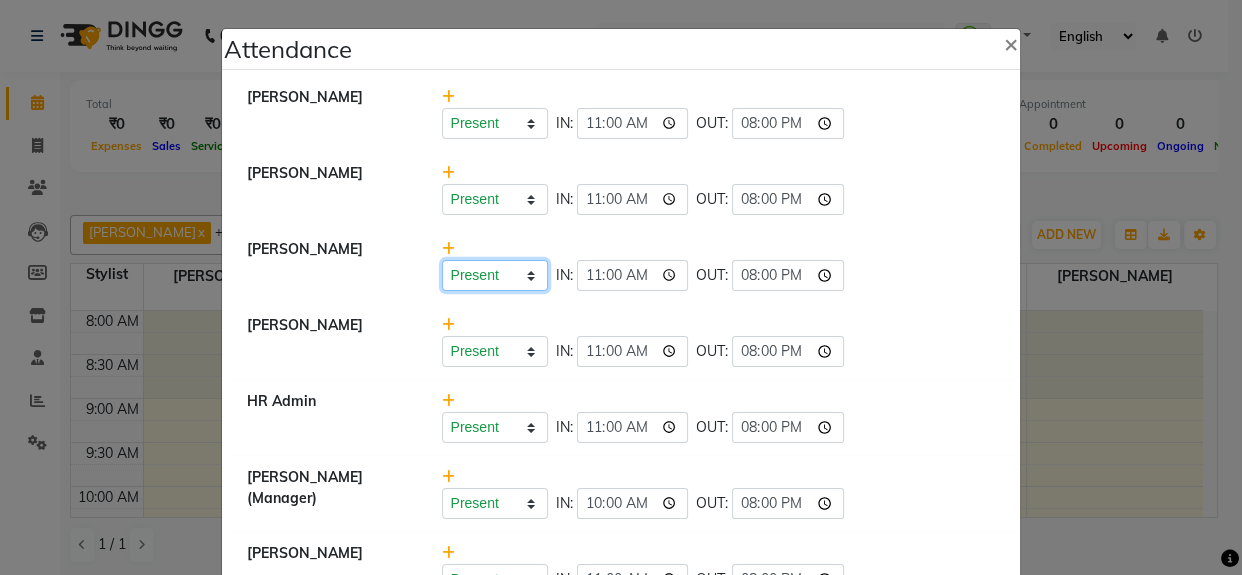 click on "Present   Absent   Late   Half Day   Weekly Off" 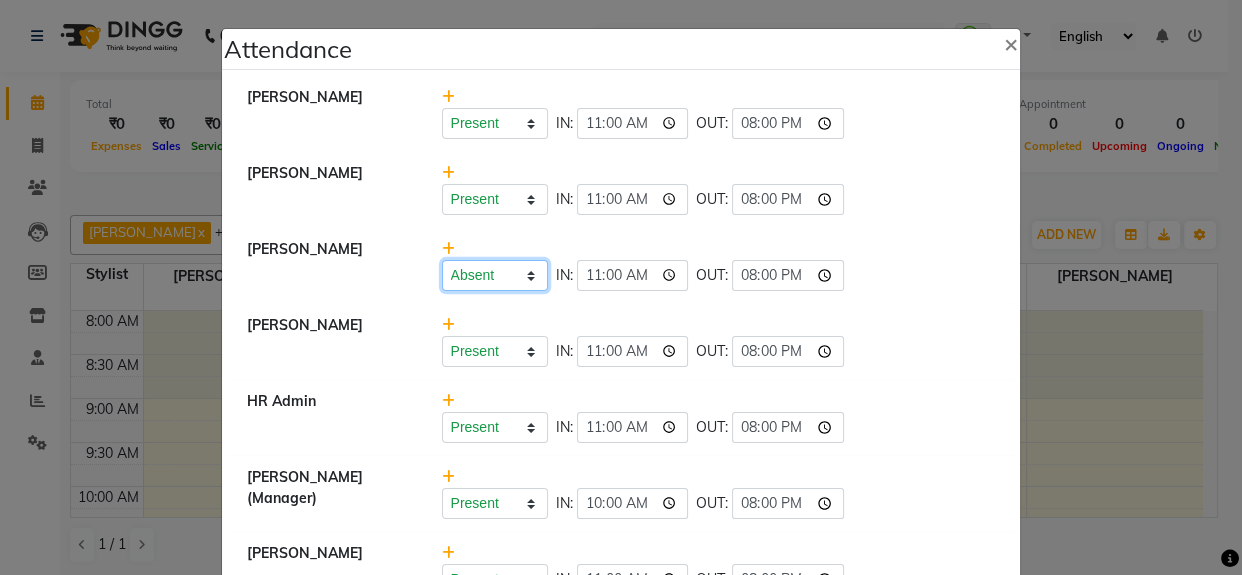 click on "Present   Absent   Late   Half Day   Weekly Off" 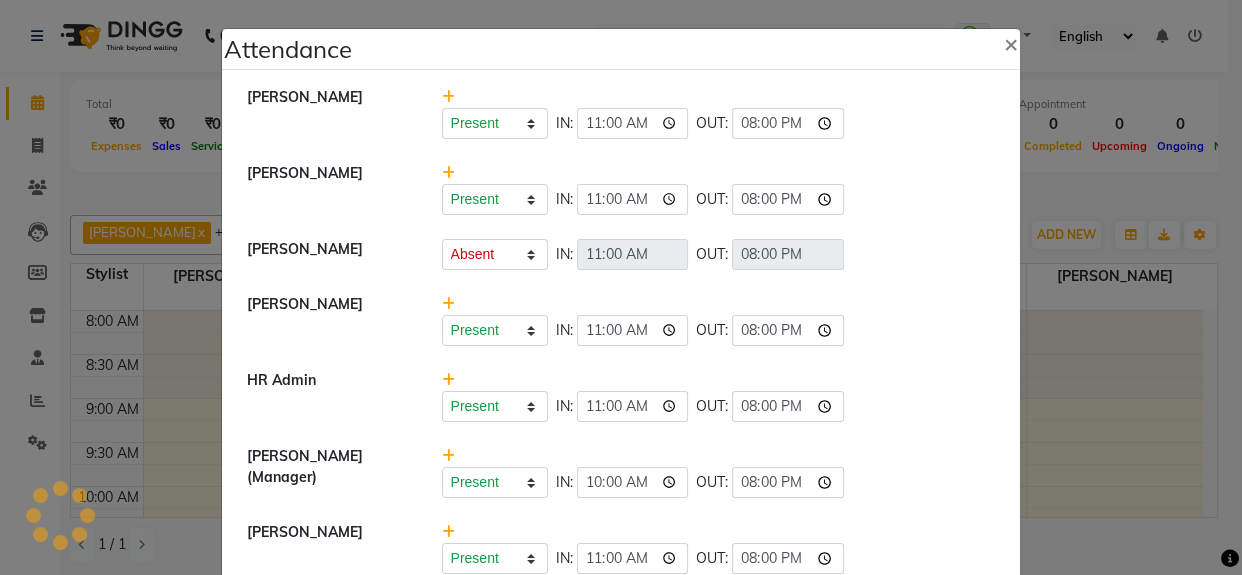 select on "A" 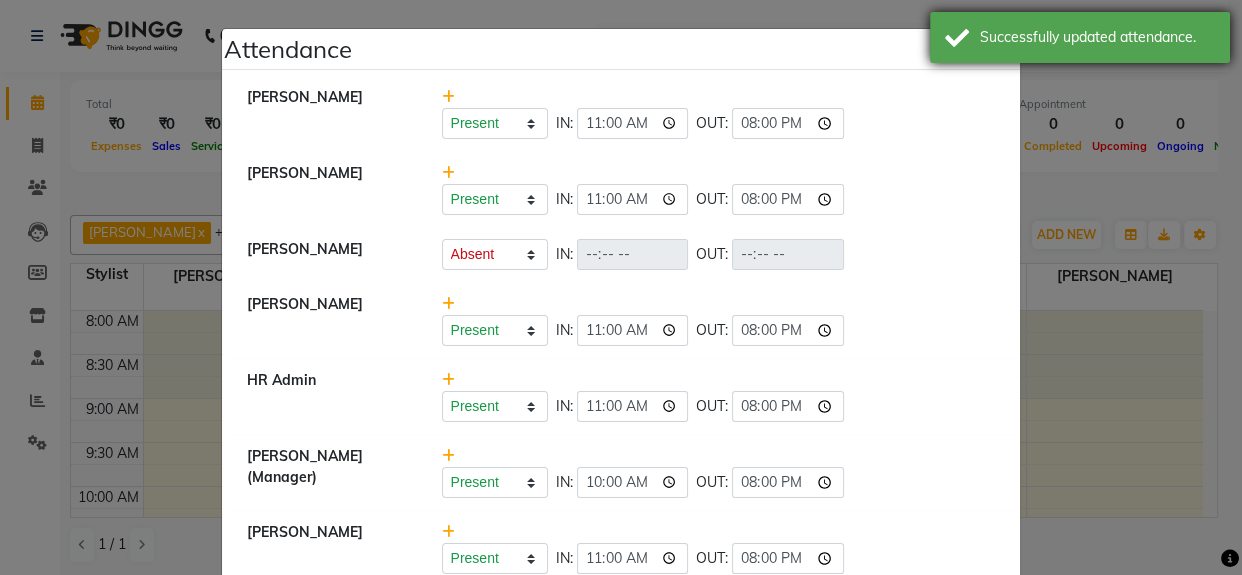 click on "Successfully updated attendance." at bounding box center (1080, 37) 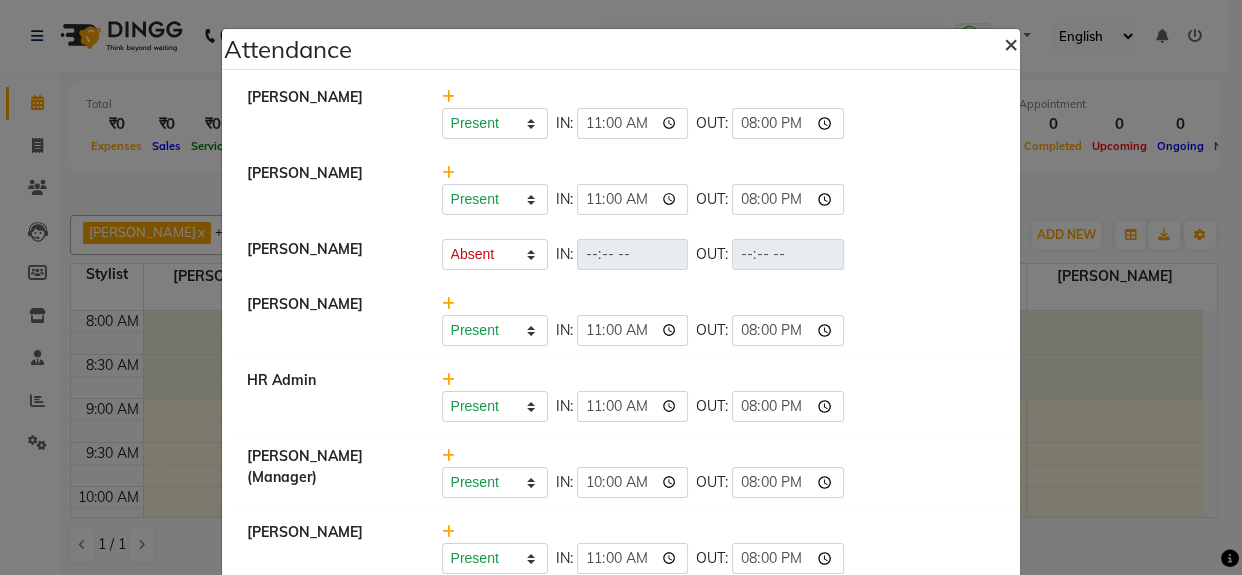 drag, startPoint x: 1007, startPoint y: 37, endPoint x: 995, endPoint y: 111, distance: 74.96666 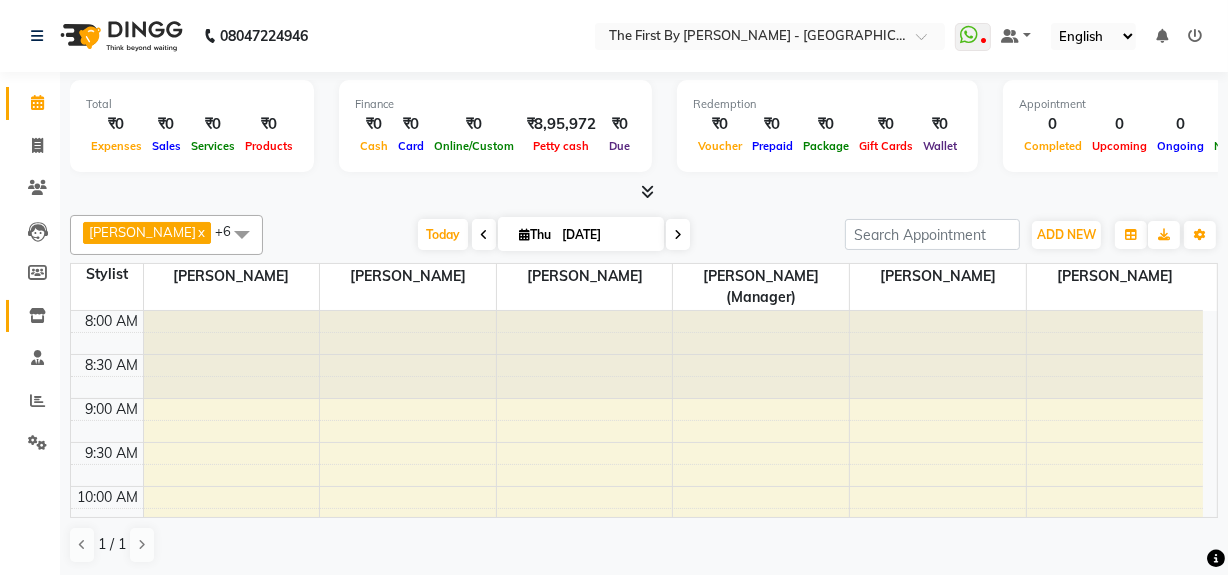 click 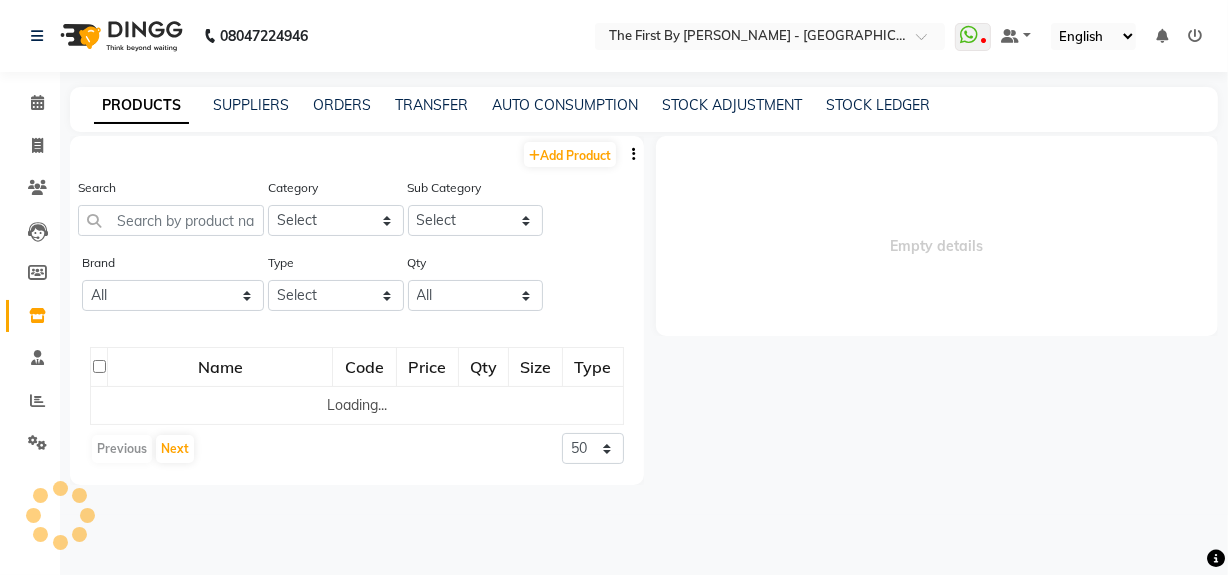 select 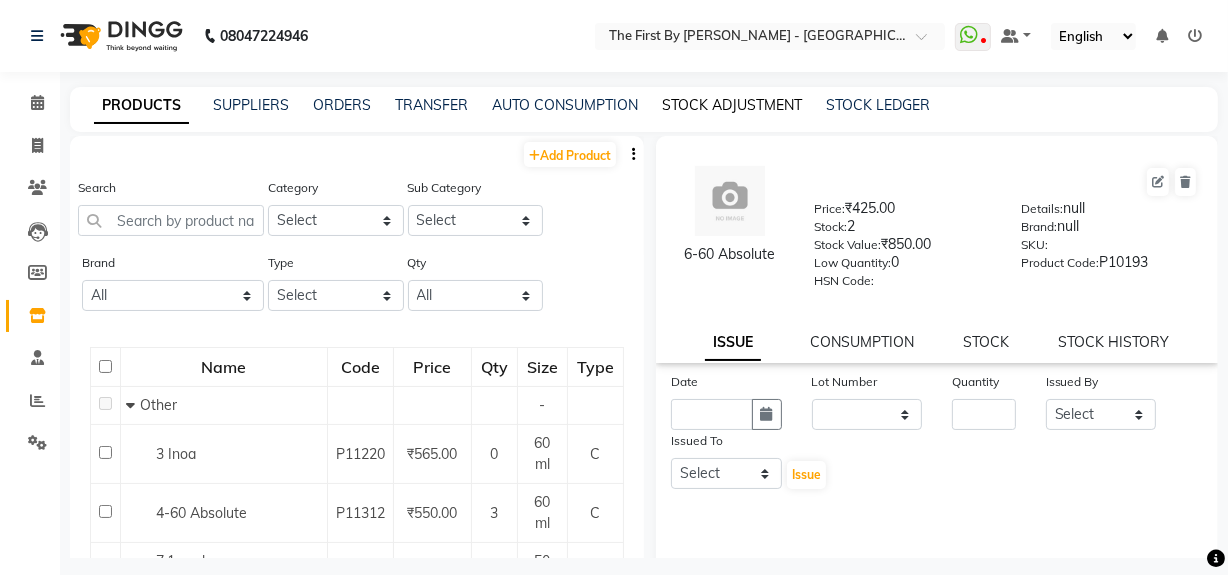 click on "STOCK ADJUSTMENT" 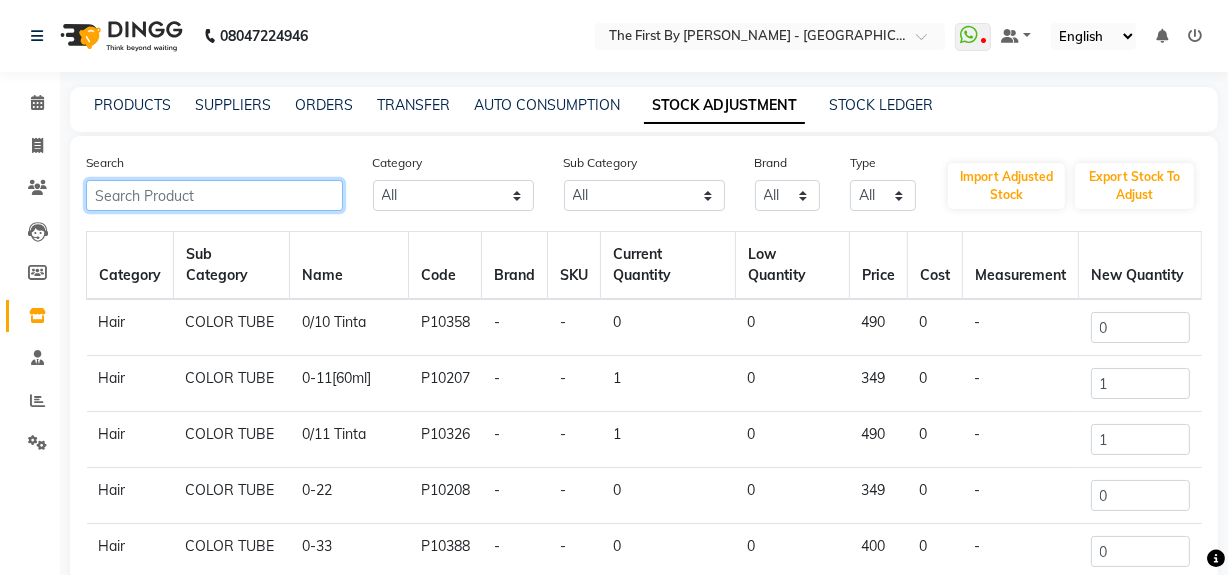click 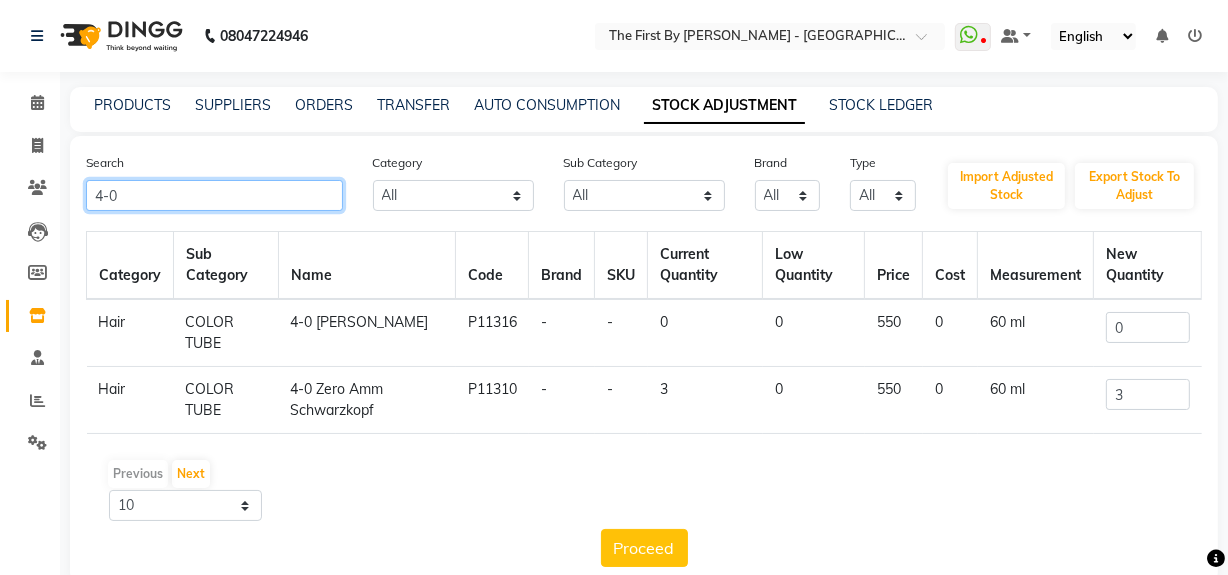 type on "4-0" 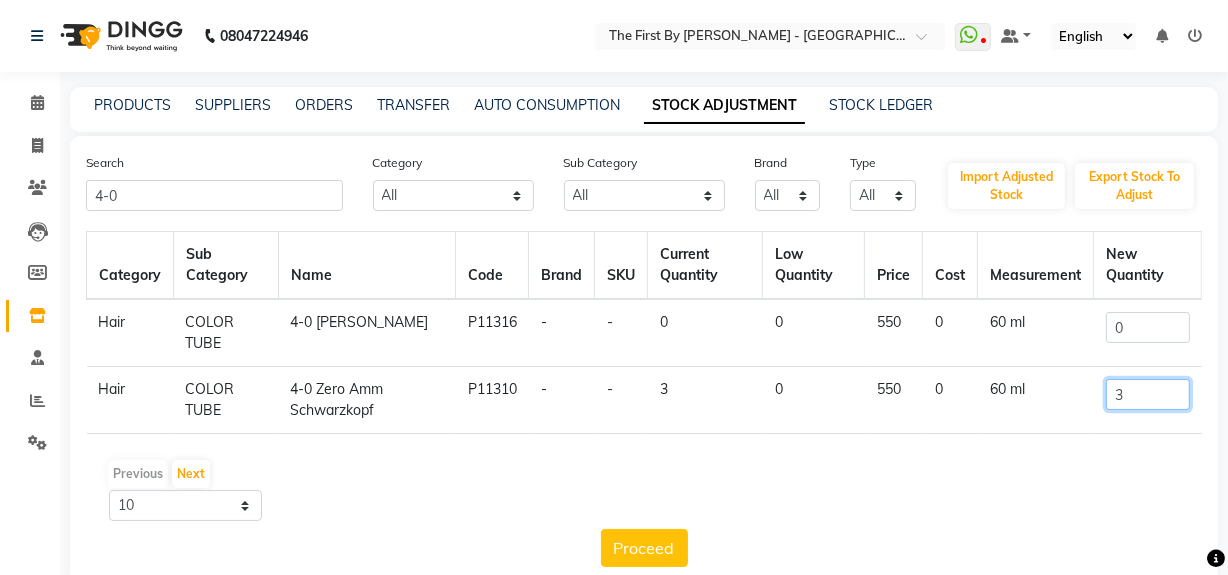click on "3" 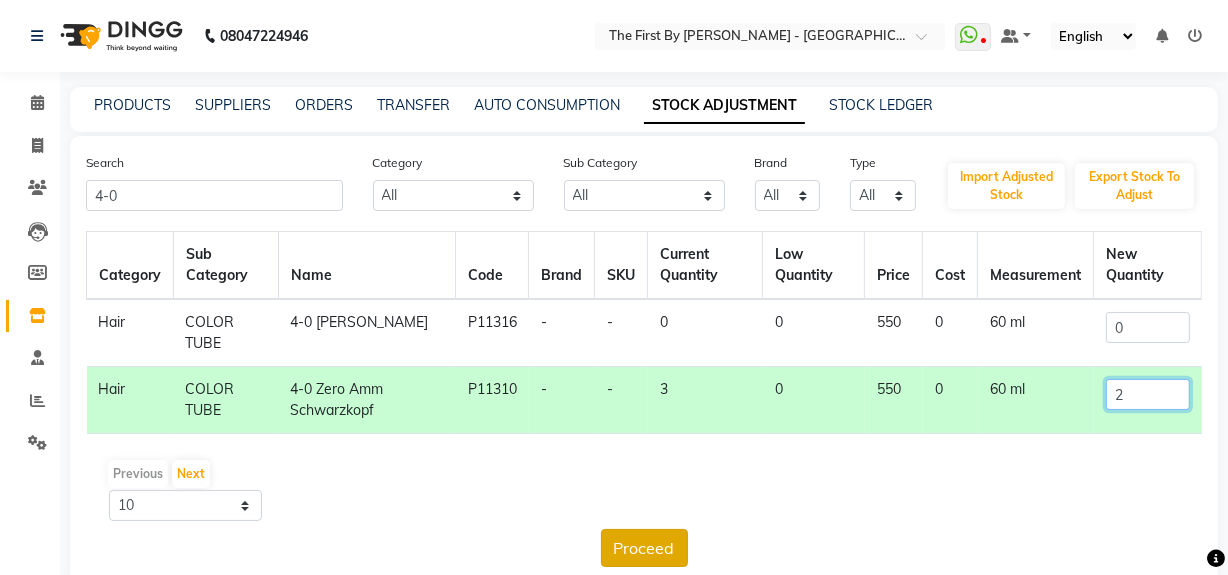 type on "2" 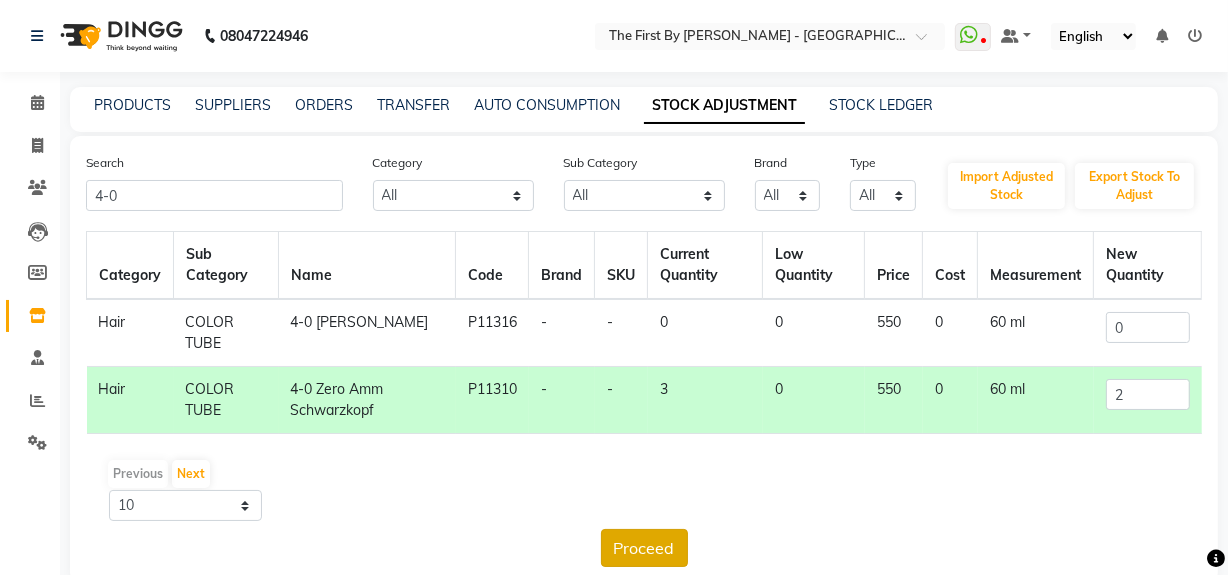 click on "Proceed" 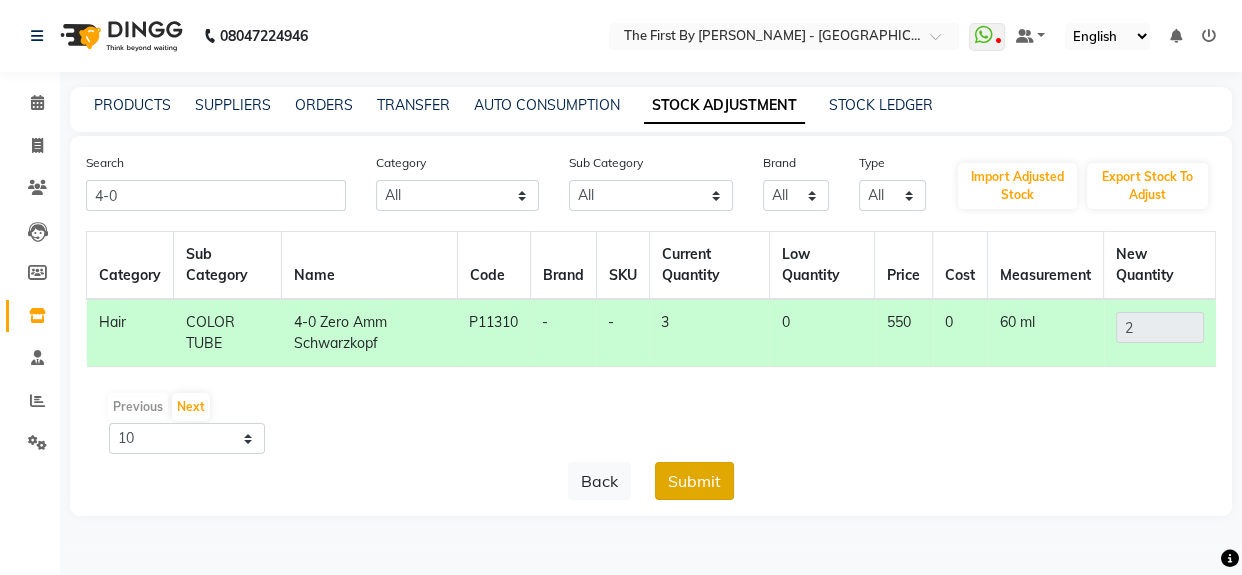 click on "Submit" 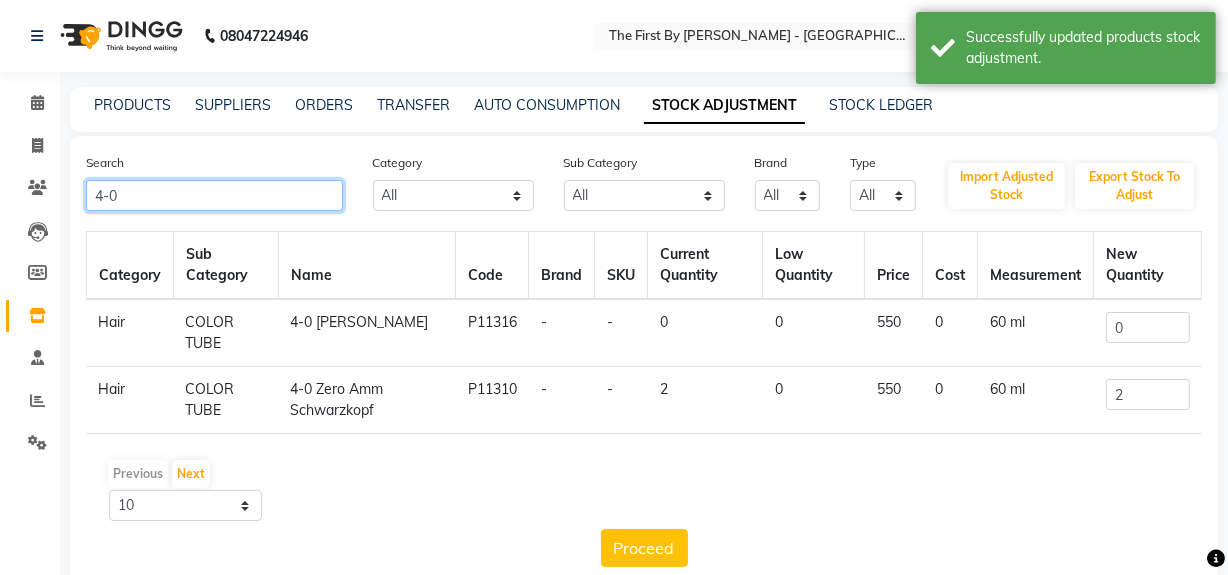 click on "4-0" 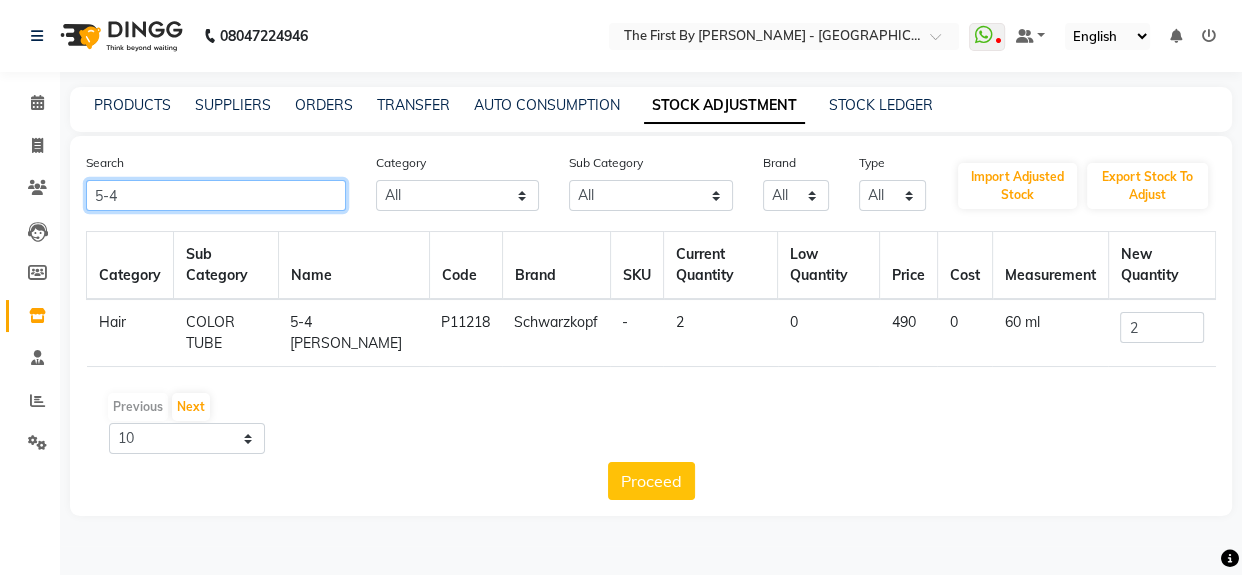 type on "5-4" 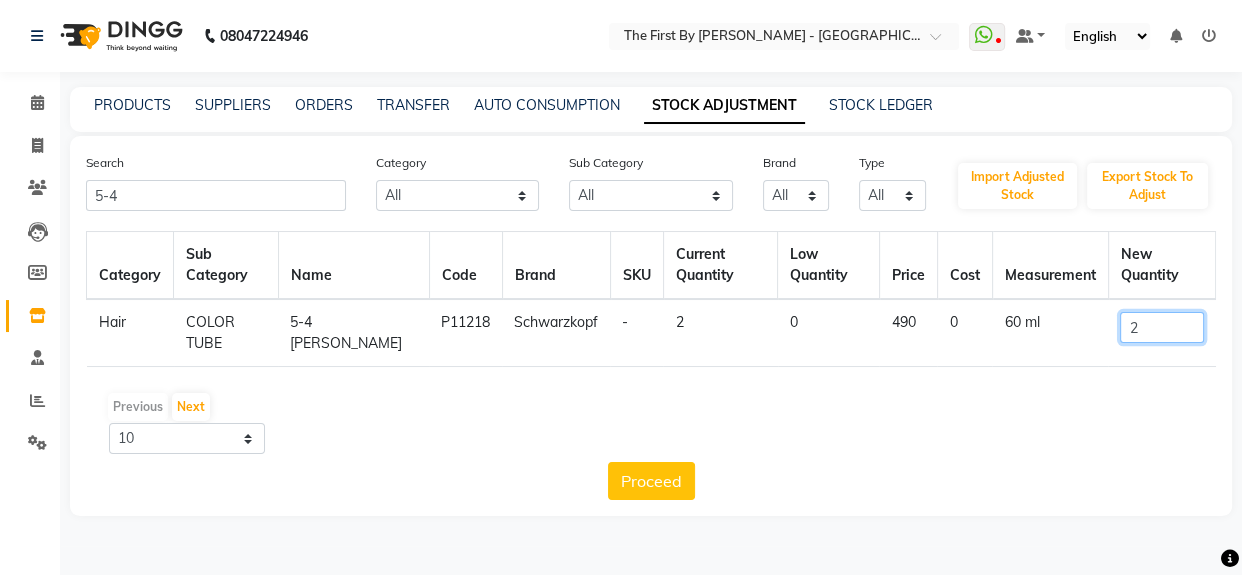 click on "2" 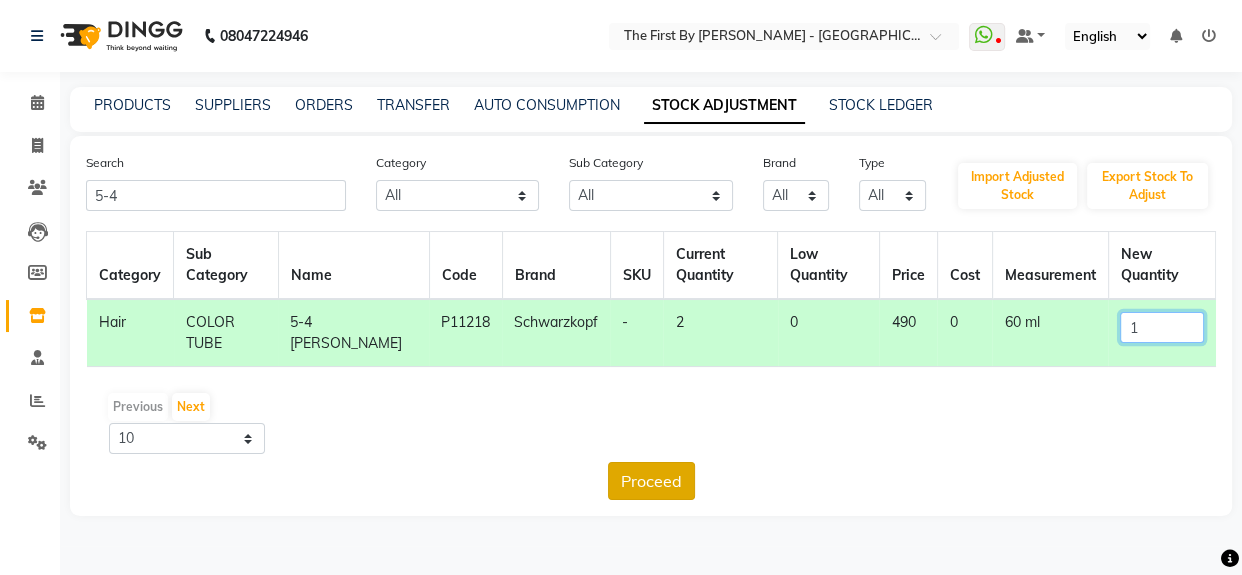 type on "1" 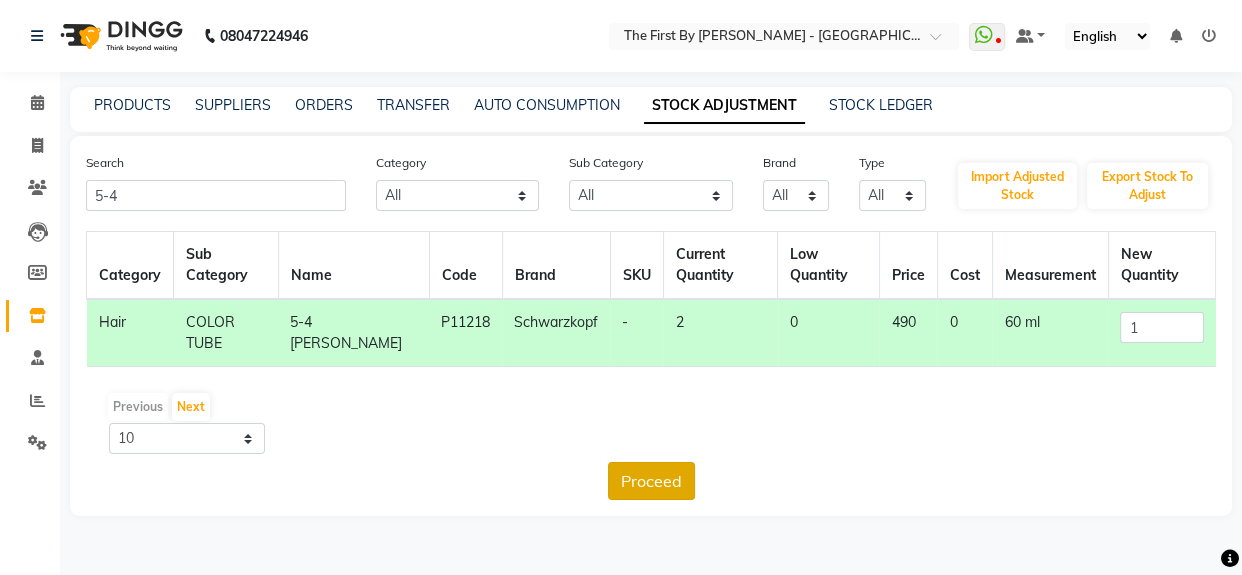 click on "Proceed" 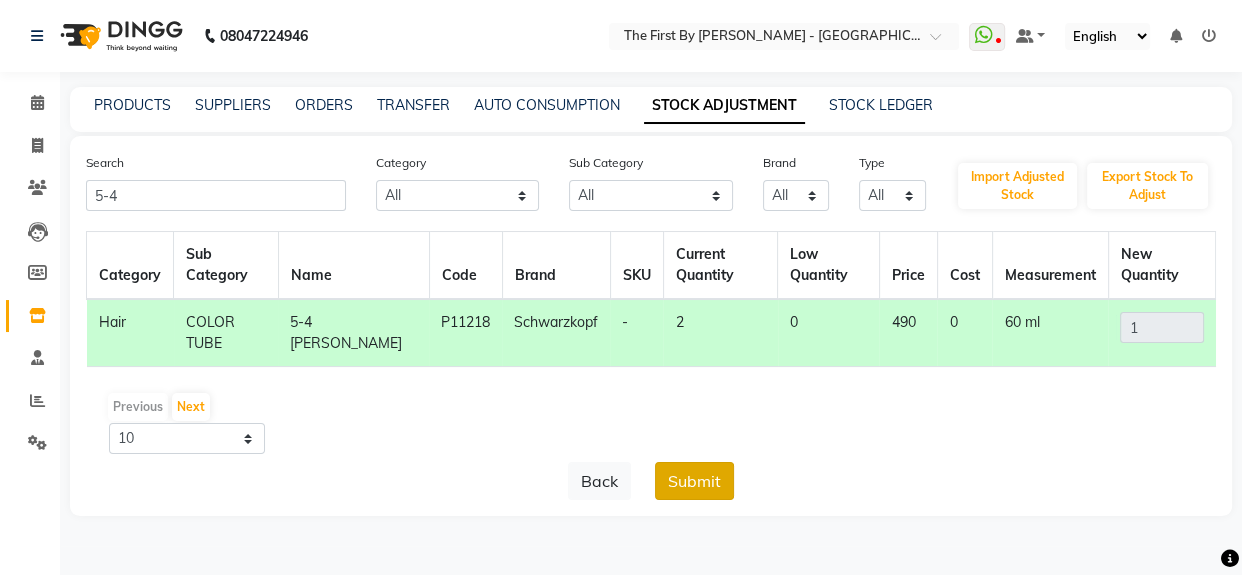 drag, startPoint x: 734, startPoint y: 472, endPoint x: 718, endPoint y: 471, distance: 16.03122 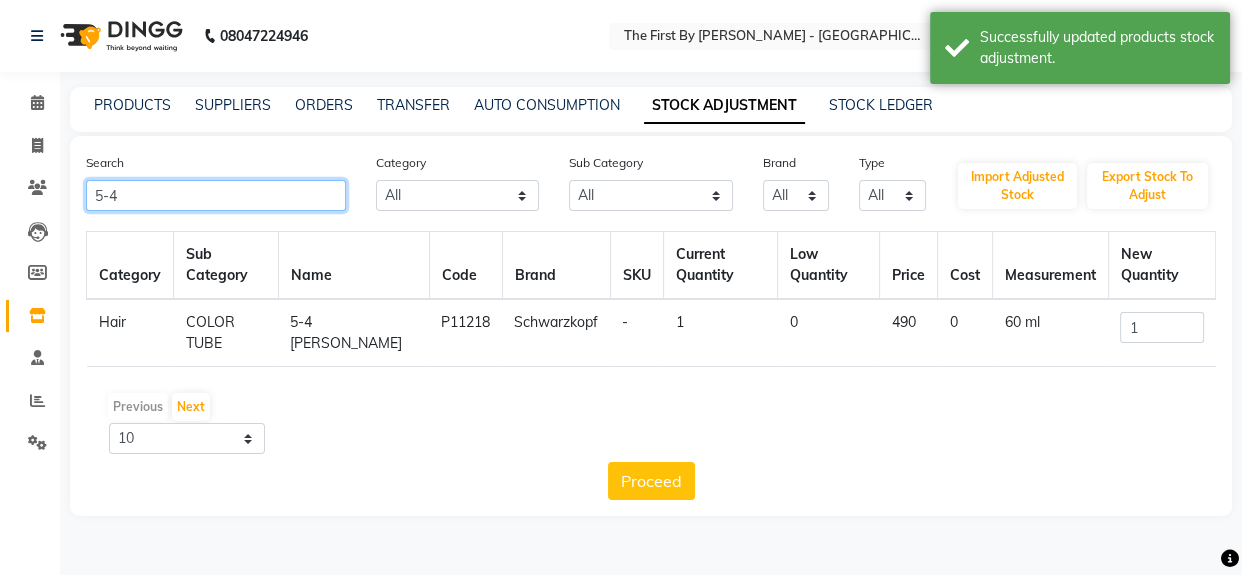 click on "5-4" 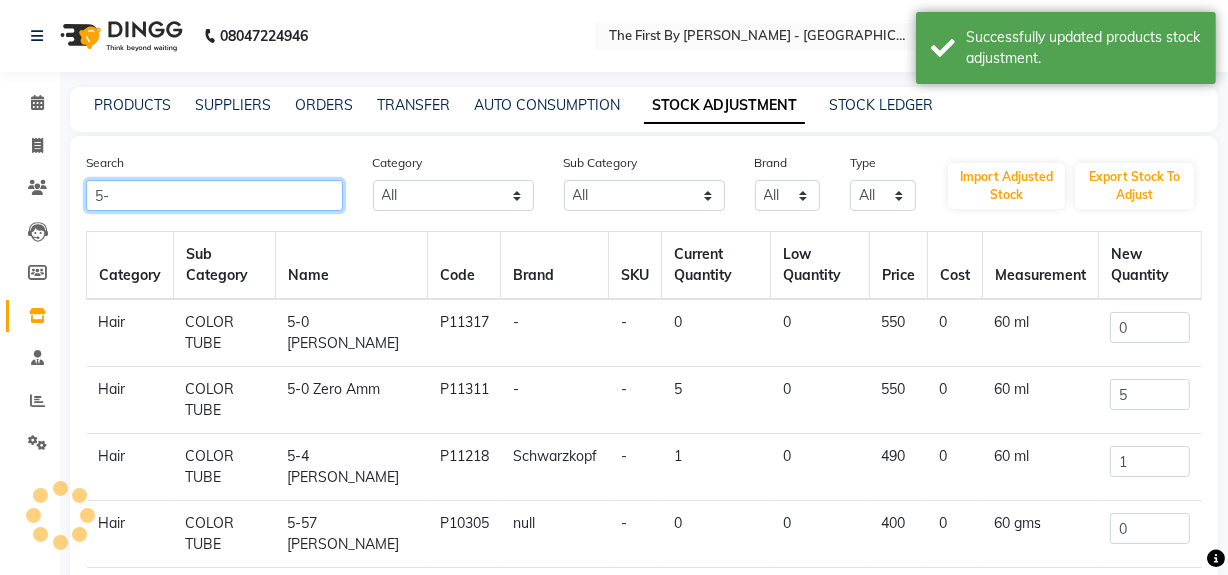 type on "5" 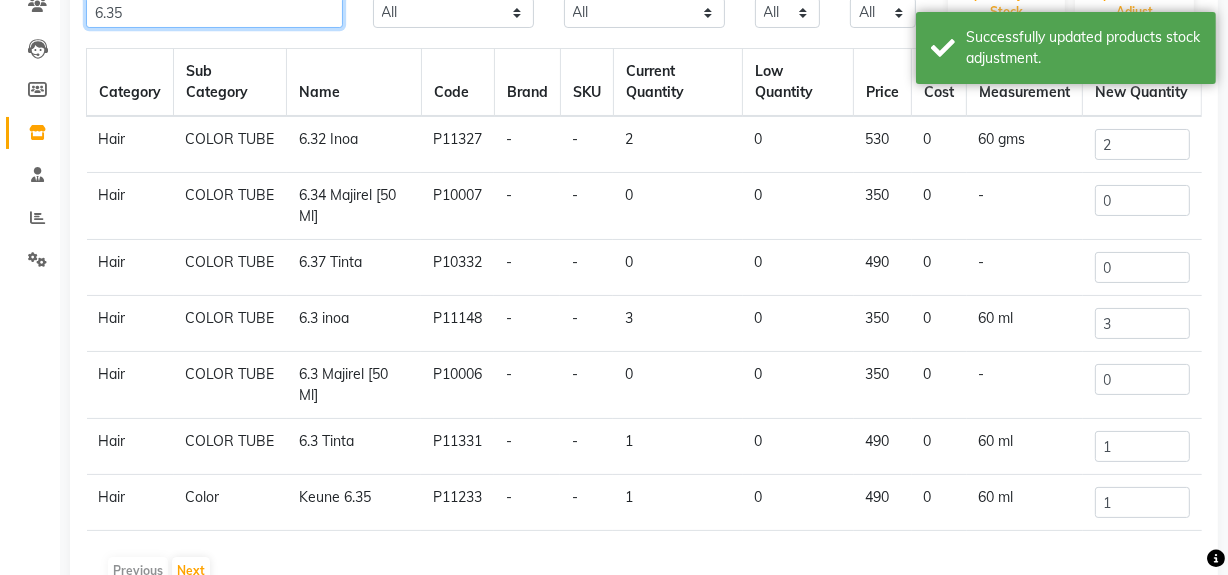 scroll, scrollTop: 272, scrollLeft: 0, axis: vertical 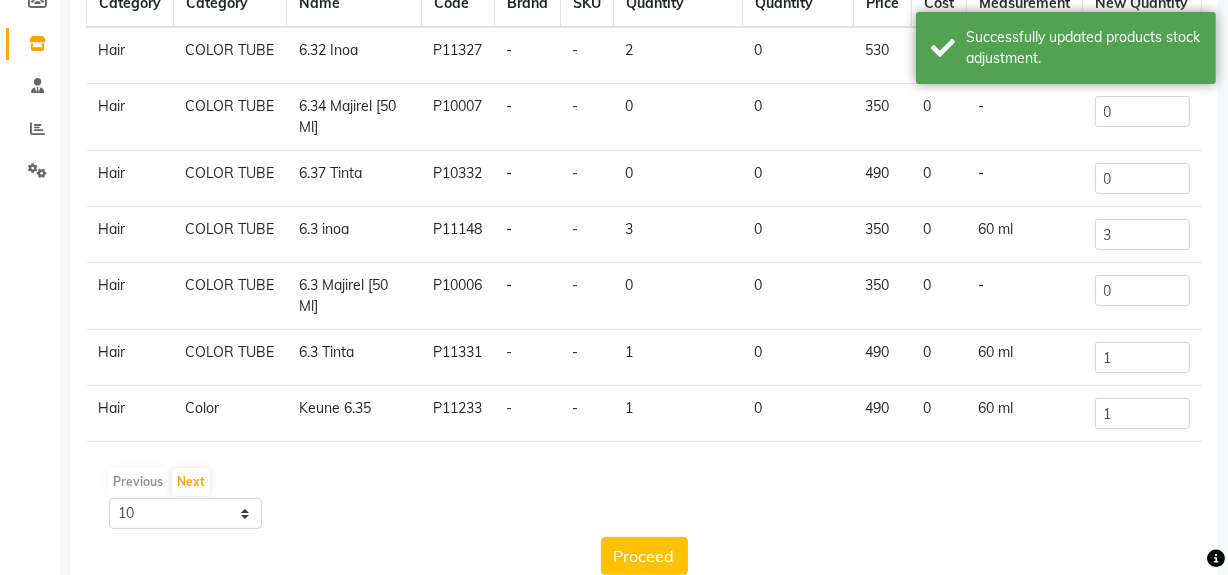 type on "6.35" 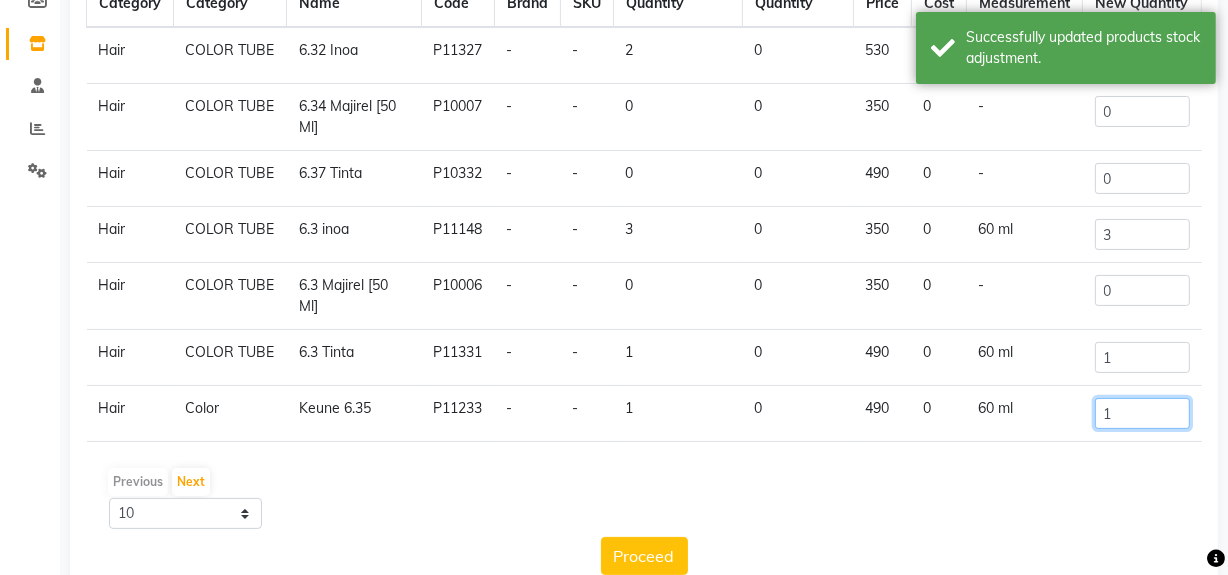 click on "1" 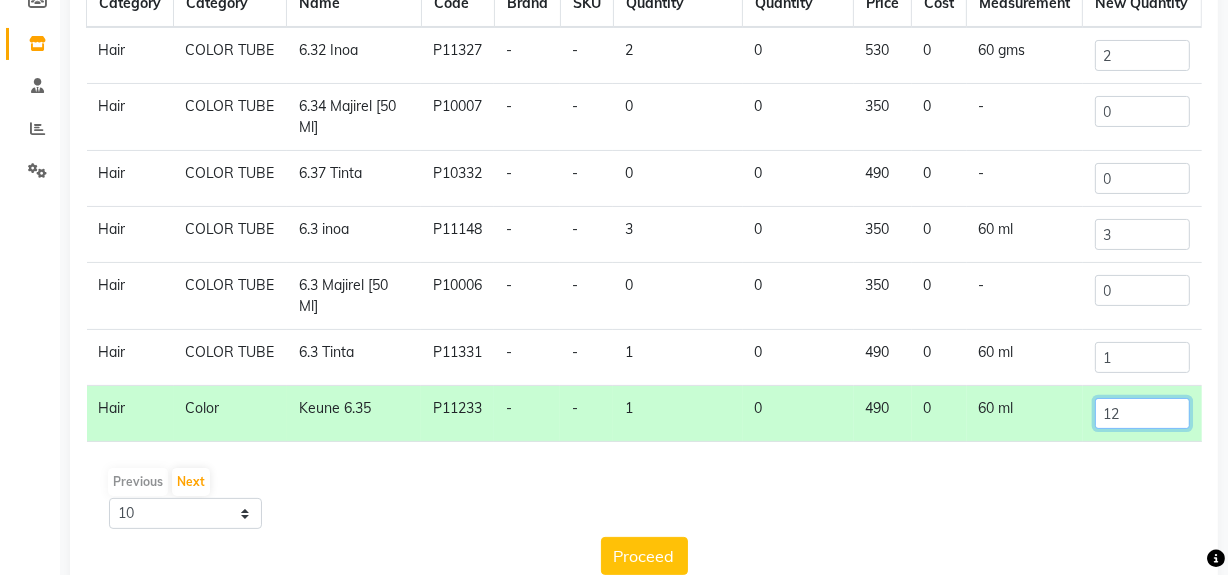 type on "1" 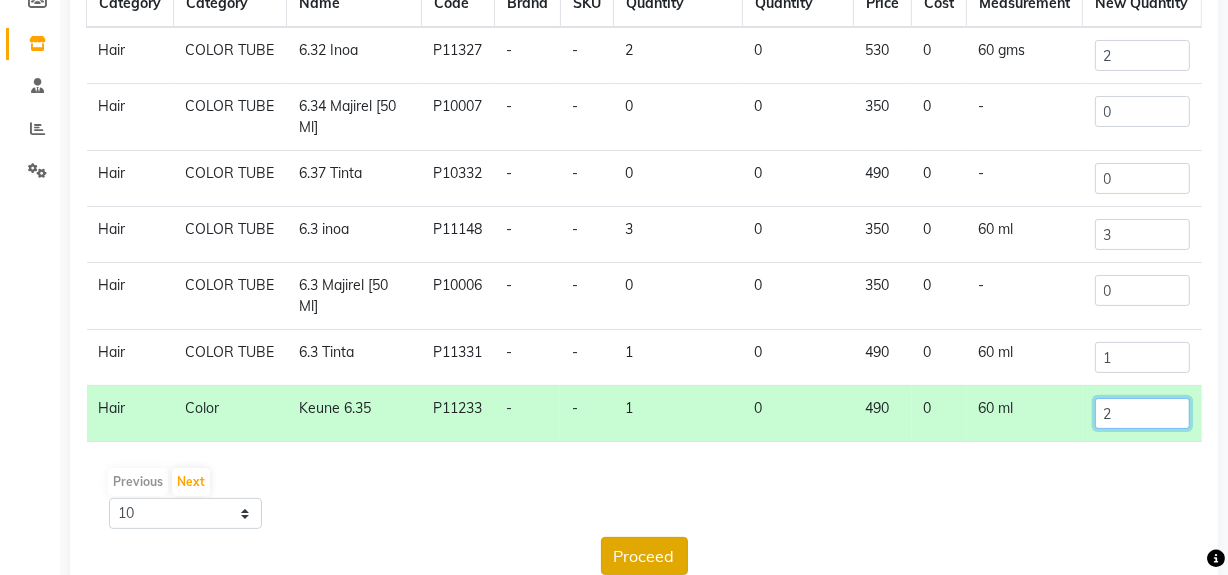 type on "2" 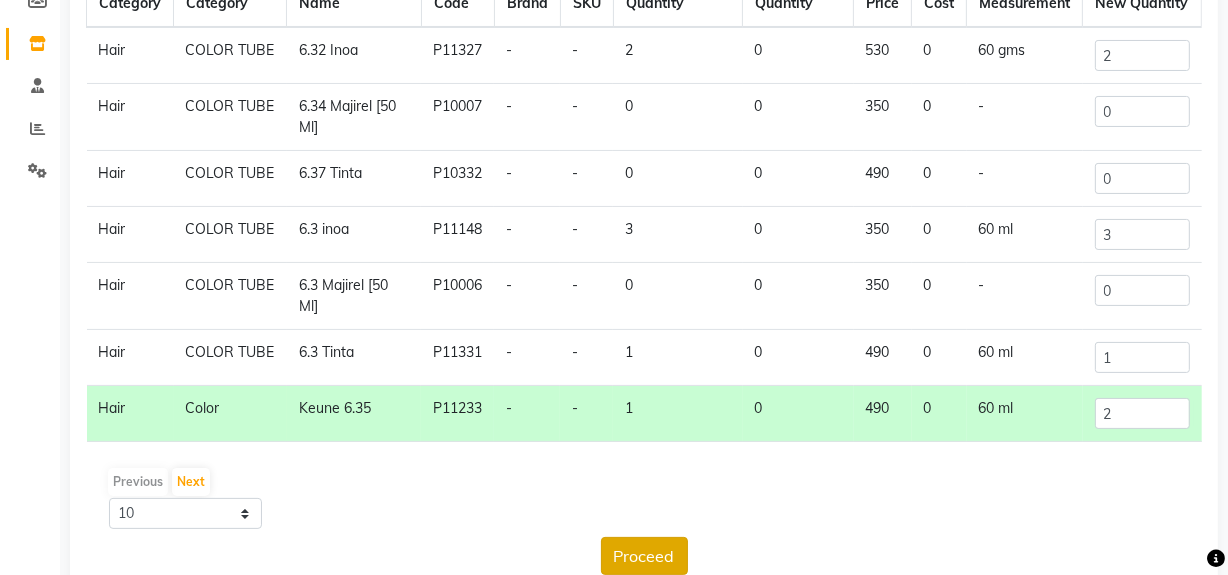 click on "Proceed" 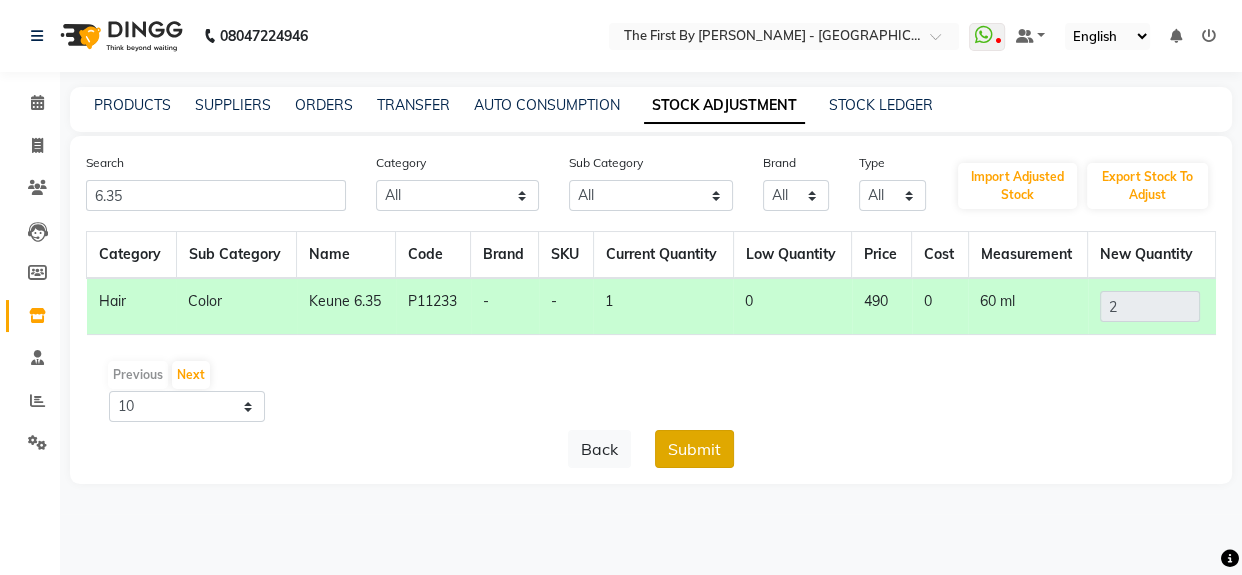 click on "Submit" 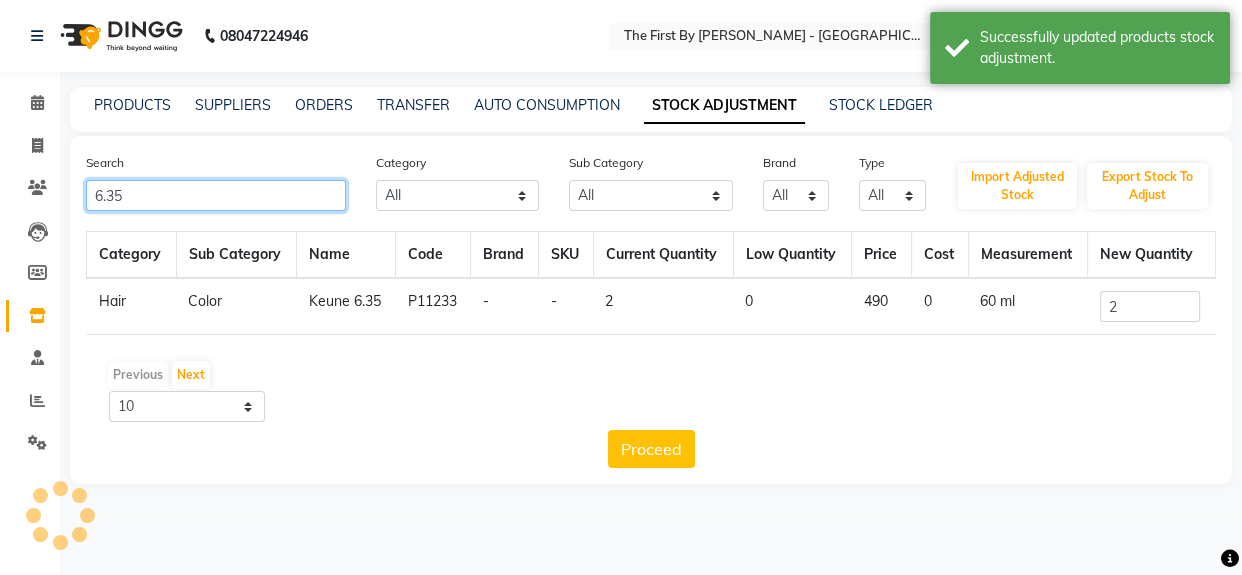 click on "6.35" 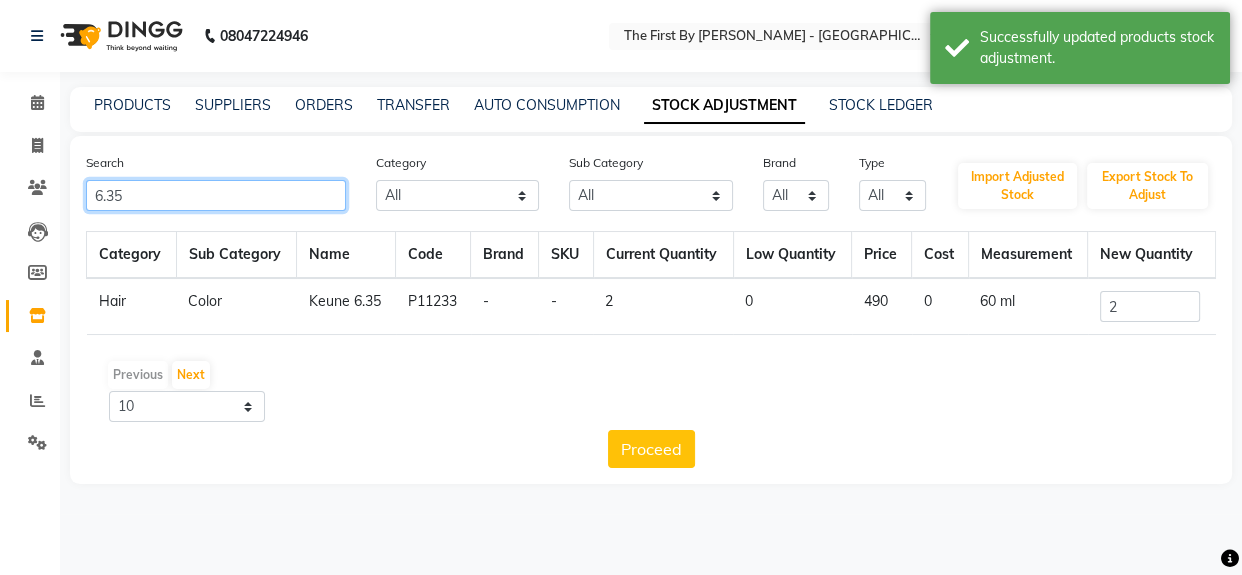 click on "6.35" 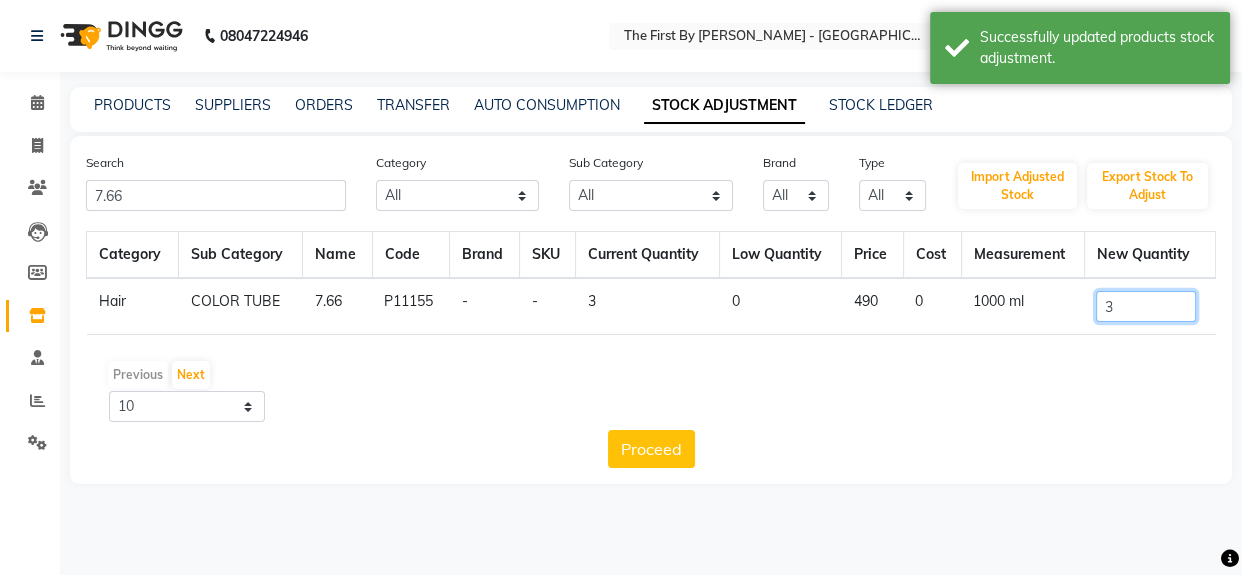 click on "3" 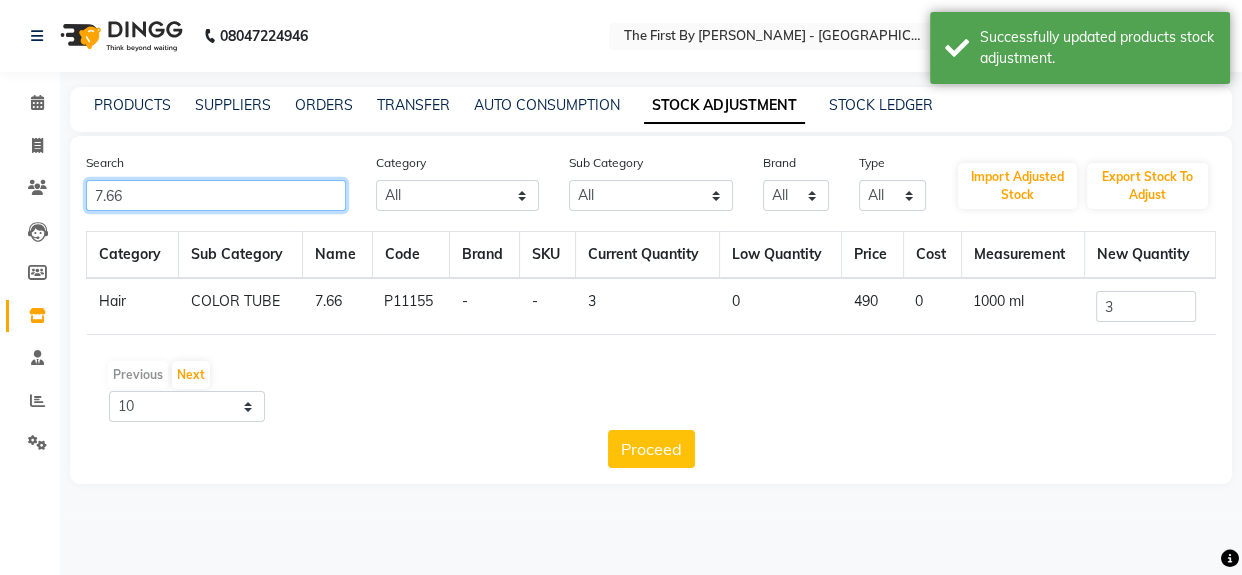 click on "7.66" 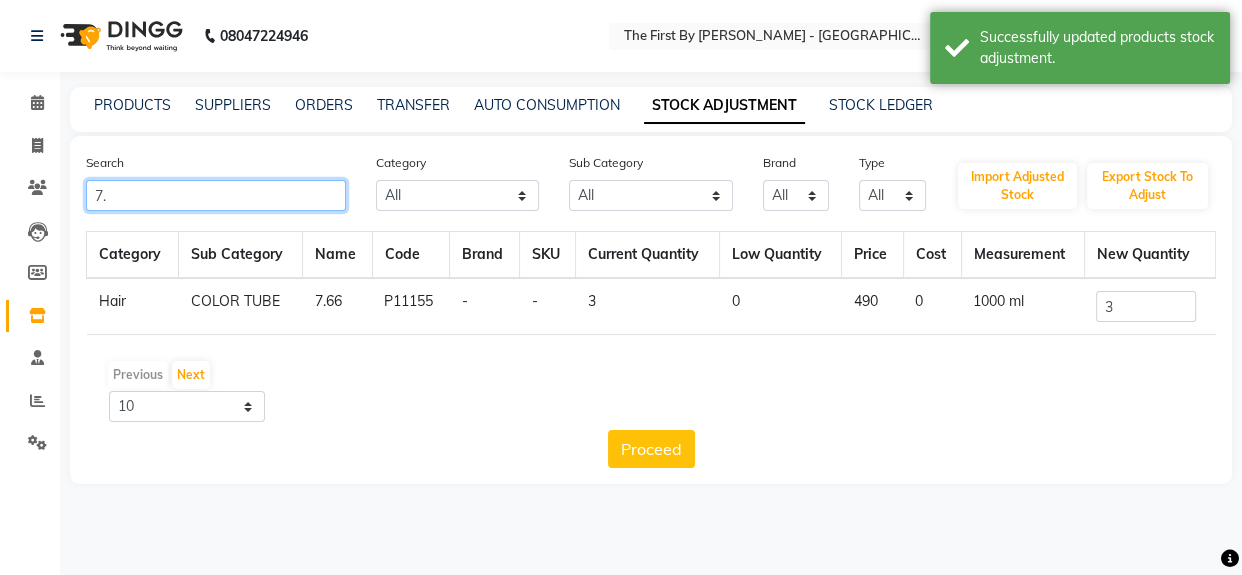 type on "7" 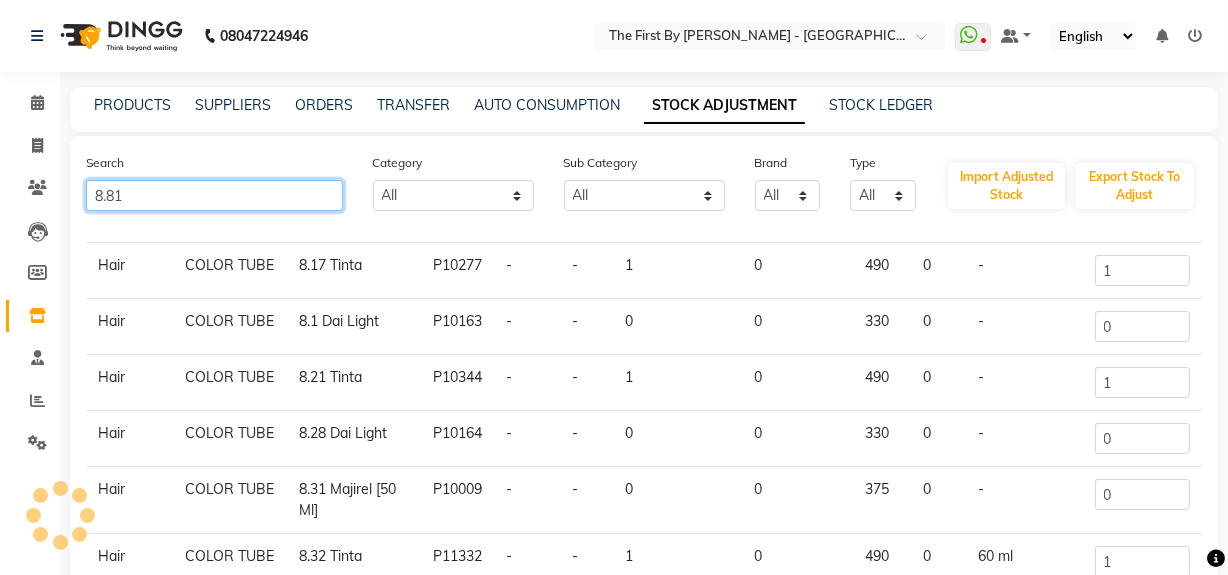 scroll, scrollTop: 0, scrollLeft: 0, axis: both 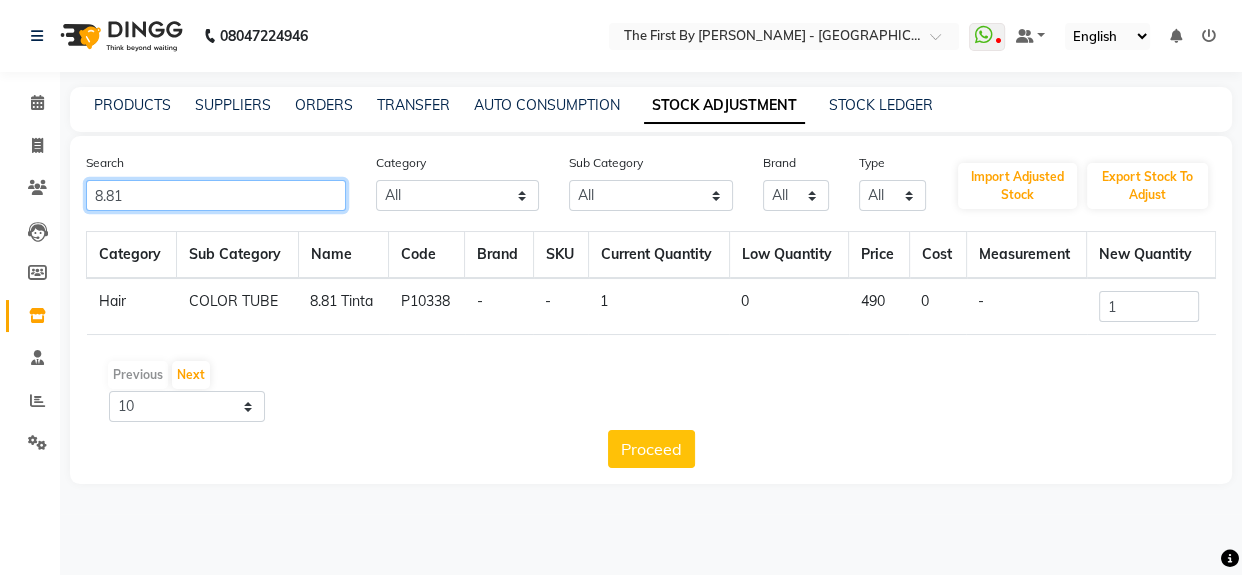 type on "8.81" 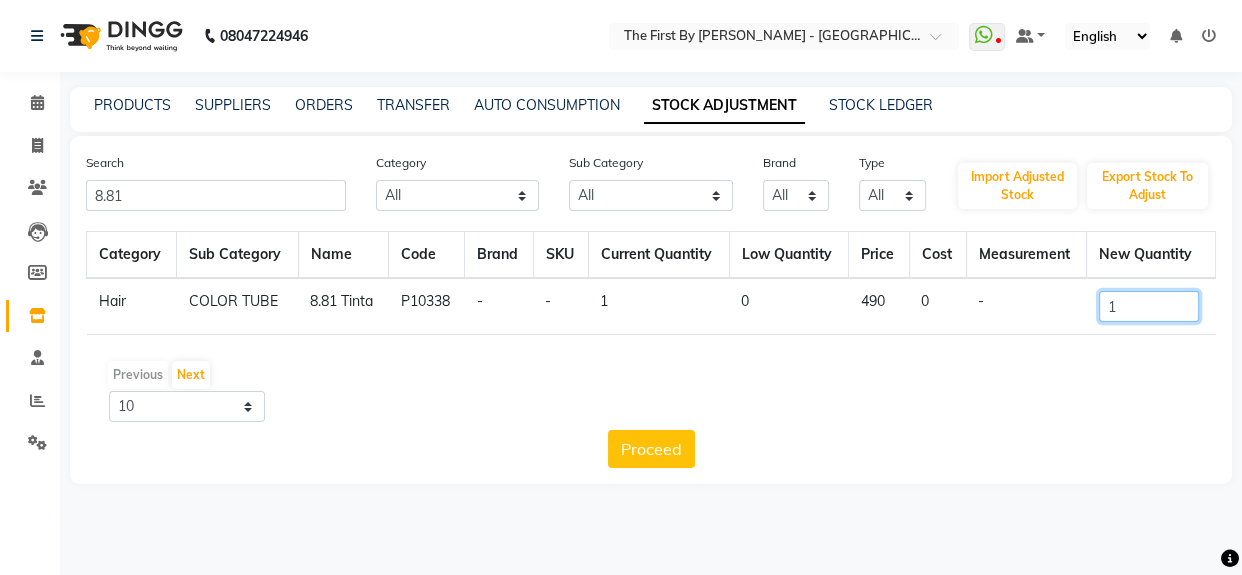 click on "1" 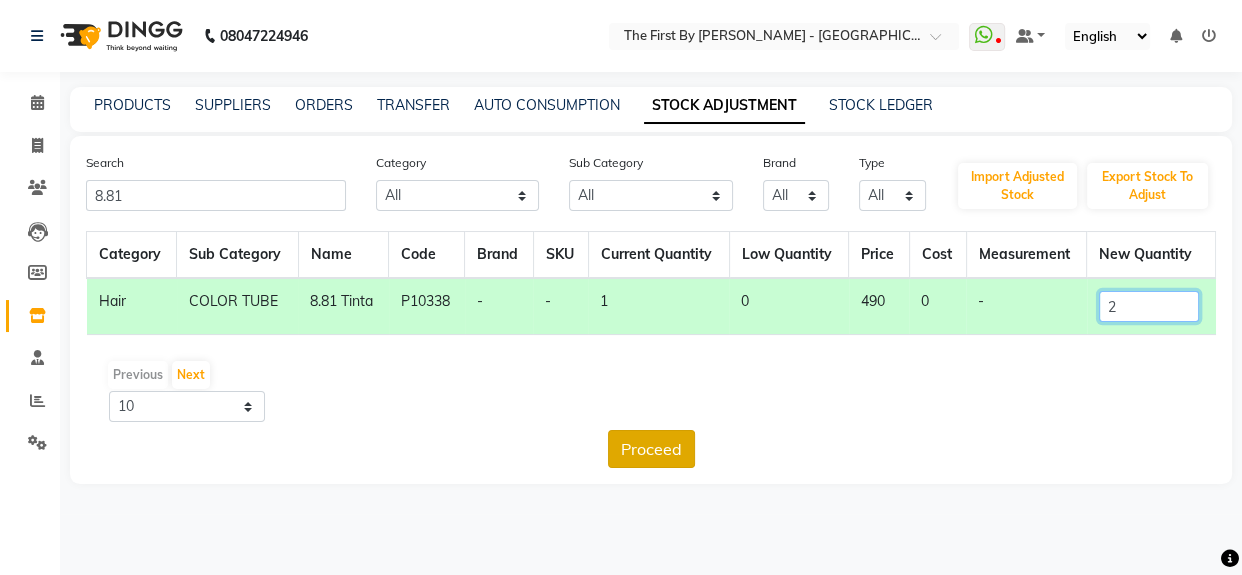 type on "2" 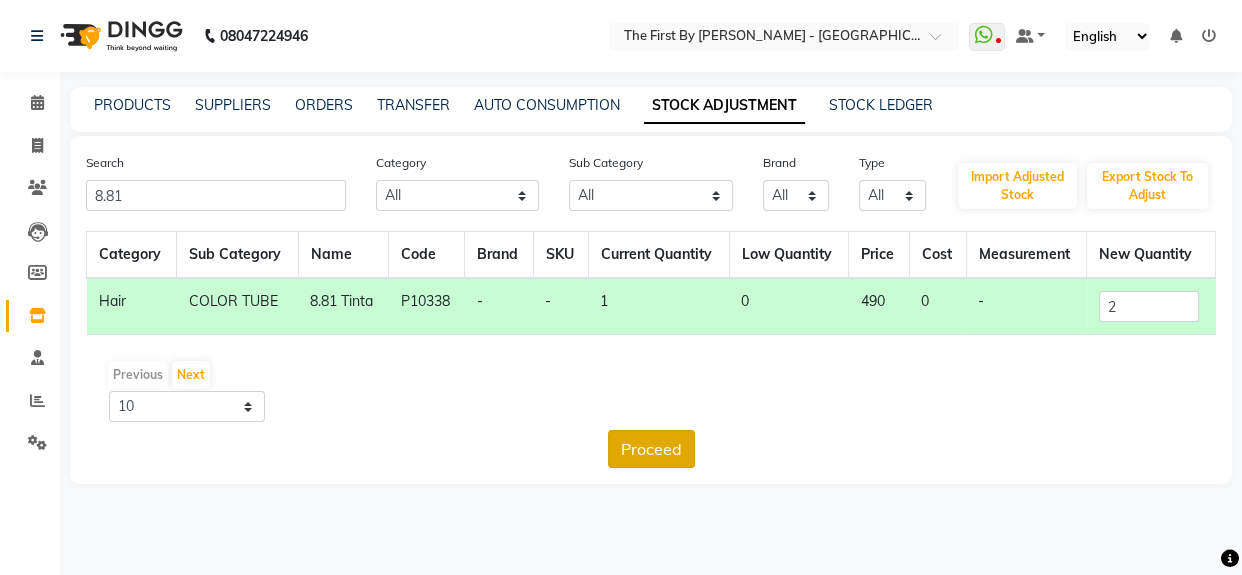 click on "Proceed" 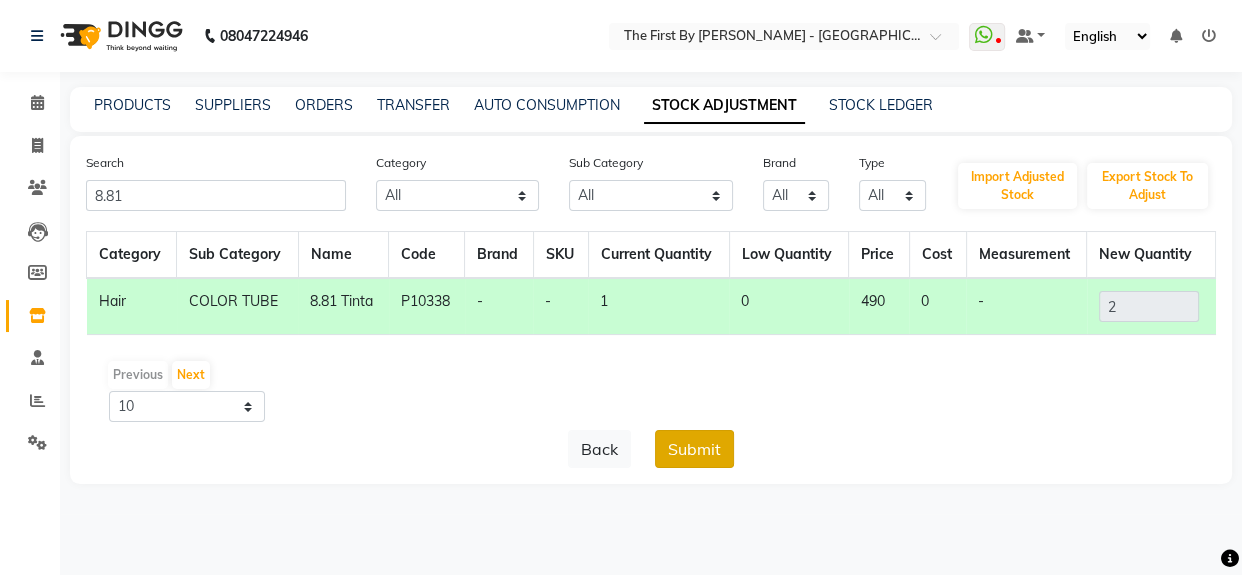 click on "Submit" 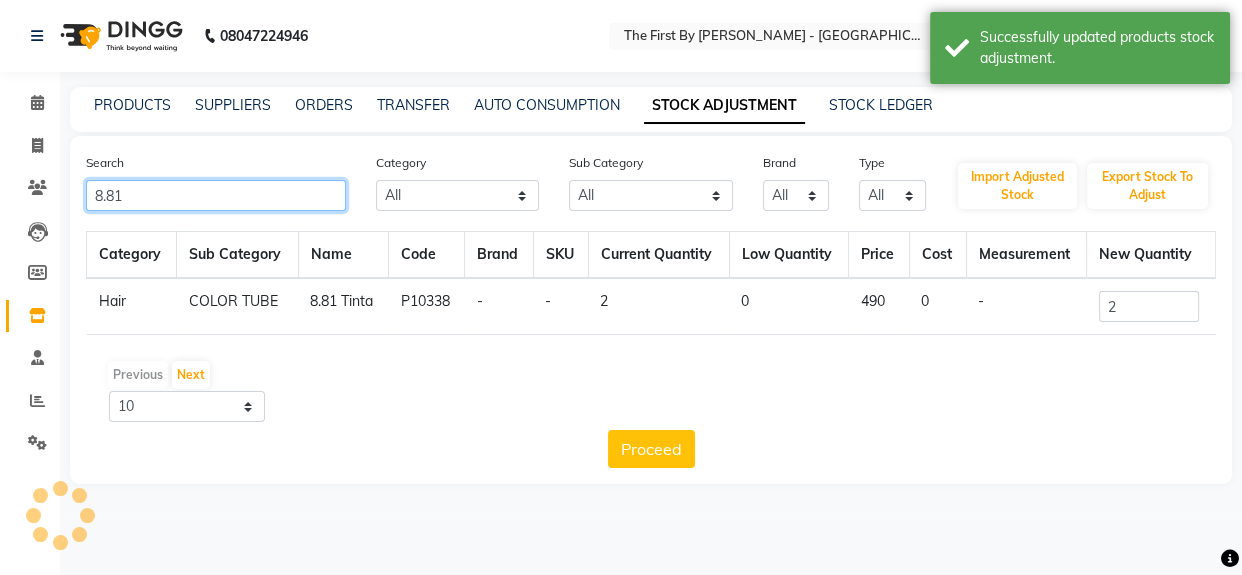 click on "8.81" 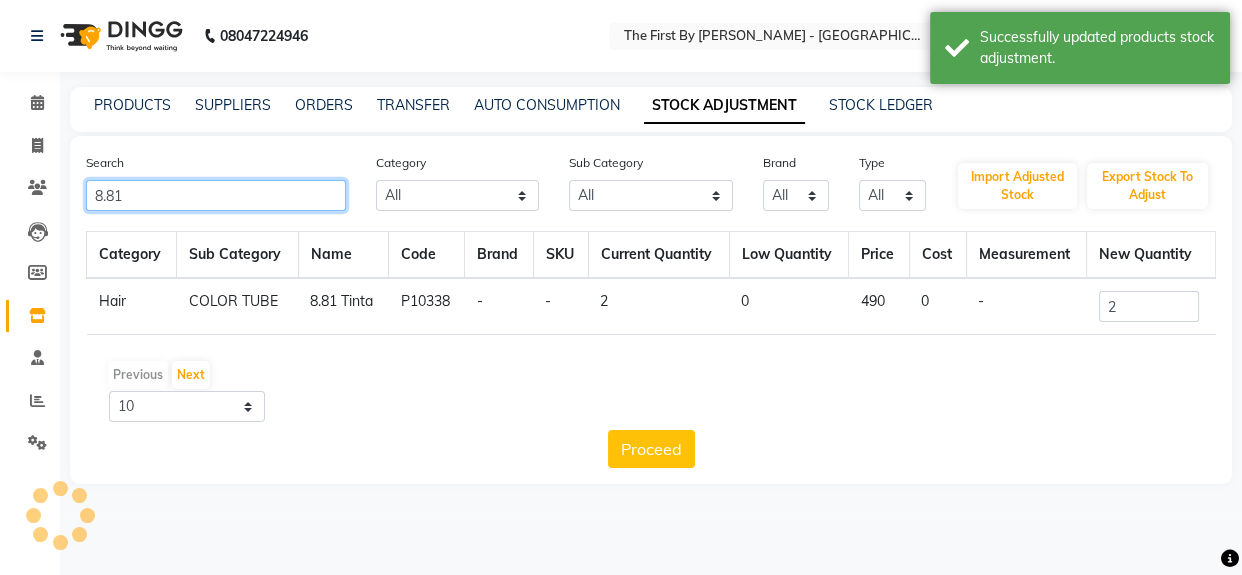 click on "8.81" 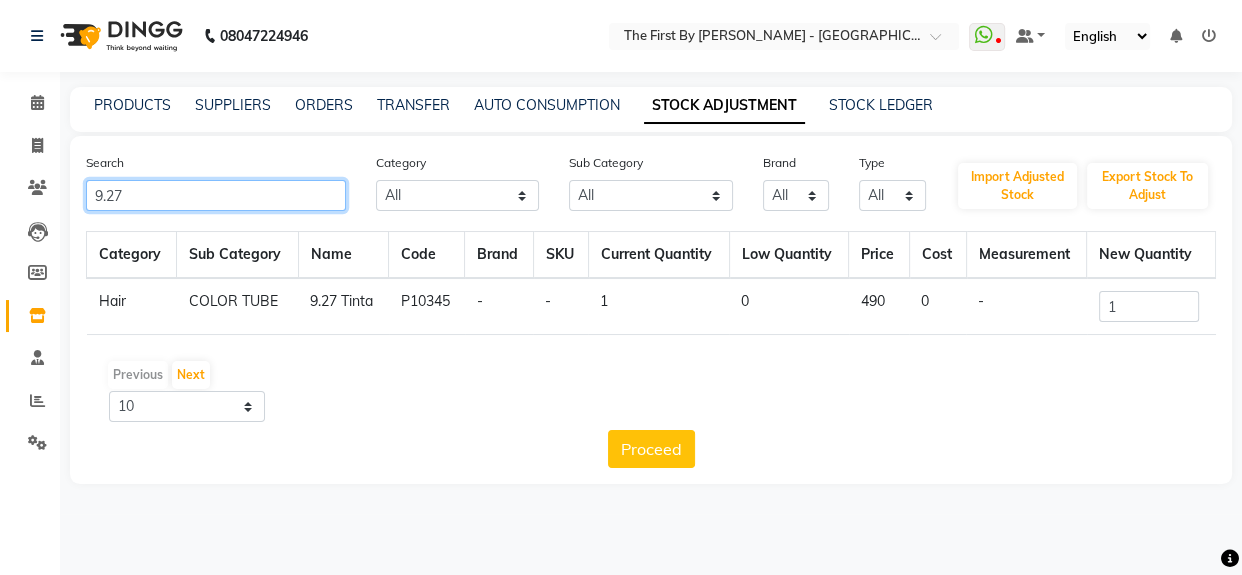 type on "9.27" 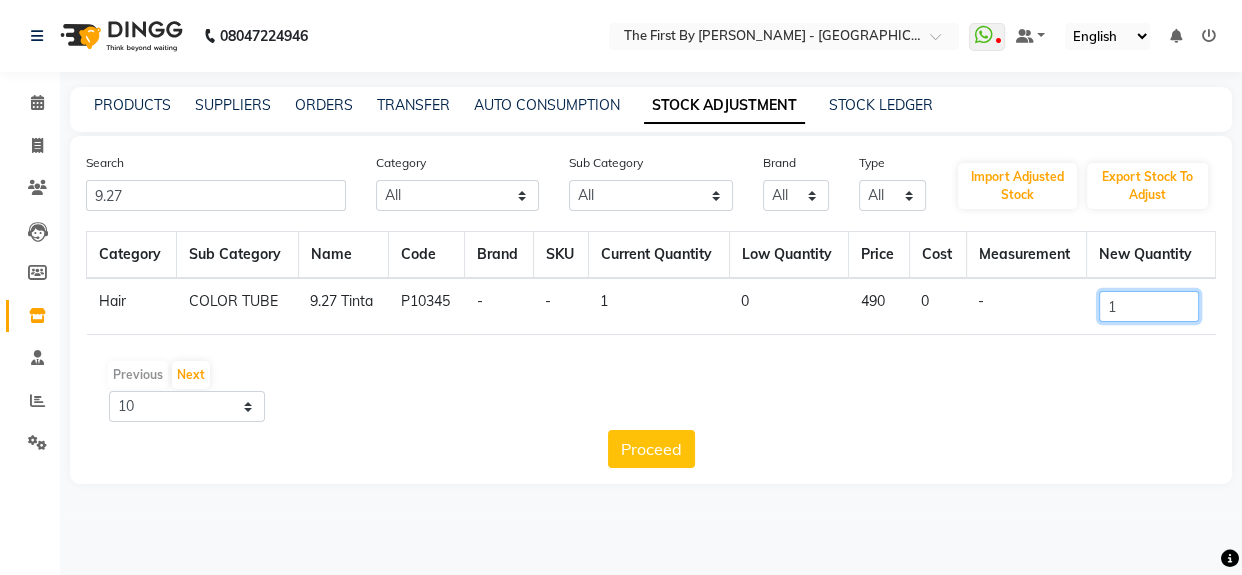 click on "1" 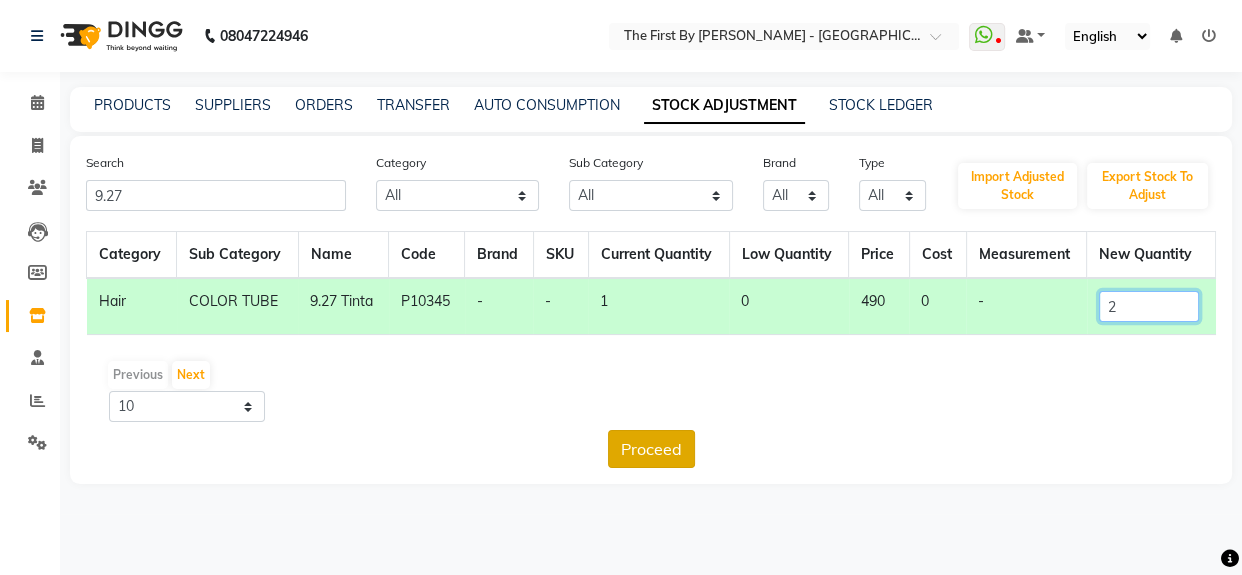 type on "2" 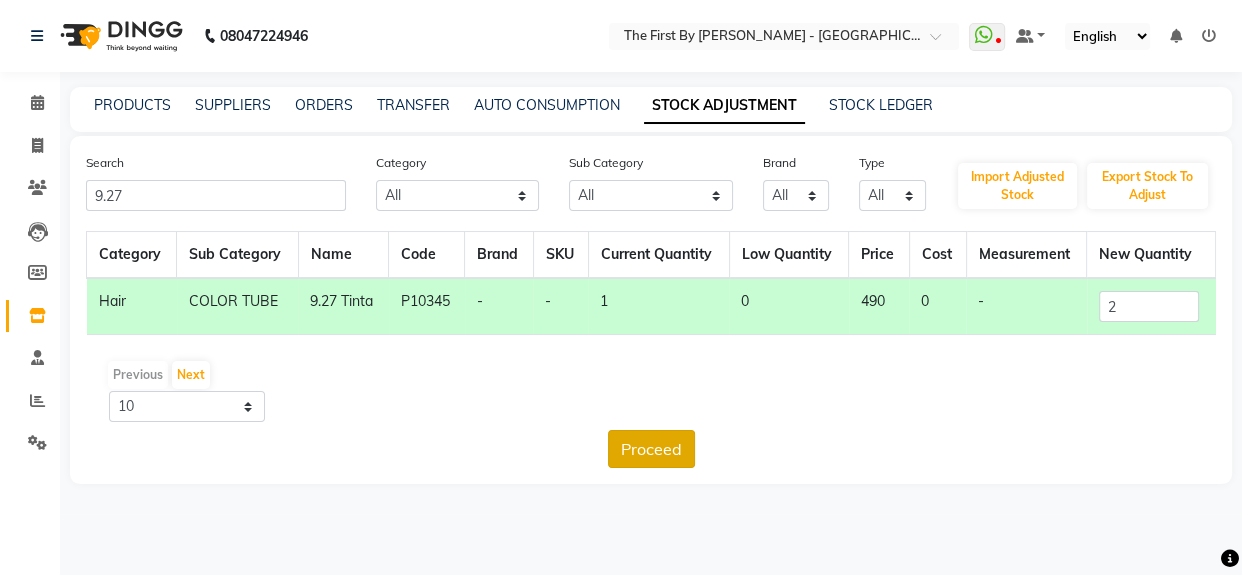 click on "Proceed" 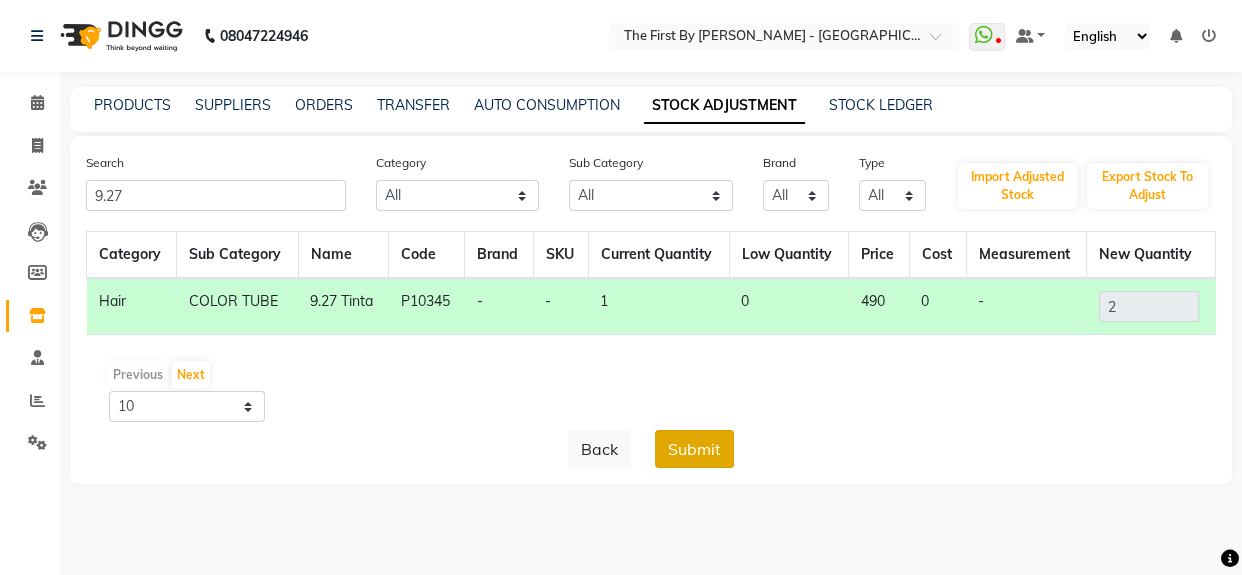 click on "Submit" 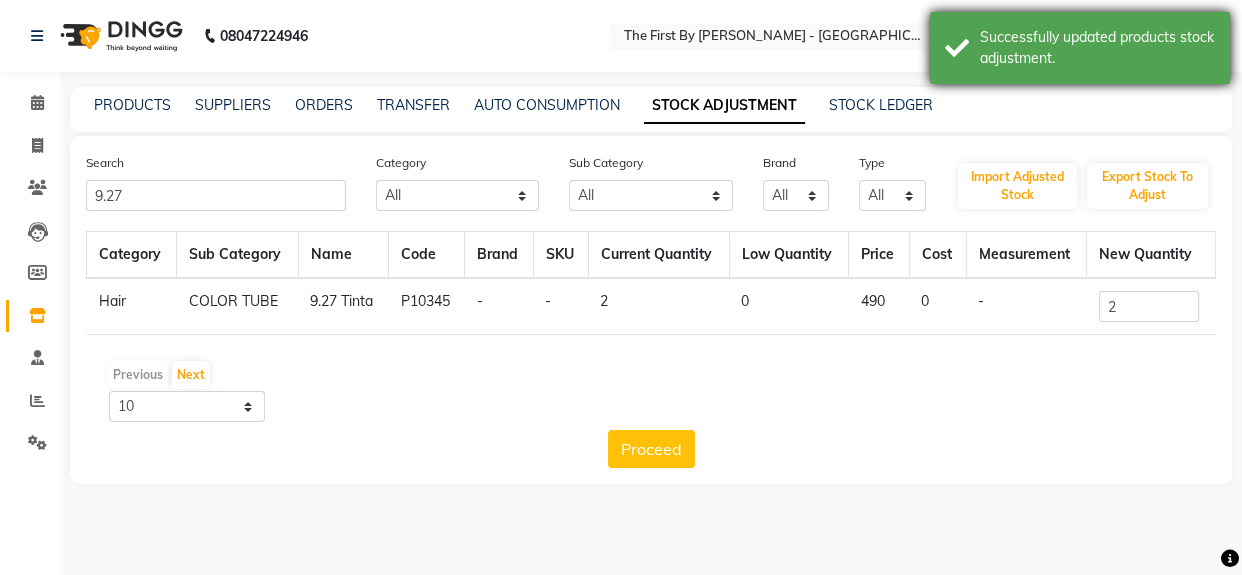 click on "Successfully updated products stock adjustment." at bounding box center (1097, 48) 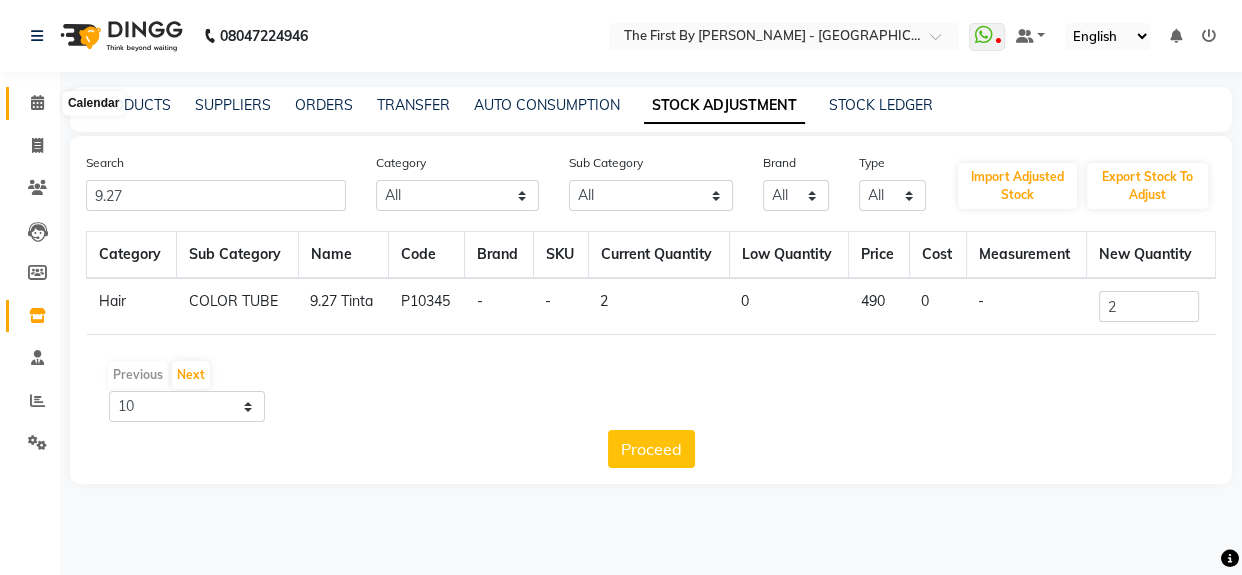 click 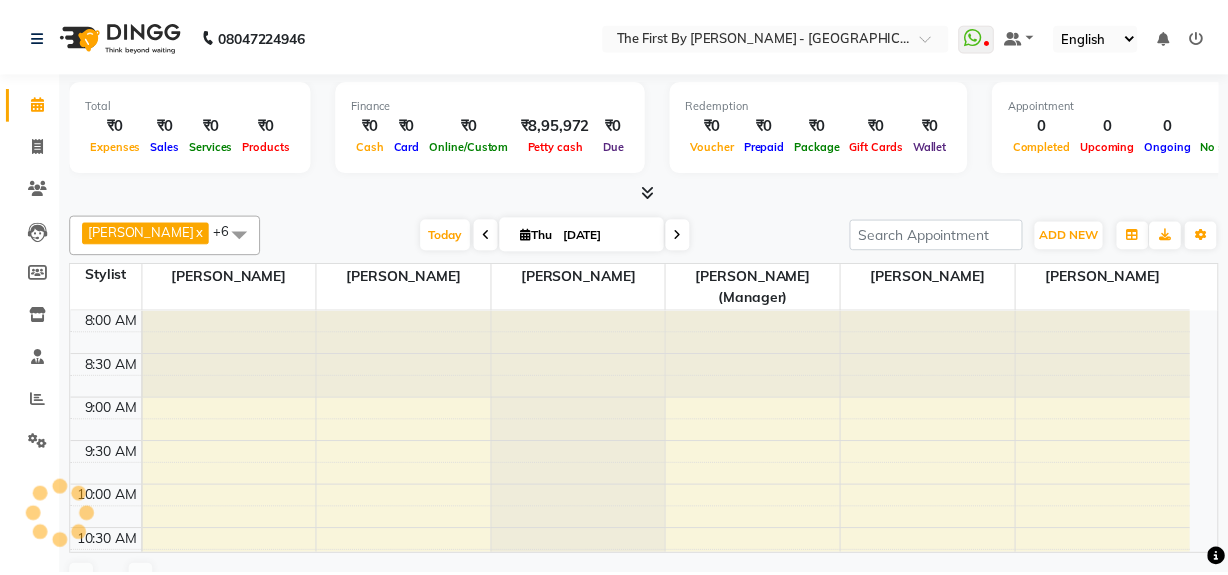 scroll, scrollTop: 0, scrollLeft: 0, axis: both 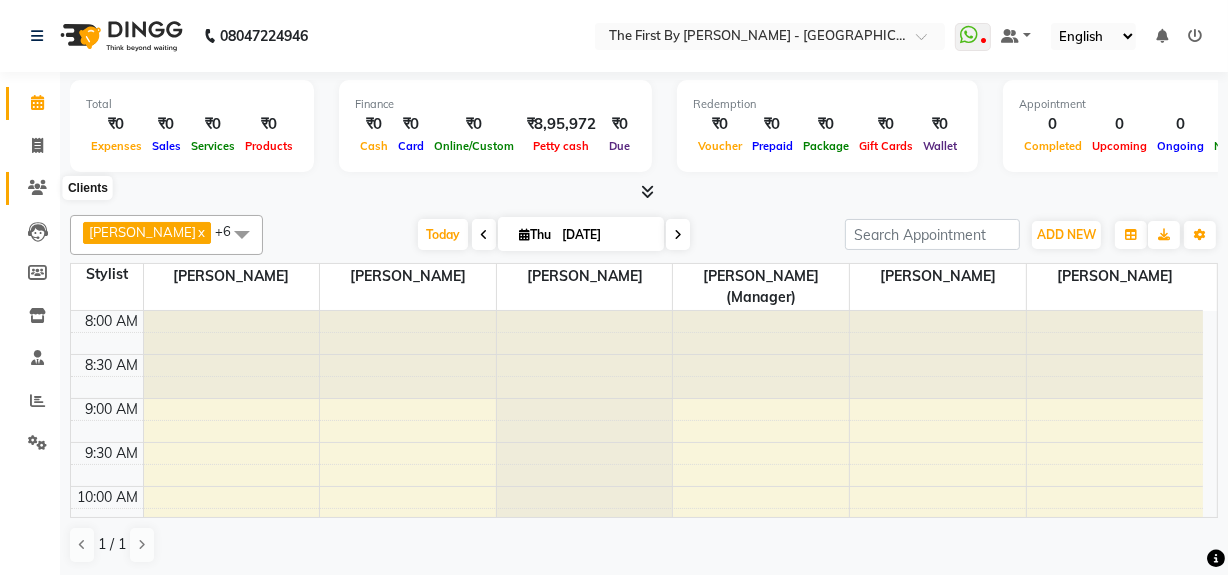click 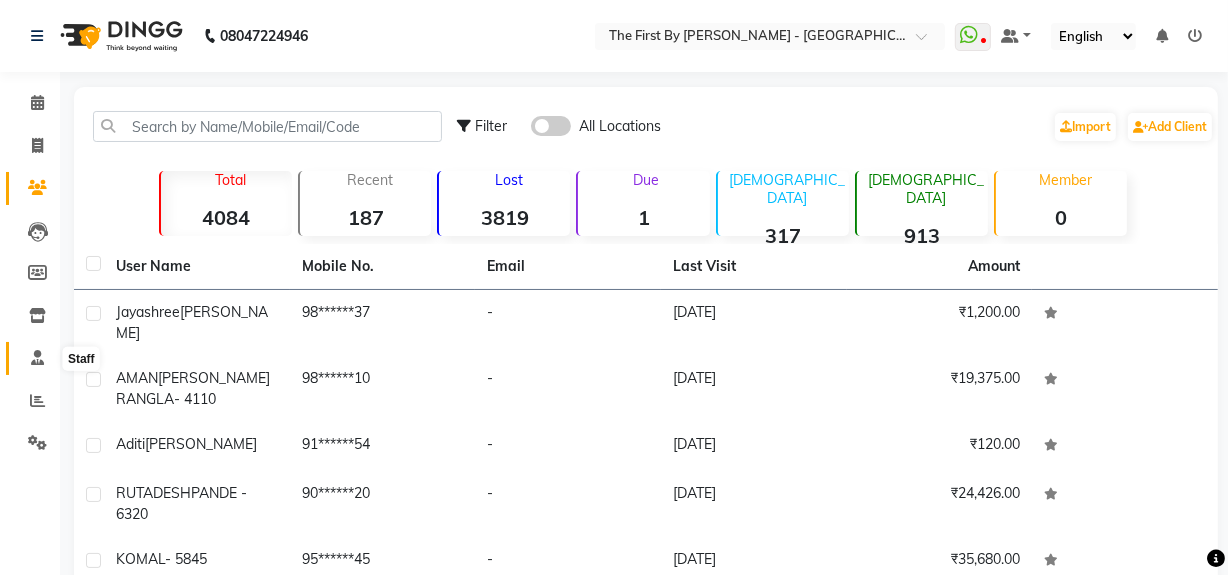 click 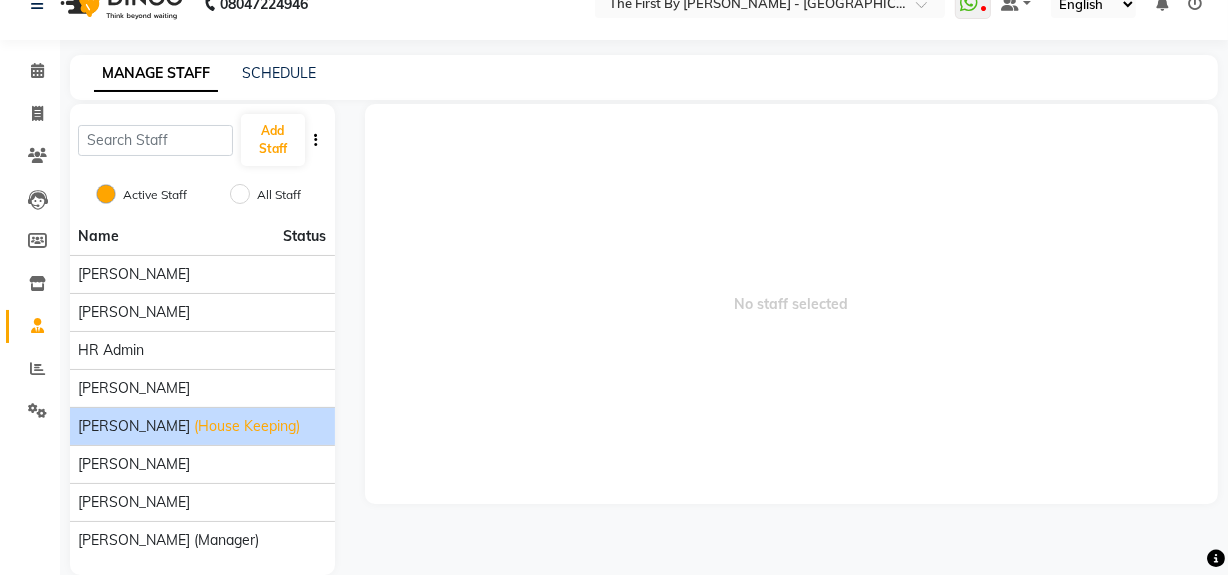 scroll, scrollTop: 60, scrollLeft: 0, axis: vertical 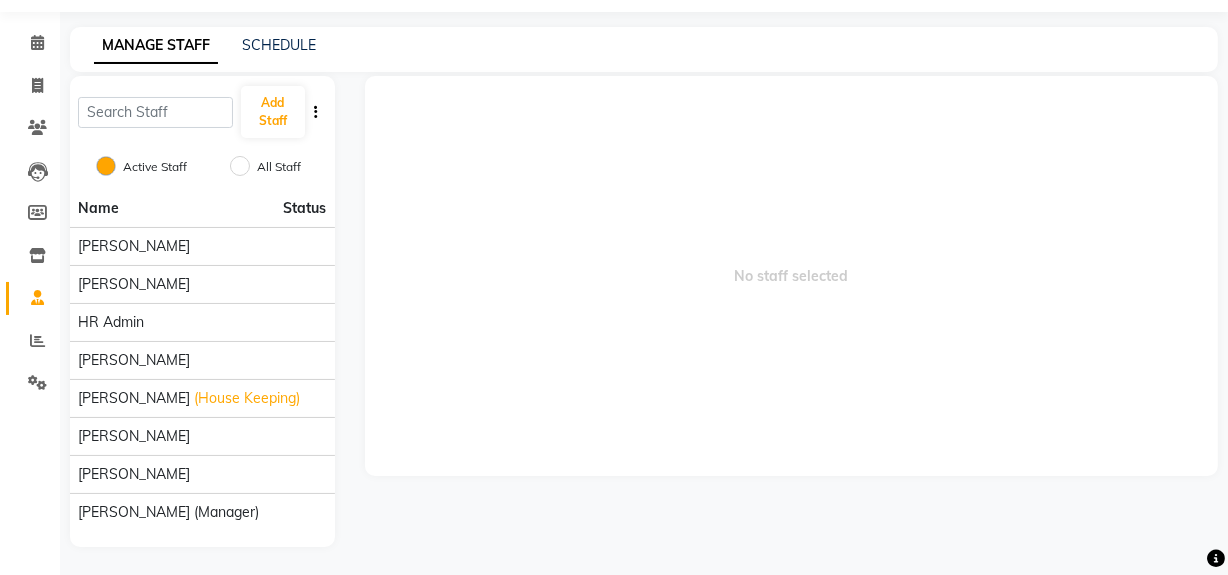 click 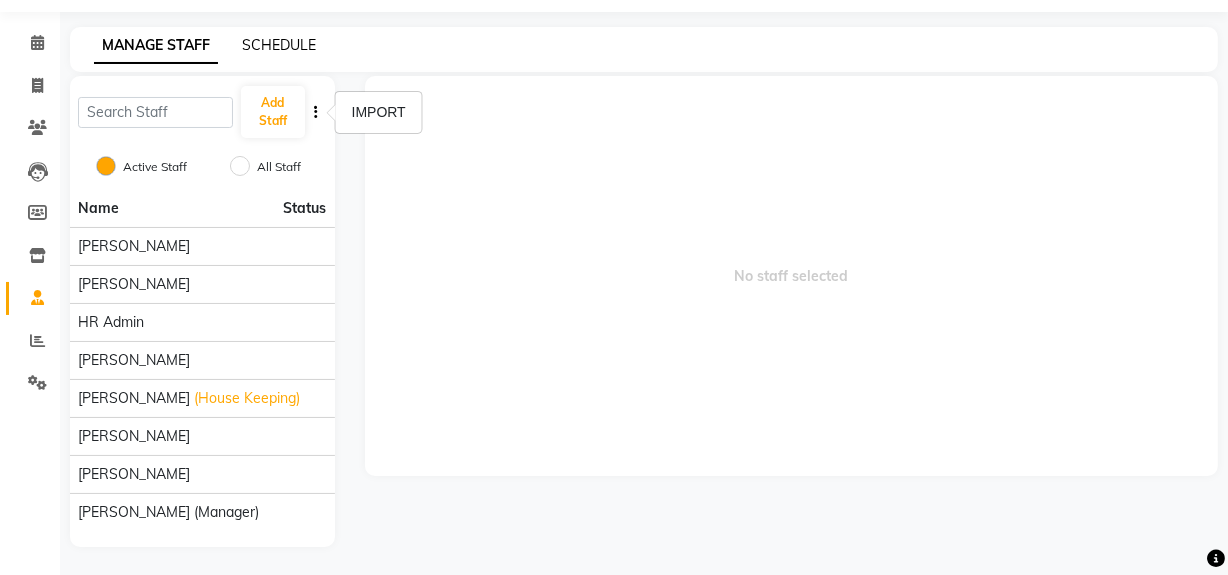 click on "SCHEDULE" 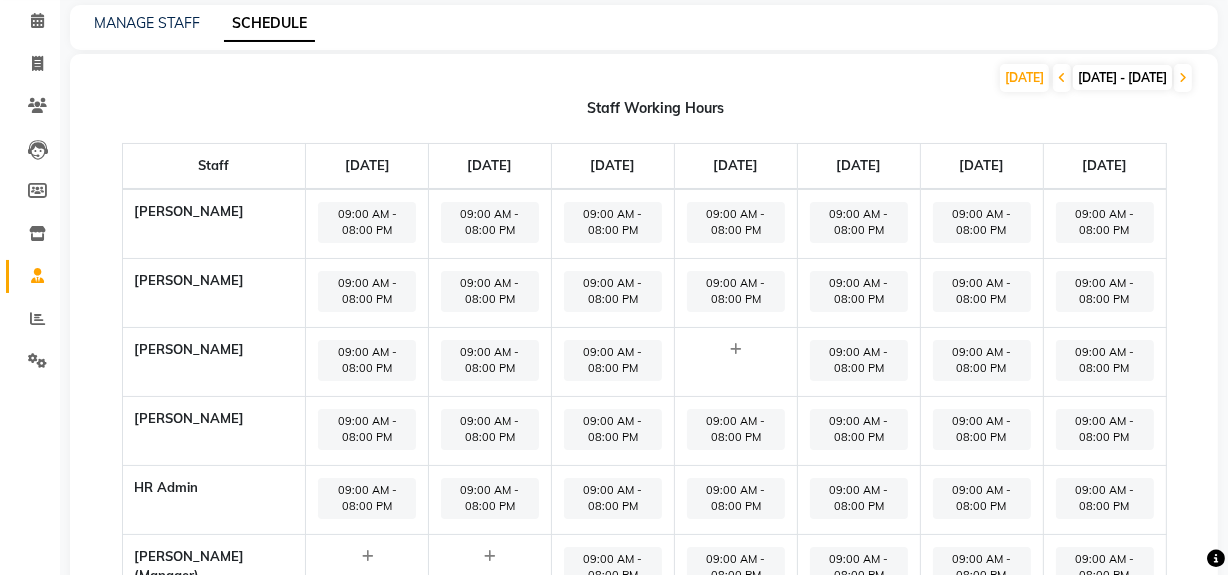 scroll, scrollTop: 336, scrollLeft: 0, axis: vertical 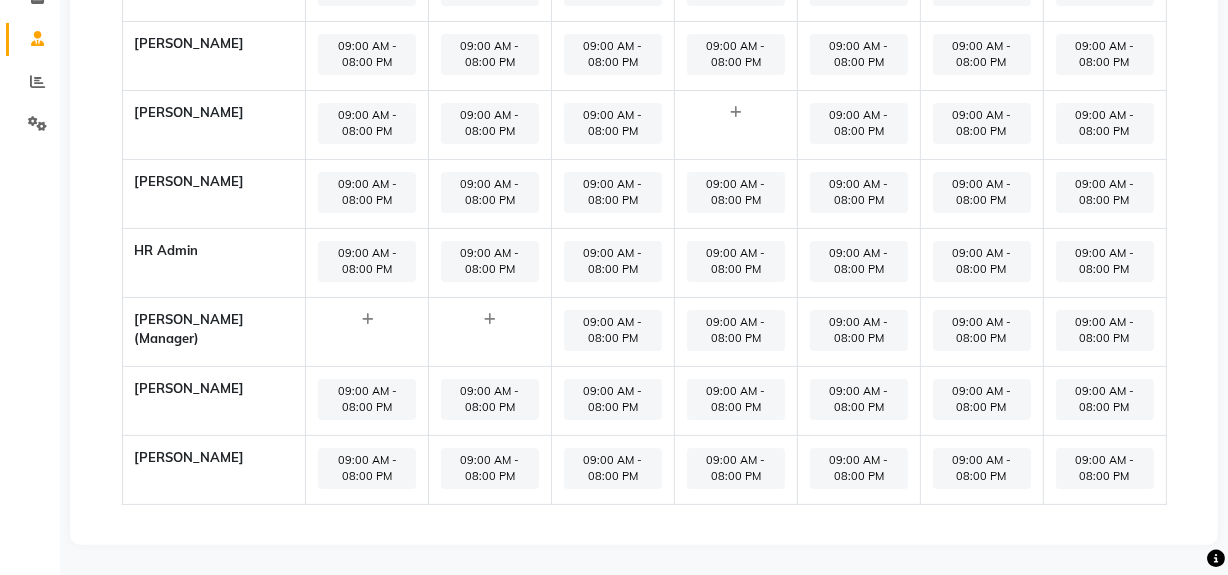 click on "09:00 AM - 08:00 PM" 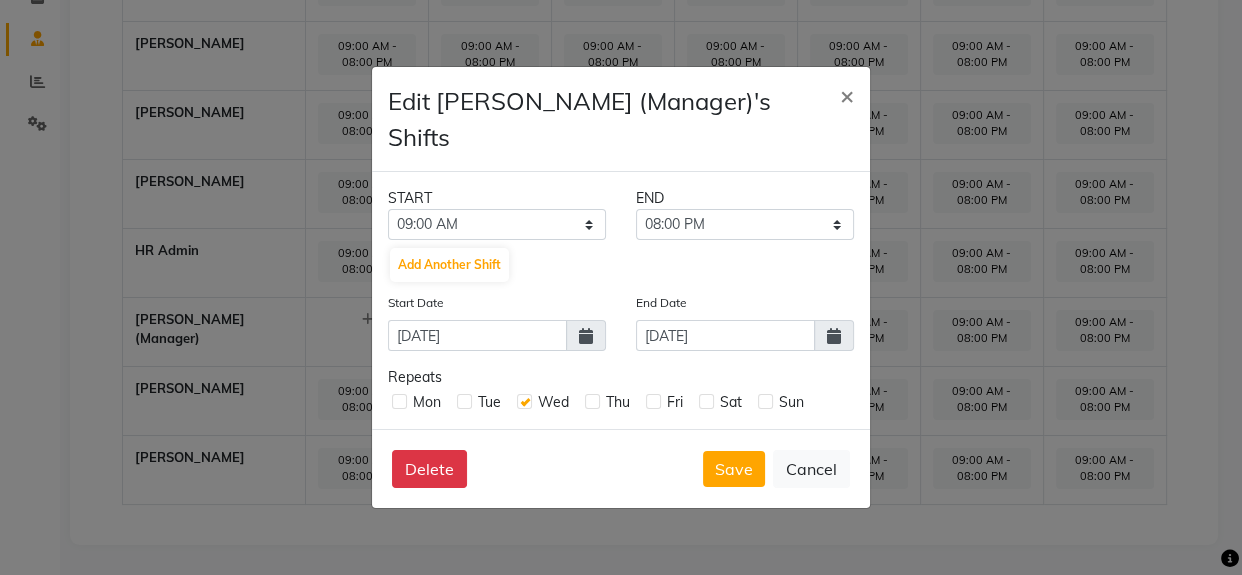 click 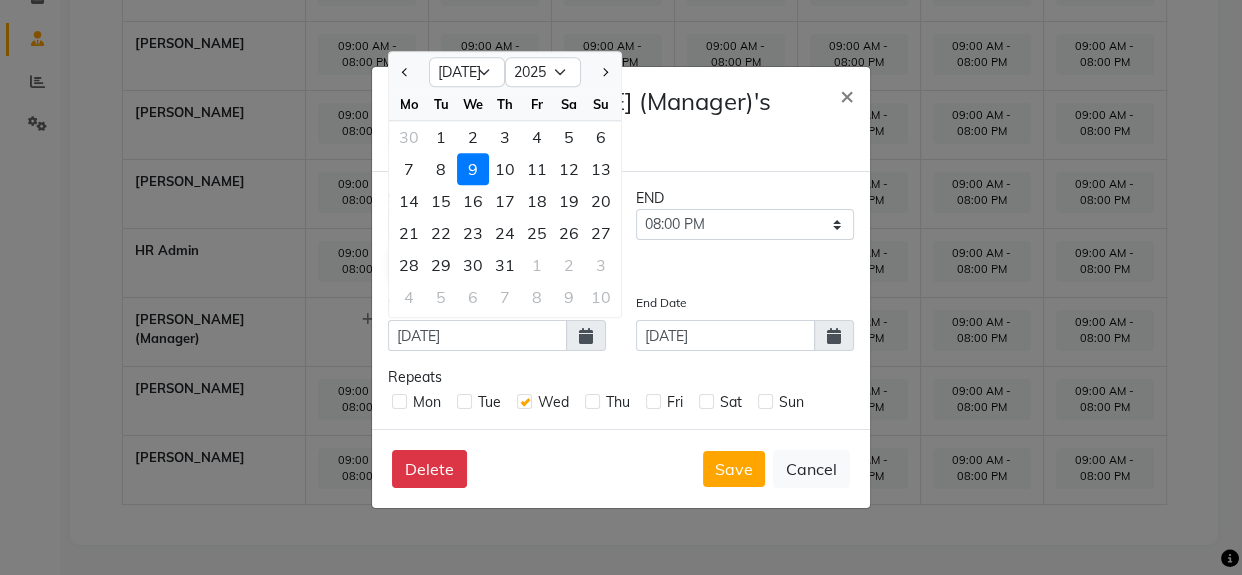 click on "End Date [DATE]" 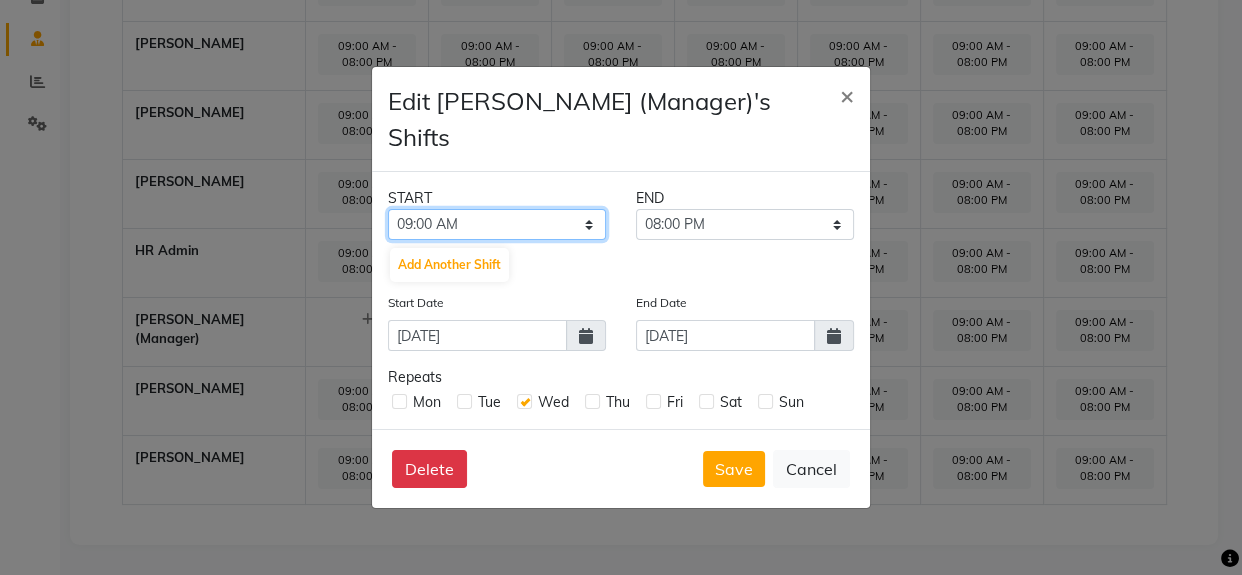 click on "12:00 AM 12:15 AM 12:30 AM 12:45 AM 01:00 AM 01:15 AM 01:30 AM 01:45 AM 02:00 AM 02:15 AM 02:30 AM 02:45 AM 03:00 AM 03:15 AM 03:30 AM 03:45 AM 04:00 AM 04:15 AM 04:30 AM 04:45 AM 05:00 AM 05:15 AM 05:30 AM 05:45 AM 06:00 AM 06:15 AM 06:30 AM 06:45 AM 07:00 AM 07:15 AM 07:30 AM 07:45 AM 08:00 AM 08:15 AM 08:30 AM 08:45 AM 09:00 AM 09:15 AM 09:30 AM 09:45 AM 10:00 AM 10:15 AM 10:30 AM 10:45 AM 11:00 AM 11:15 AM 11:30 AM 11:45 AM 12:00 PM 12:15 PM 12:30 PM 12:45 PM 01:00 PM 01:15 PM 01:30 PM 01:45 PM 02:00 PM 02:15 PM 02:30 PM 02:45 PM 03:00 PM 03:15 PM 03:30 PM 03:45 PM 04:00 PM 04:15 PM 04:30 PM 04:45 PM 05:00 PM 05:15 PM 05:30 PM 05:45 PM 06:00 PM 06:15 PM 06:30 PM 06:45 PM 07:00 PM 07:15 PM 07:30 PM 07:45 PM 08:00 PM 08:15 PM 08:30 PM 08:45 PM 09:00 PM 09:15 PM 09:30 PM 09:45 PM 10:00 PM 10:15 PM 10:30 PM 10:45 PM 11:00 PM 11:15 PM 11:30 PM 11:45 PM" 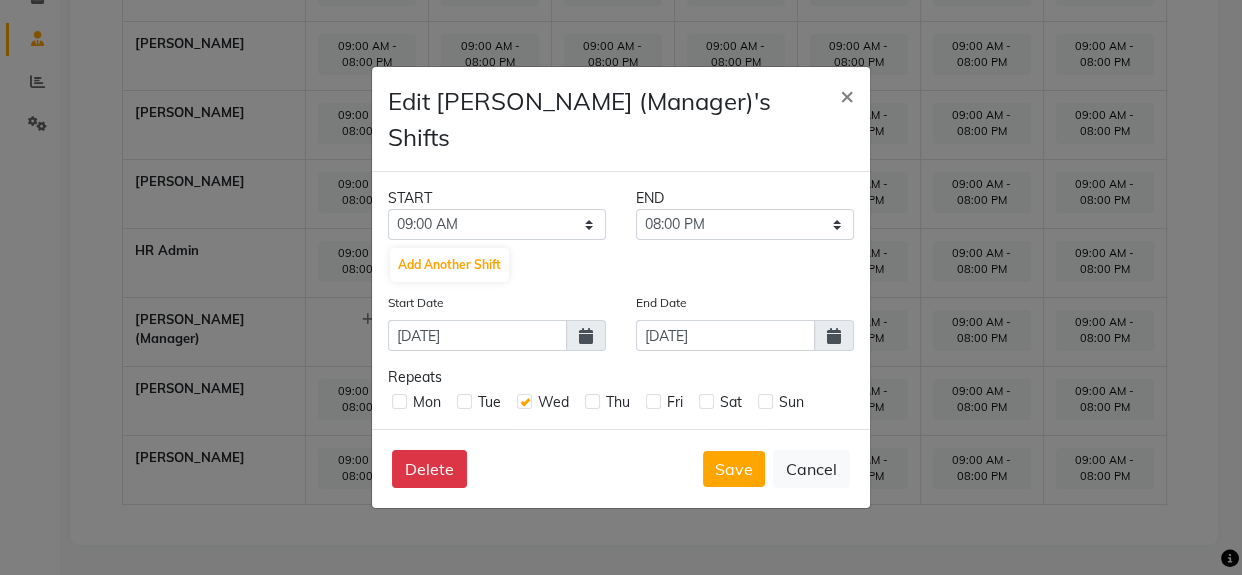 click on "START END 12:00 AM 12:15 AM 12:30 AM 12:45 AM 01:00 AM 01:15 AM 01:30 AM 01:45 AM 02:00 AM 02:15 AM 02:30 AM 02:45 AM 03:00 AM 03:15 AM 03:30 AM 03:45 AM 04:00 AM 04:15 AM 04:30 AM 04:45 AM 05:00 AM 05:15 AM 05:30 AM 05:45 AM 06:00 AM 06:15 AM 06:30 AM 06:45 AM 07:00 AM 07:15 AM 07:30 AM 07:45 AM 08:00 AM 08:15 AM 08:30 AM 08:45 AM 09:00 AM 09:15 AM 09:30 AM 09:45 AM 10:00 AM 10:15 AM 10:30 AM 10:45 AM 11:00 AM 11:15 AM 11:30 AM 11:45 AM 12:00 PM 12:15 PM 12:30 PM 12:45 PM 01:00 PM 01:15 PM 01:30 PM 01:45 PM 02:00 PM 02:15 PM 02:30 PM 02:45 PM 03:00 PM 03:15 PM 03:30 PM 03:45 PM 04:00 PM 04:15 PM 04:30 PM 04:45 PM 05:00 PM 05:15 PM 05:30 PM 05:45 PM 06:00 PM 06:15 PM 06:30 PM 06:45 PM 07:00 PM 07:15 PM 07:30 PM 07:45 PM 08:00 PM 08:15 PM 08:30 PM 08:45 PM 09:00 PM 09:15 PM 09:30 PM 09:45 PM 10:00 PM 10:15 PM 10:30 PM 10:45 PM 11:00 PM 11:15 PM 11:30 PM 11:45 PM 09:15 AM 09:30 AM 09:45 AM 10:00 AM 10:15 AM 10:30 AM 10:45 AM 11:00 AM 11:15 AM 11:30 AM 11:45 AM 12:00 PM 12:15 PM 12:30 PM 12:45 PM 01:00 PM Mon" 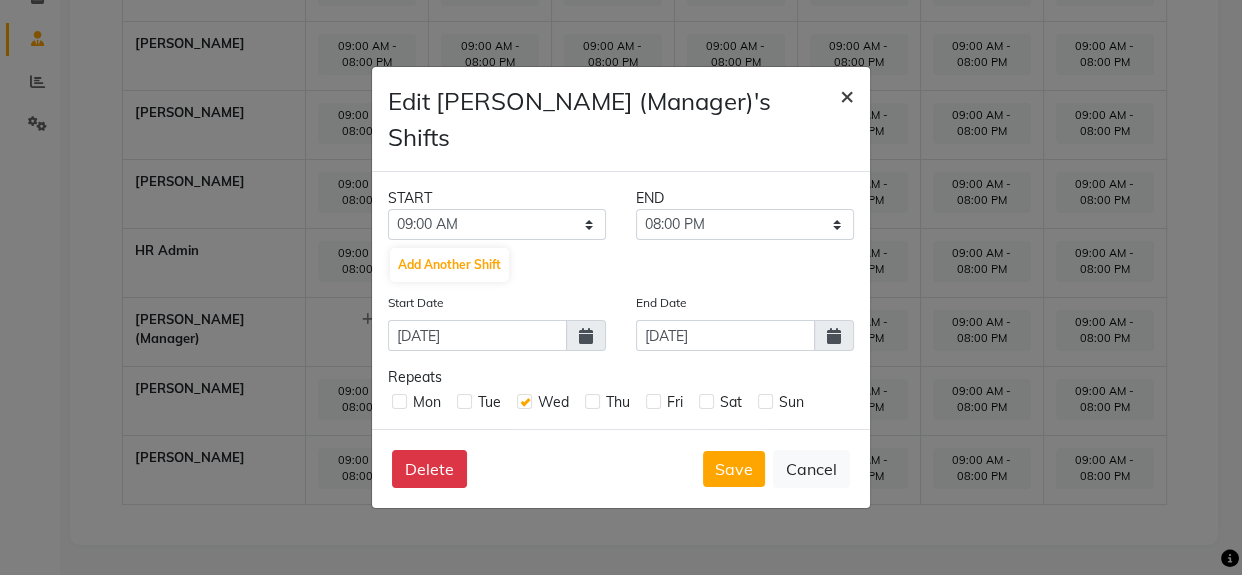 click on "×" 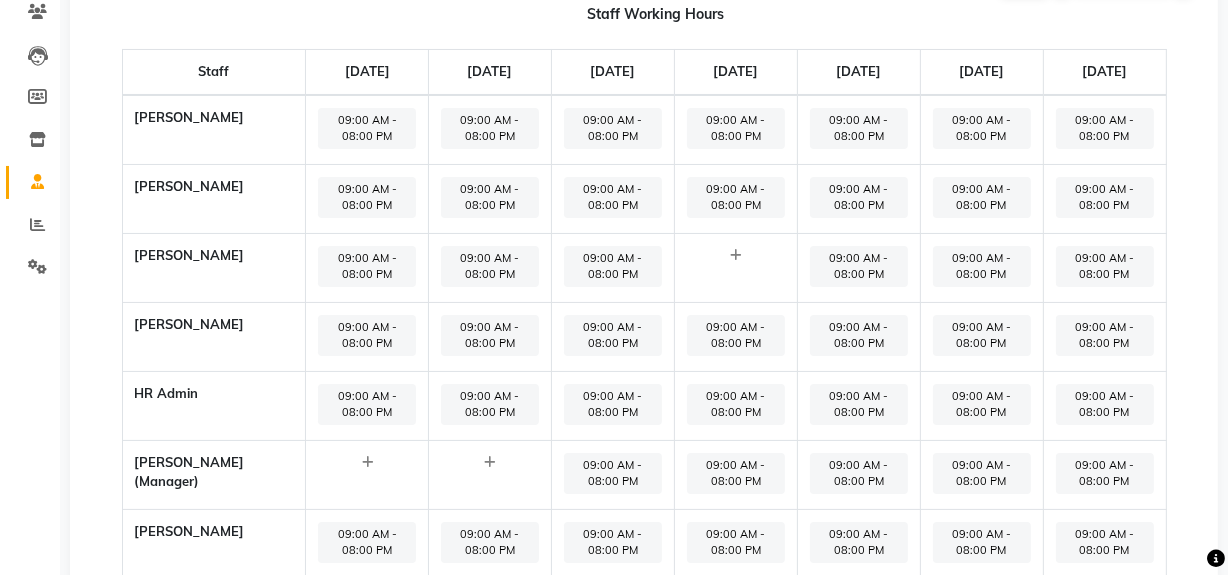 scroll, scrollTop: 63, scrollLeft: 0, axis: vertical 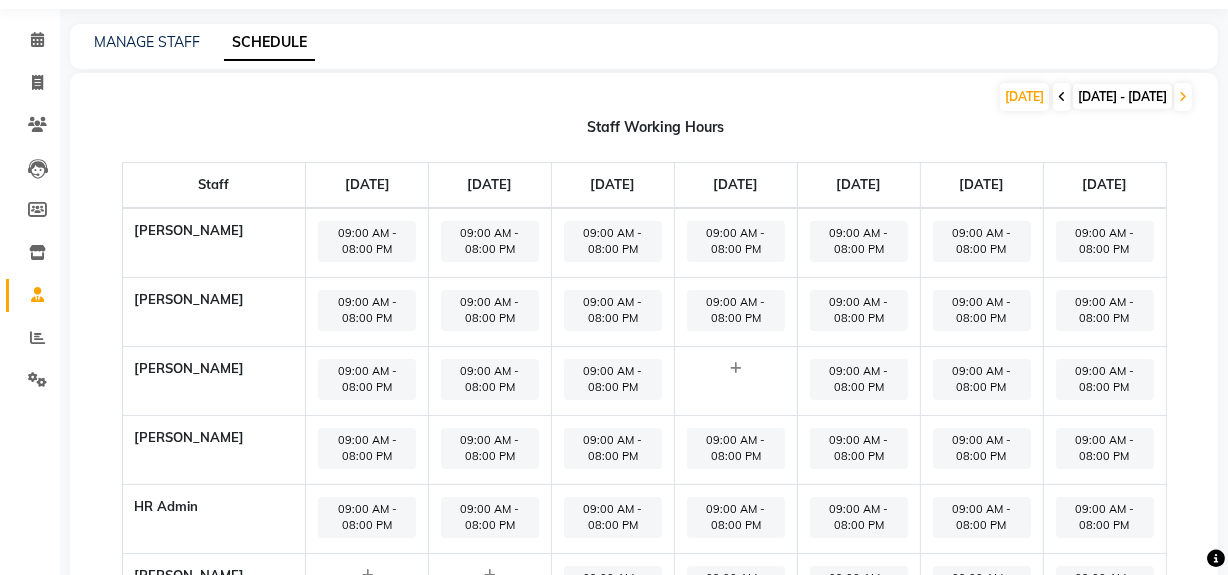 click 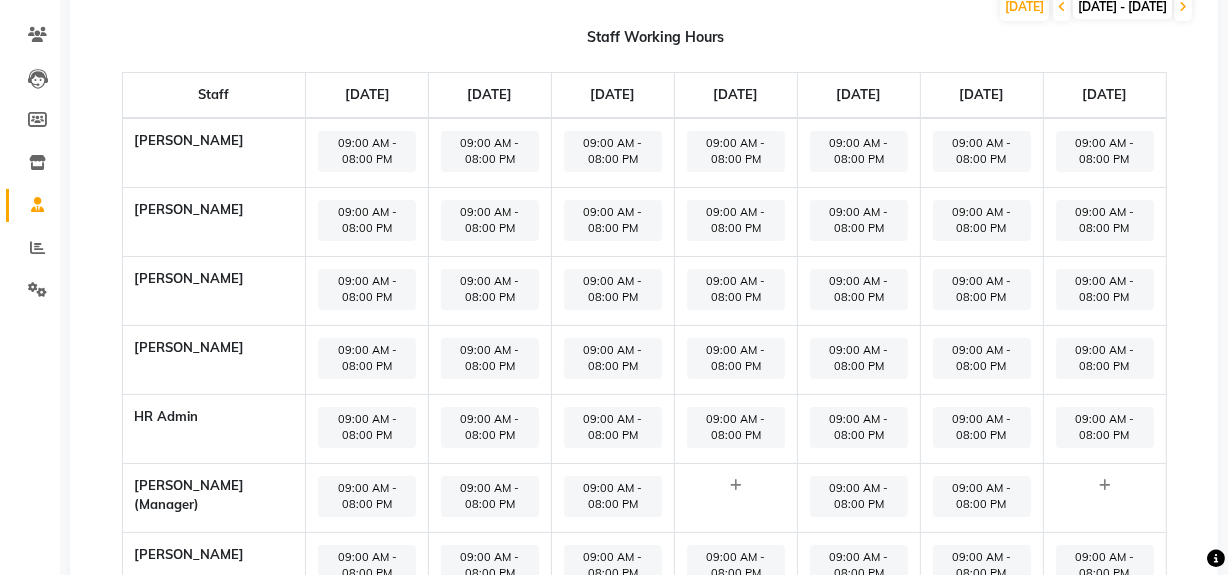 scroll, scrollTop: 336, scrollLeft: 0, axis: vertical 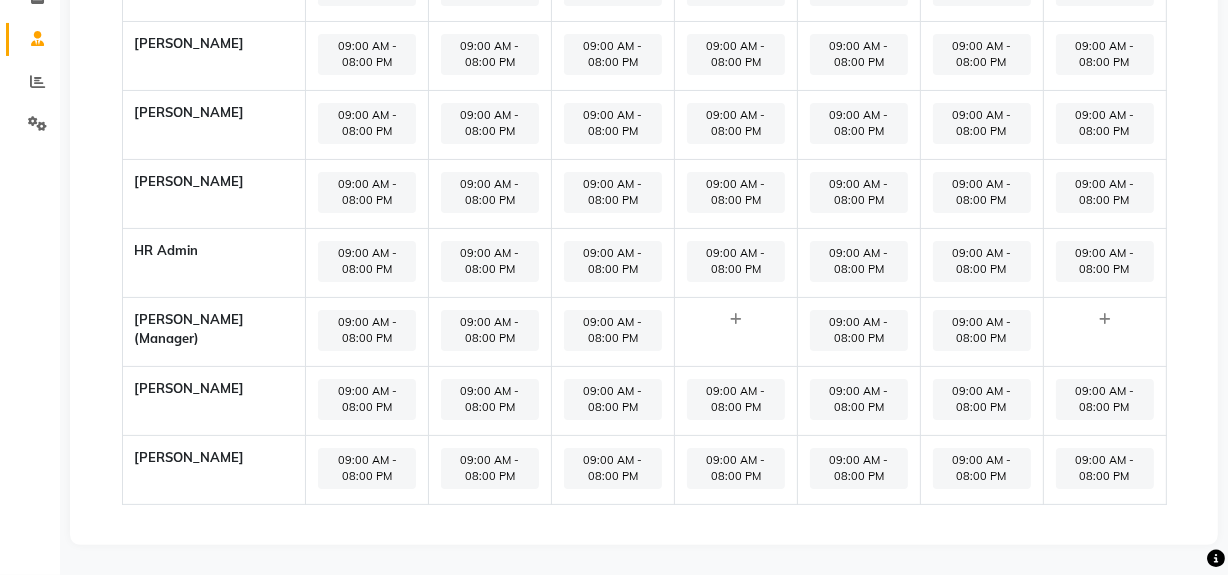 click on "09:00 AM - 08:00 PM" 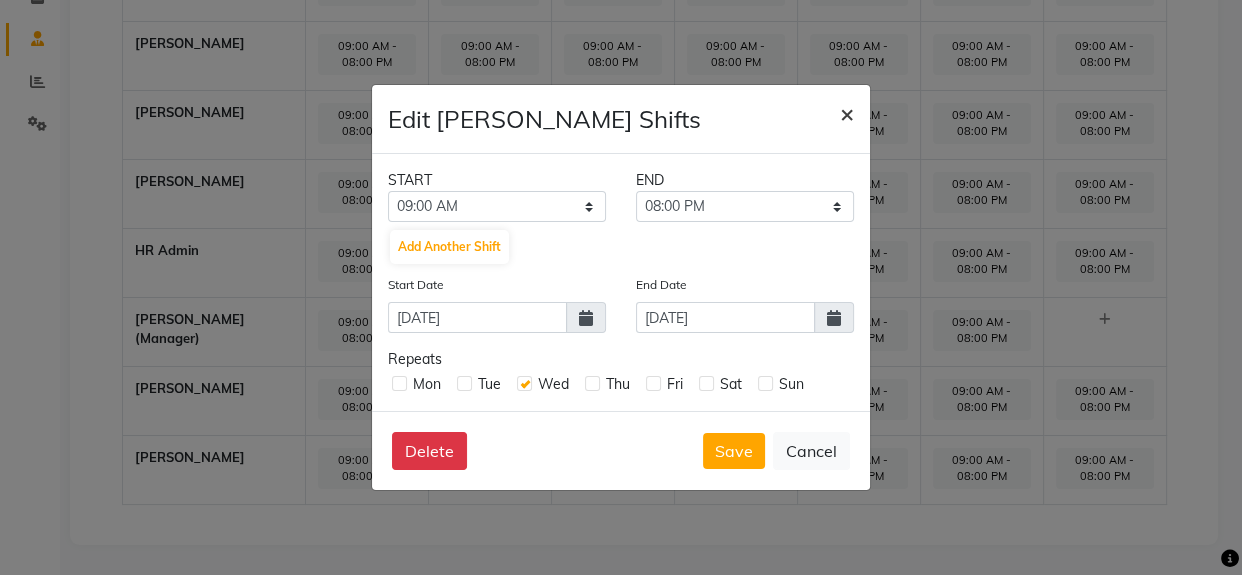 drag, startPoint x: 843, startPoint y: 125, endPoint x: 840, endPoint y: 145, distance: 20.22375 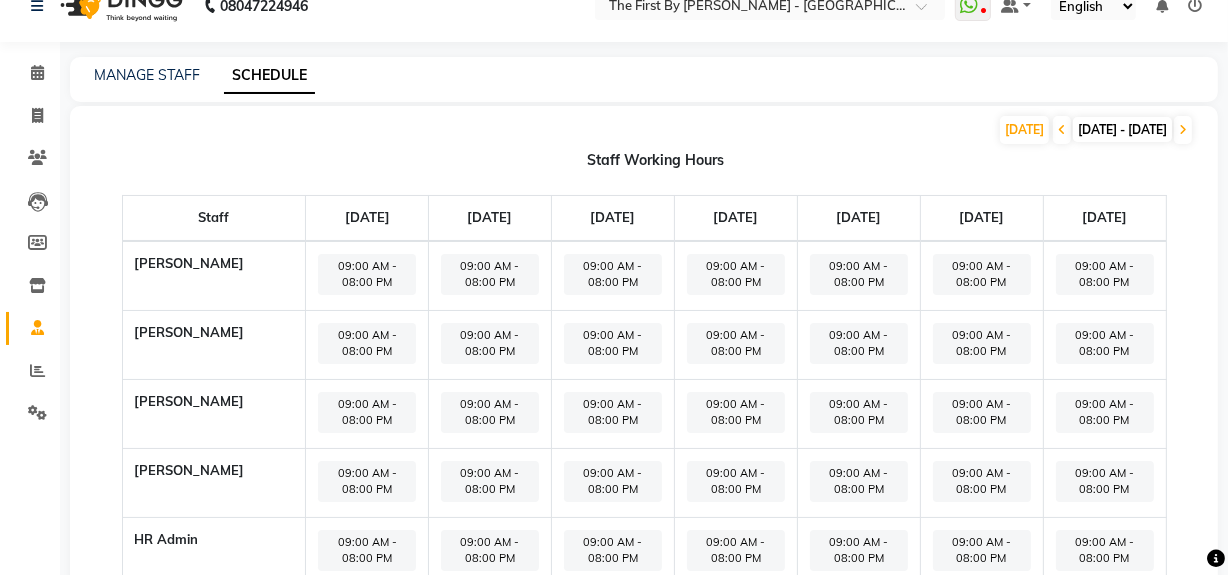 scroll, scrollTop: 0, scrollLeft: 0, axis: both 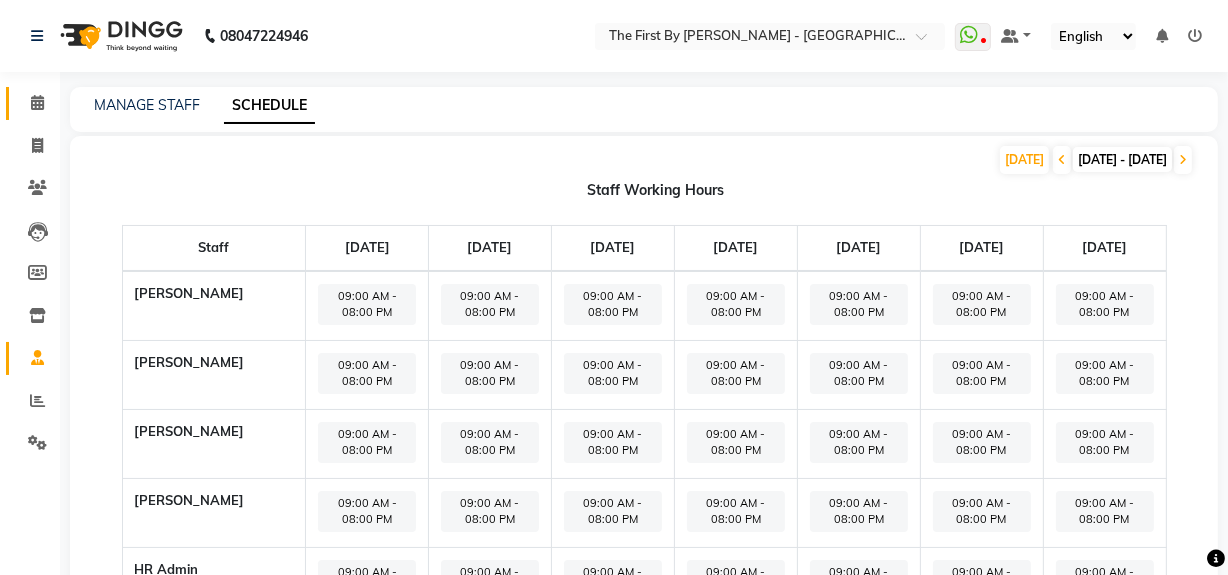 click on "Calendar" 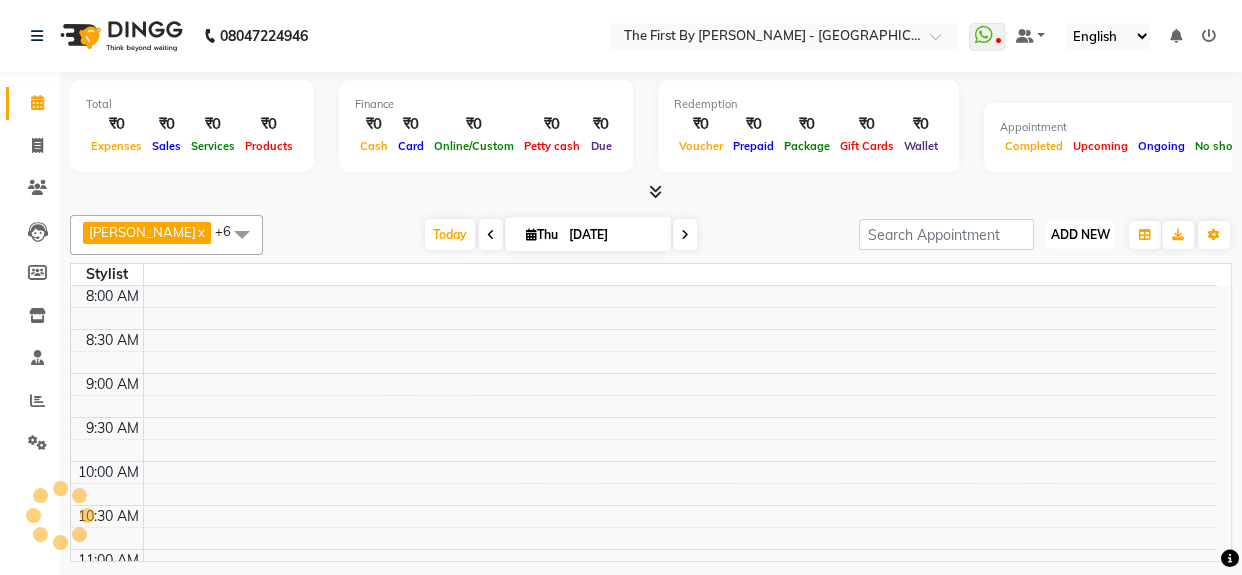 click on "ADD NEW Toggle Dropdown" at bounding box center (1080, 235) 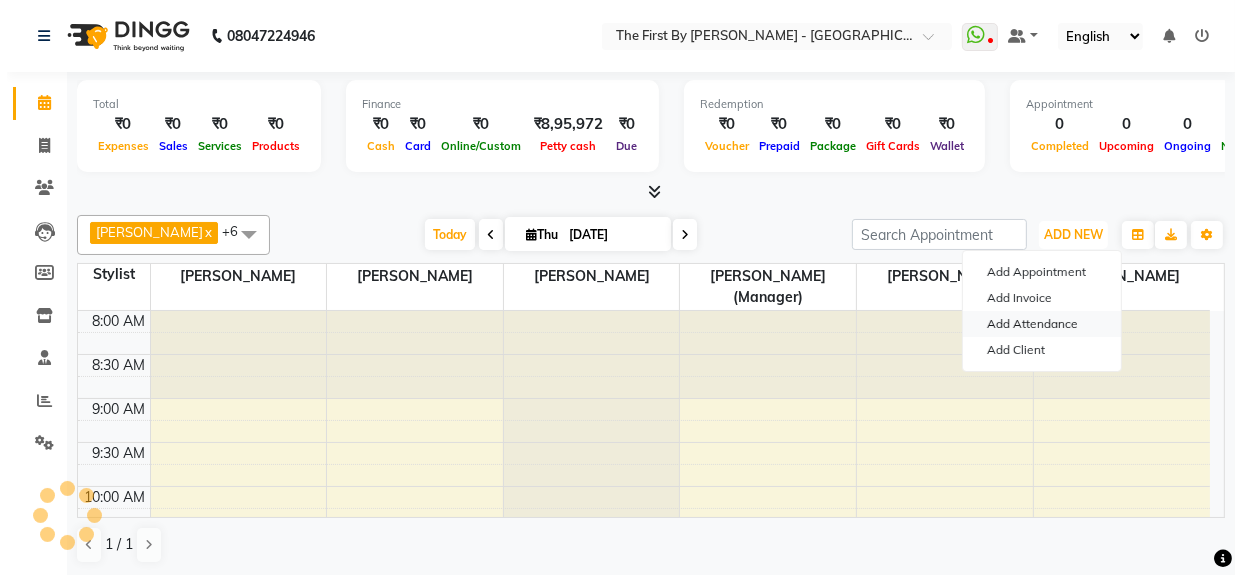 scroll, scrollTop: 351, scrollLeft: 0, axis: vertical 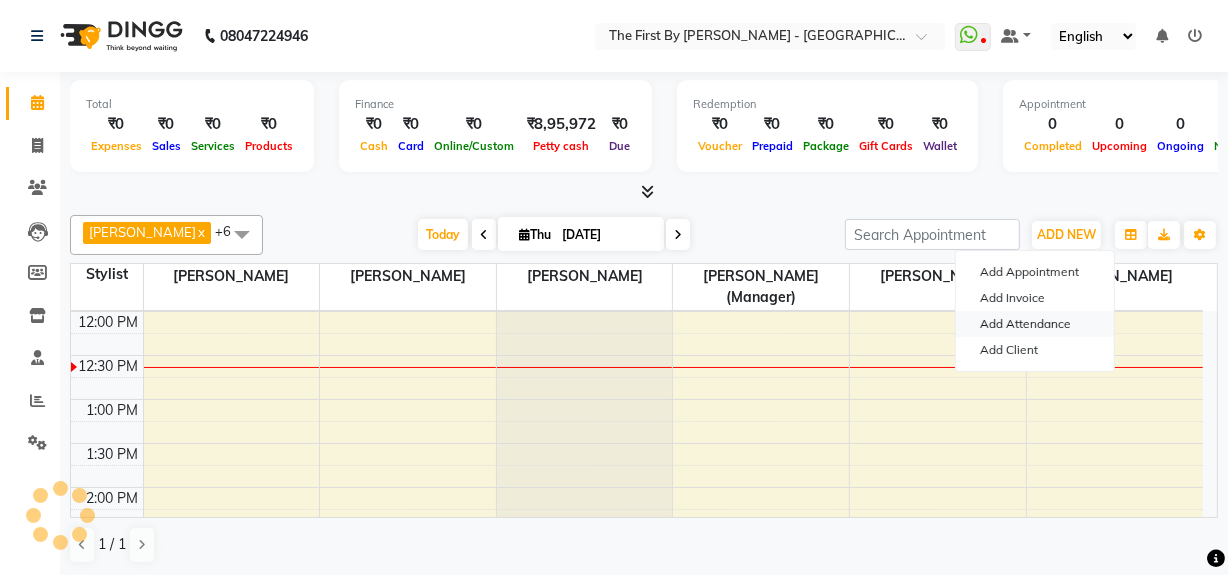 click on "Add Attendance" at bounding box center [1035, 324] 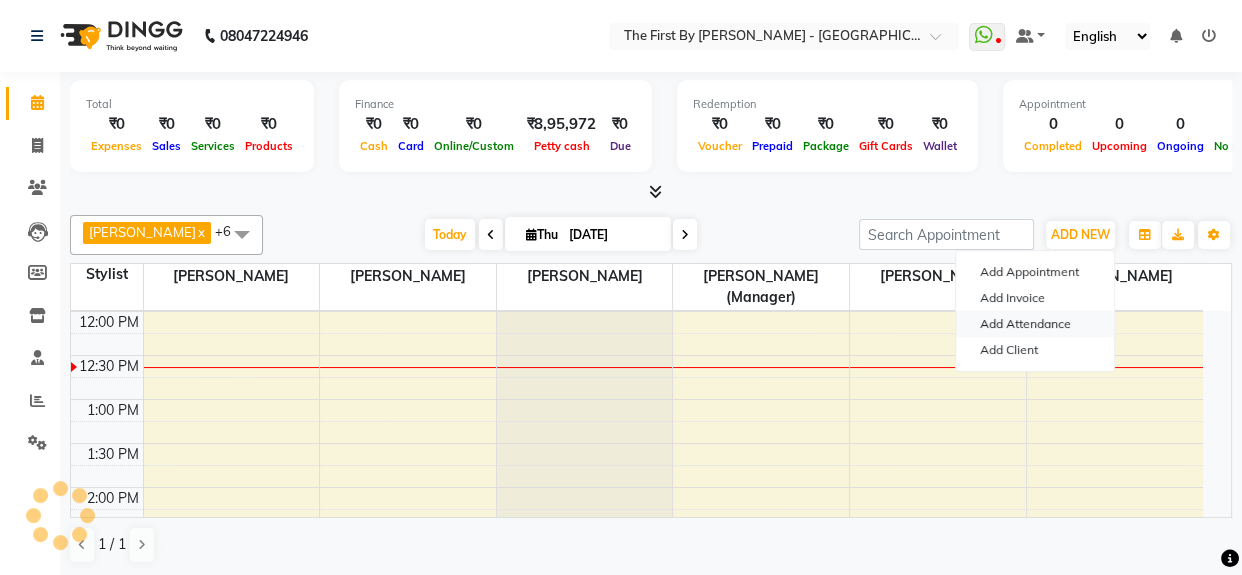 select on "A" 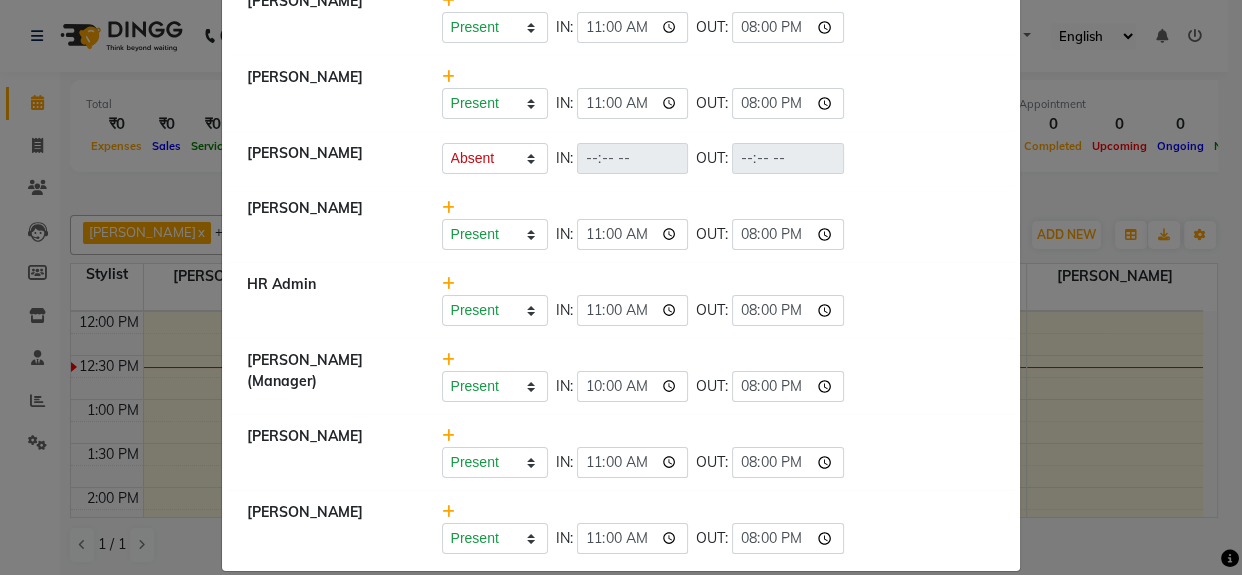 scroll, scrollTop: 119, scrollLeft: 0, axis: vertical 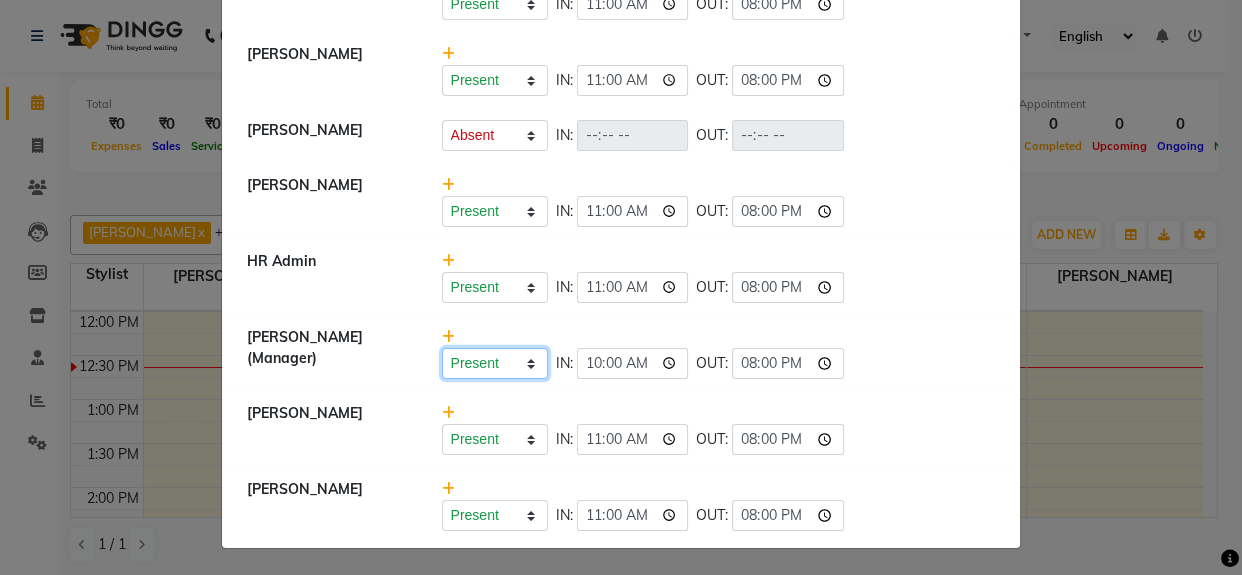 click on "Present   Absent   Late   Half Day   Weekly Off" 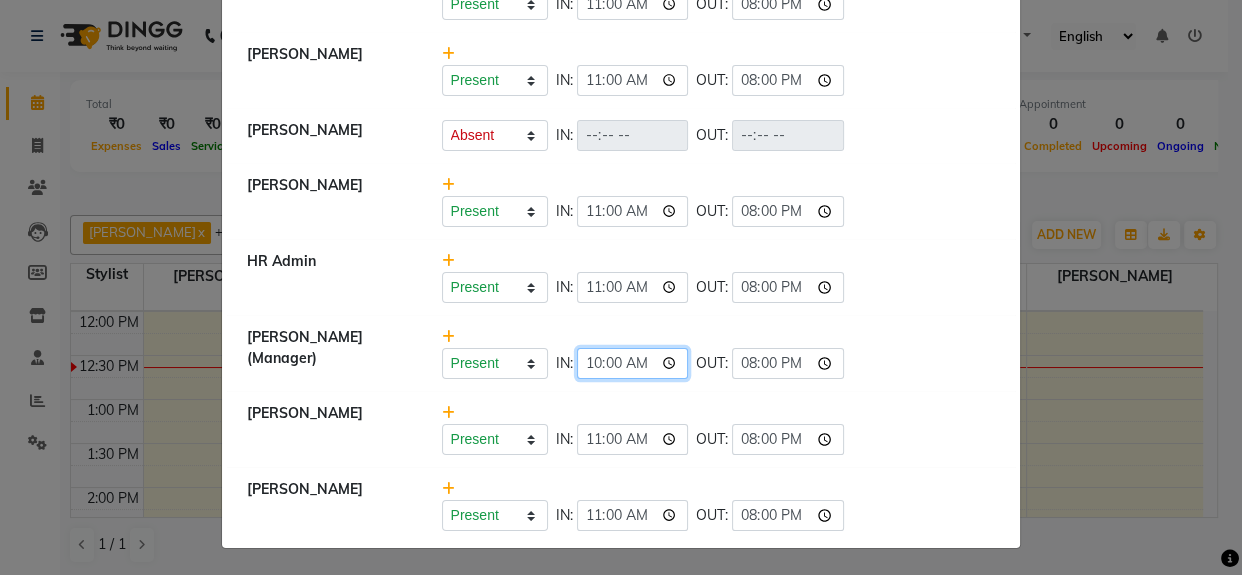 click on "10:00" 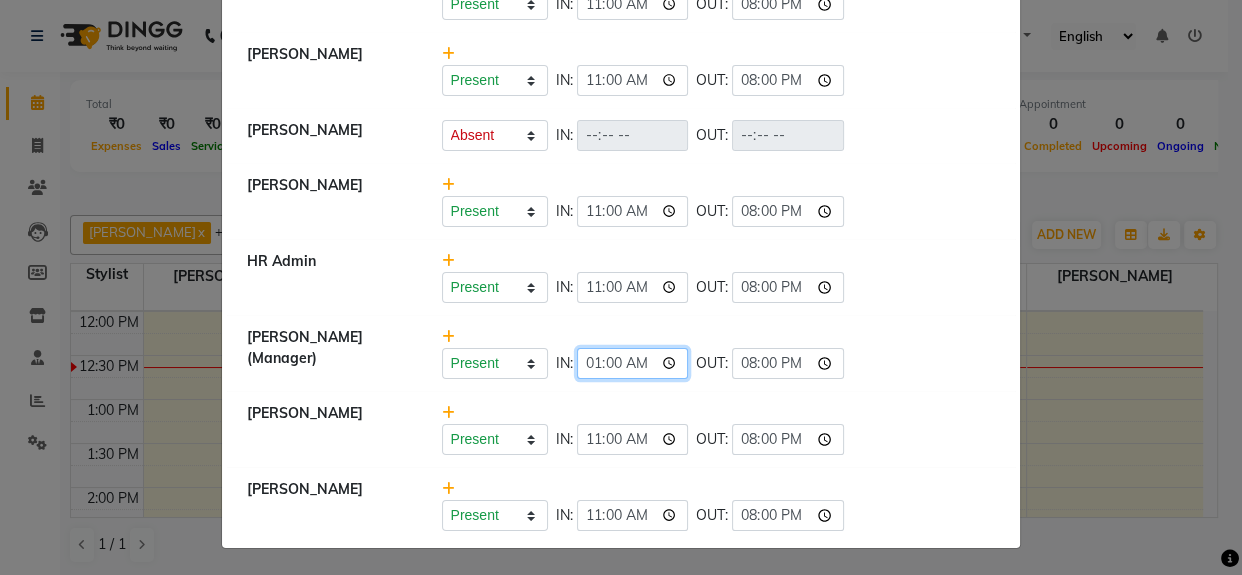 type on "11:00" 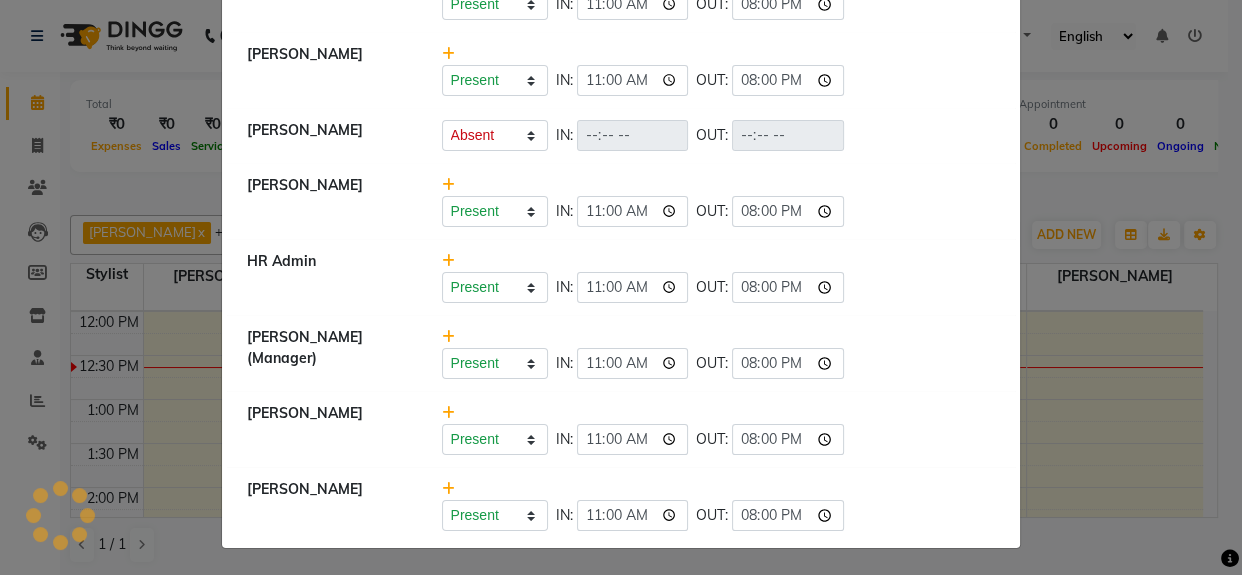 click on "HR Admin   Present   Absent   Late   Half Day   Weekly Off  IN:  11:00 OUT:  20:00" 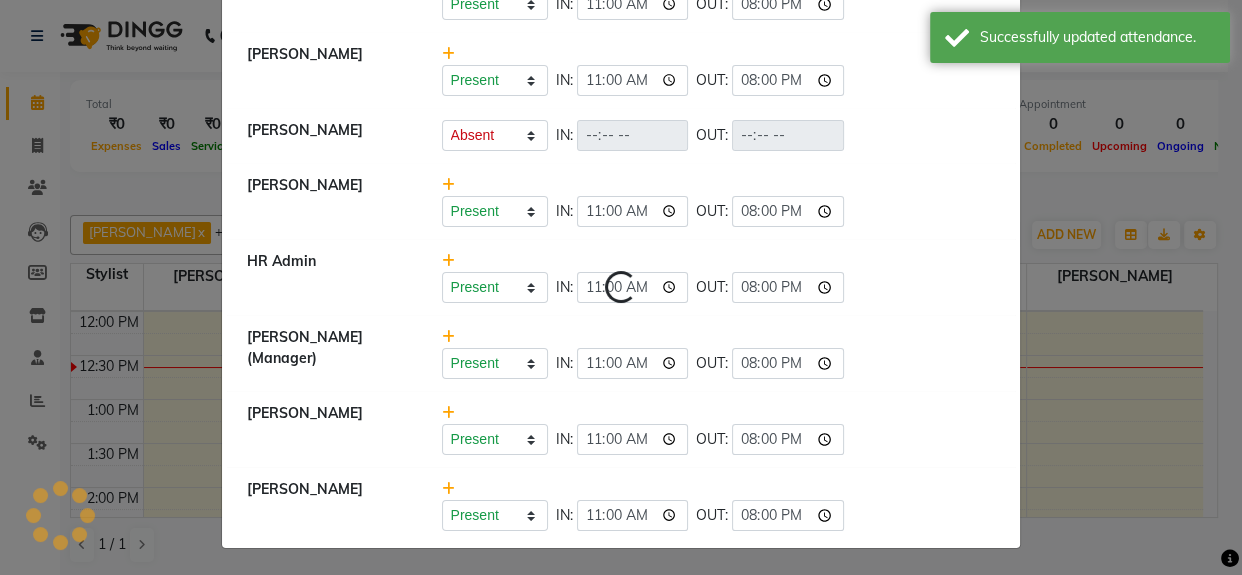 select on "A" 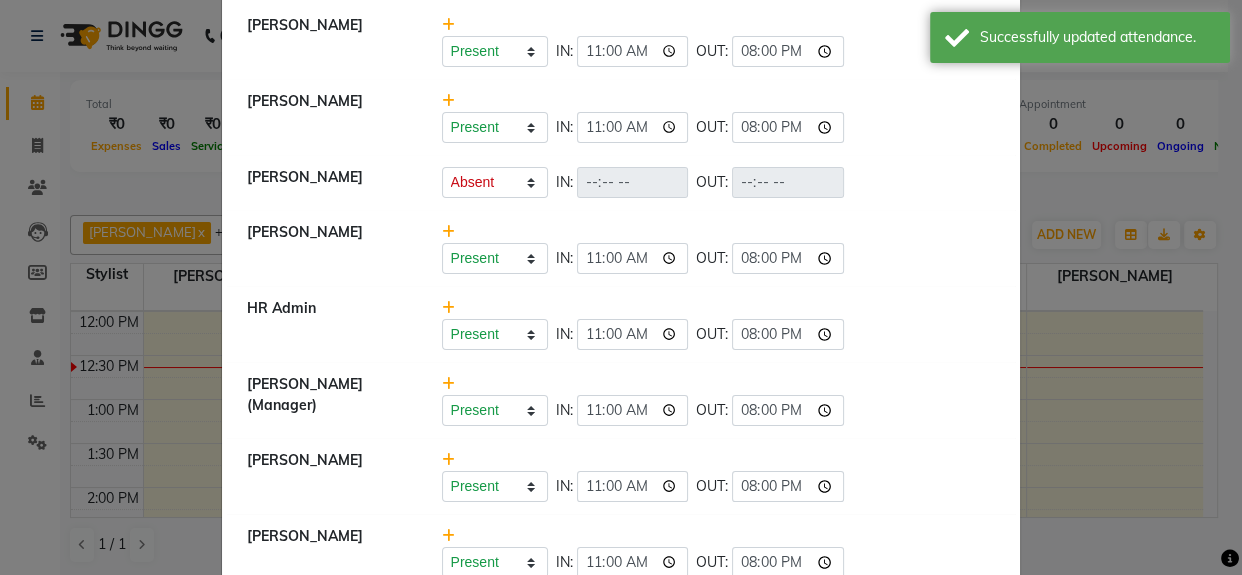 scroll, scrollTop: 0, scrollLeft: 0, axis: both 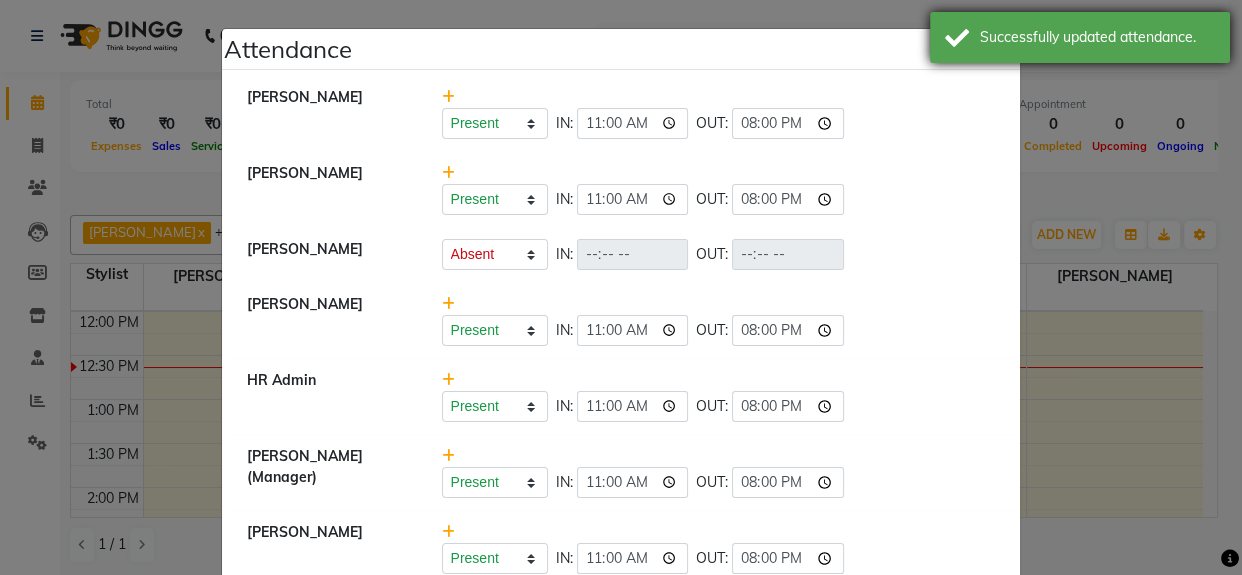 click on "Successfully updated attendance." at bounding box center [1097, 37] 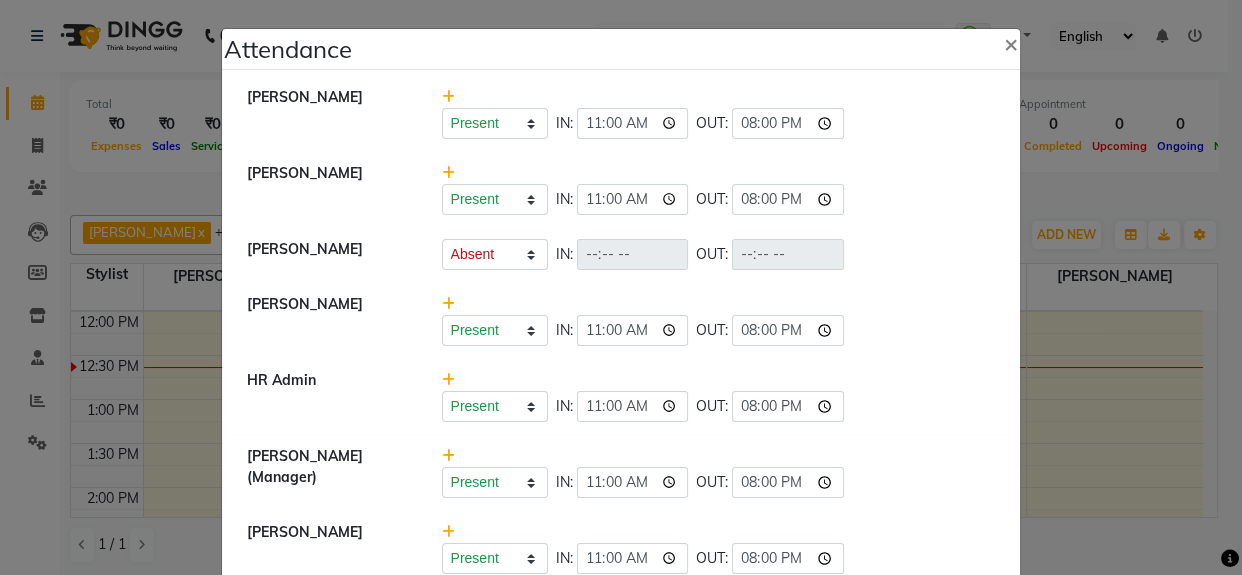 scroll, scrollTop: 119, scrollLeft: 0, axis: vertical 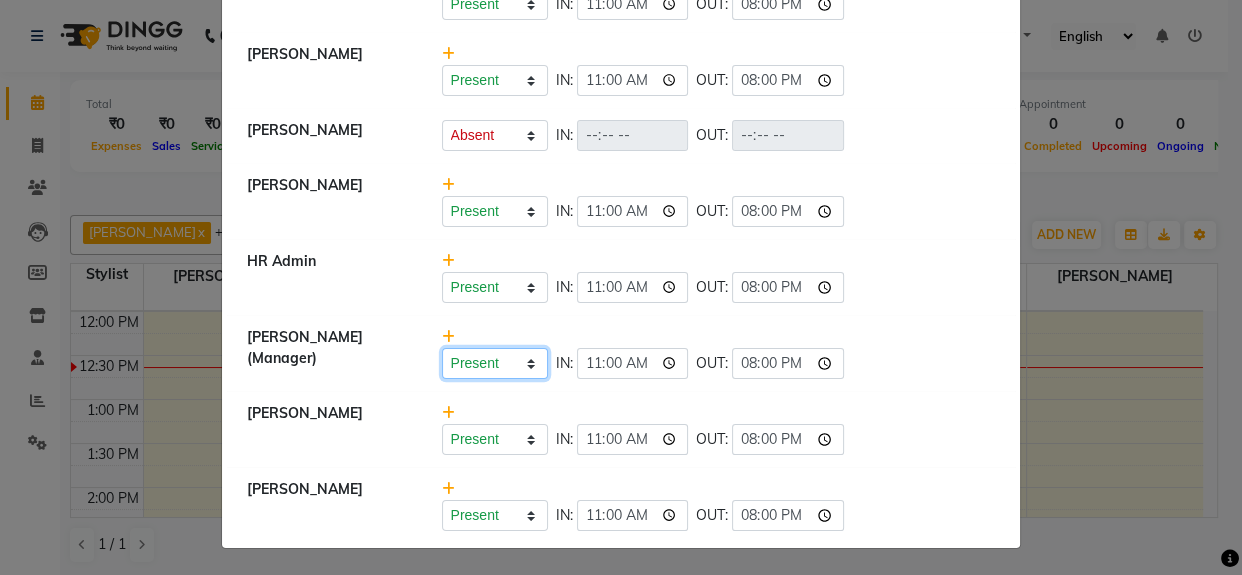 click on "Present   Absent   Late   Half Day   Weekly Off" 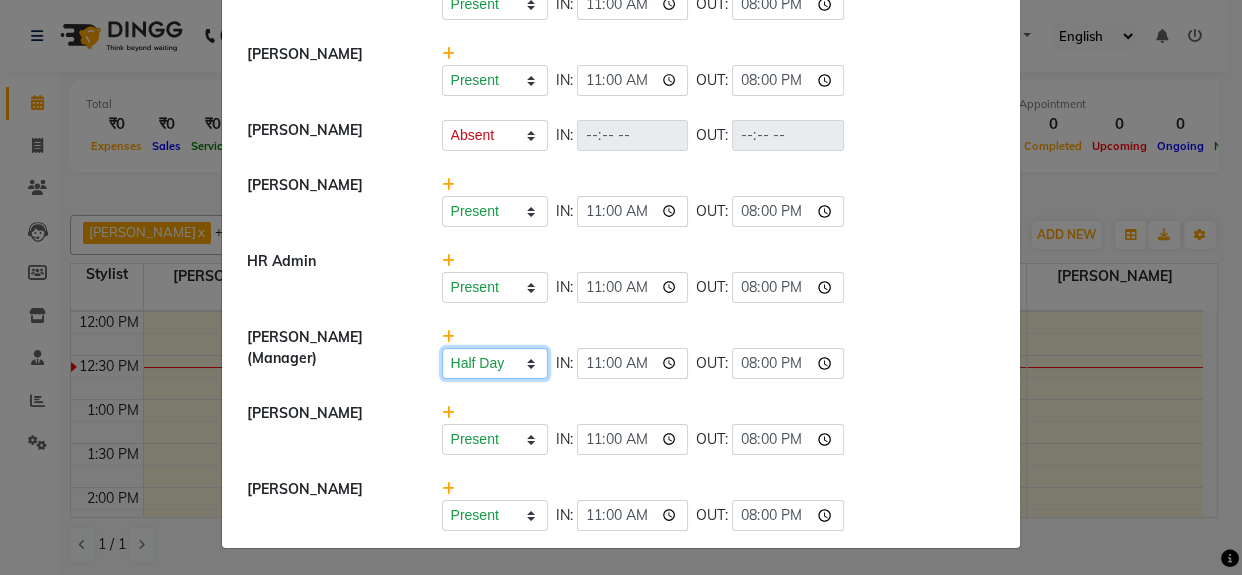 click on "Present   Absent   Late   Half Day   Weekly Off" 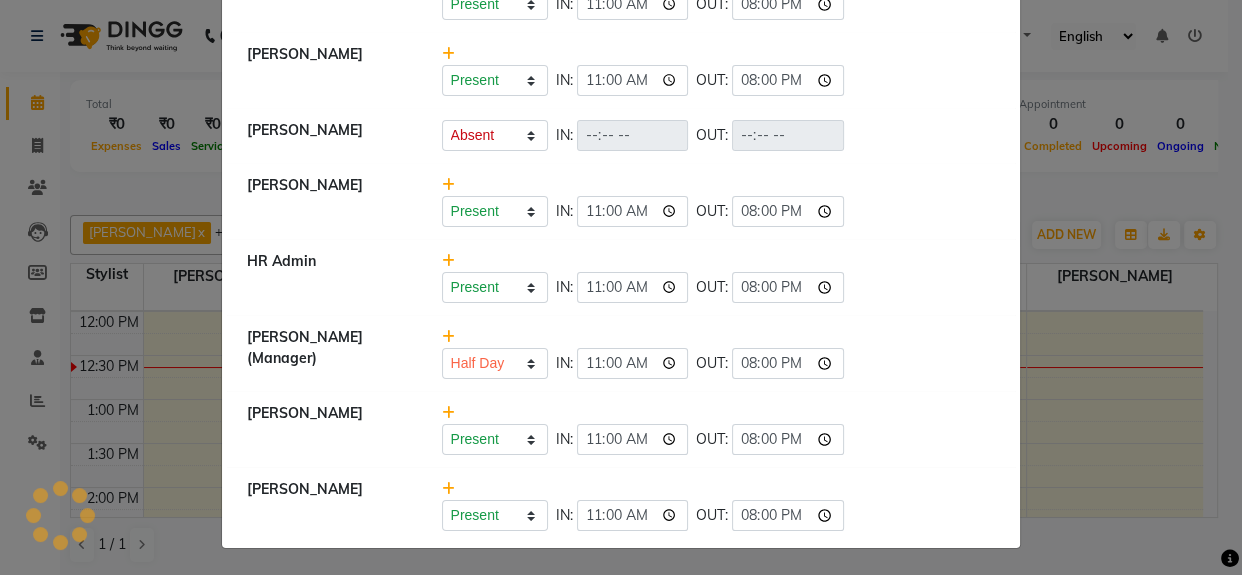 select on "A" 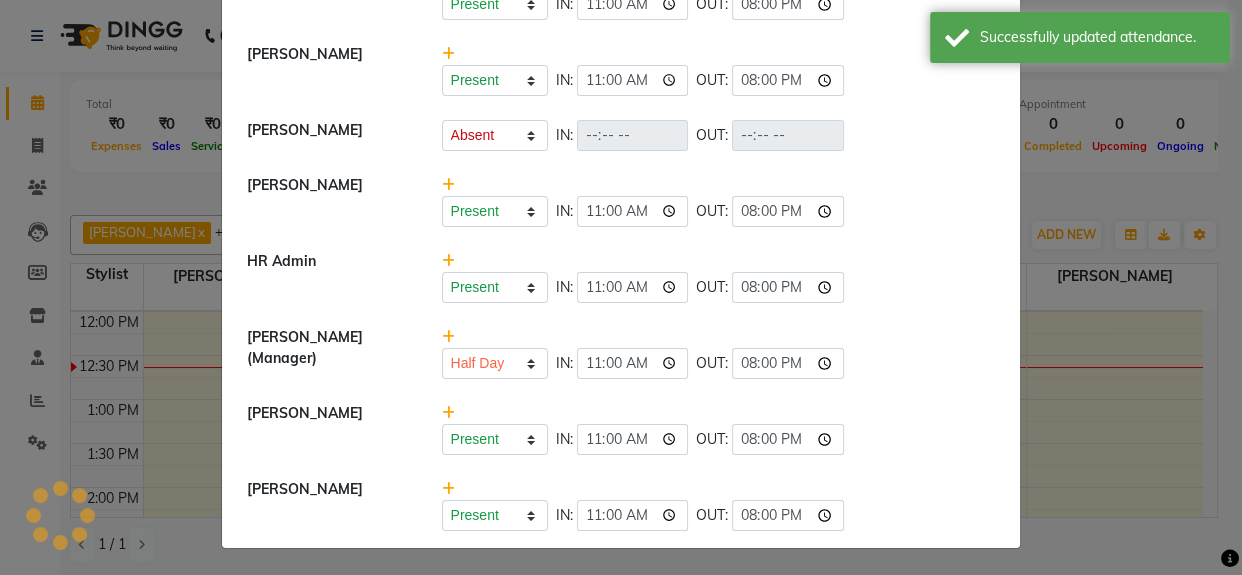 scroll, scrollTop: 0, scrollLeft: 0, axis: both 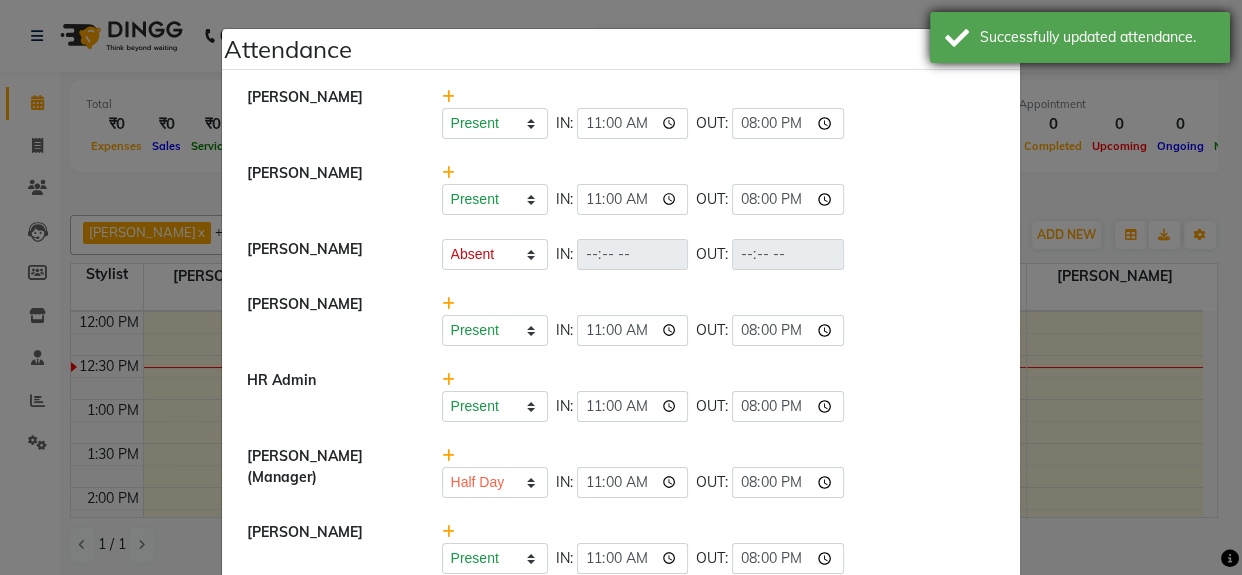 click on "Successfully updated attendance." at bounding box center (1097, 37) 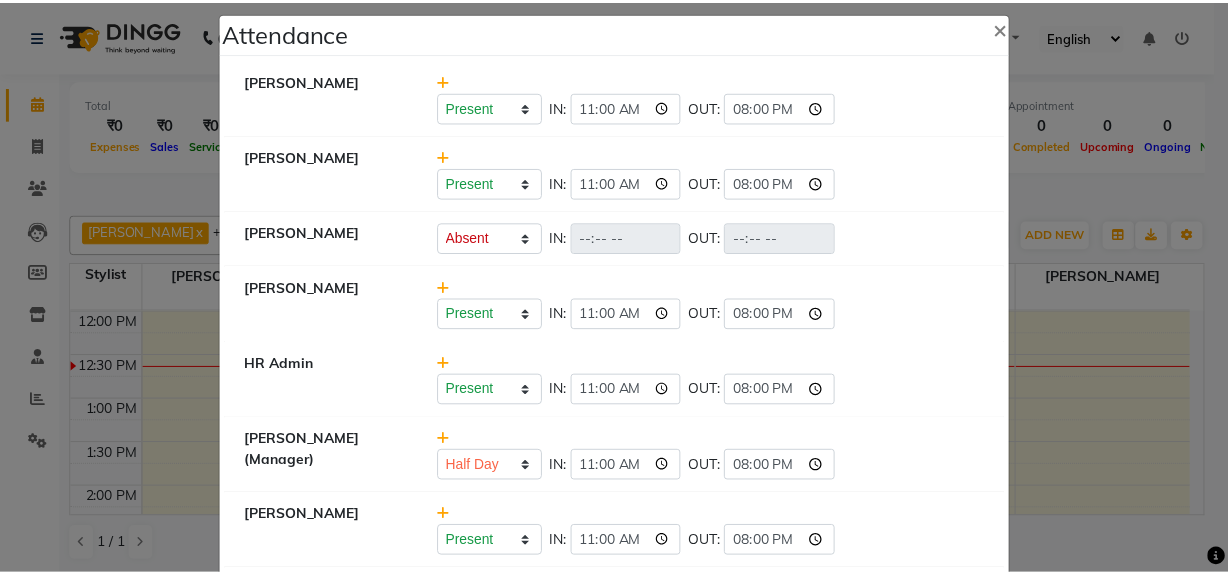 scroll, scrollTop: 0, scrollLeft: 0, axis: both 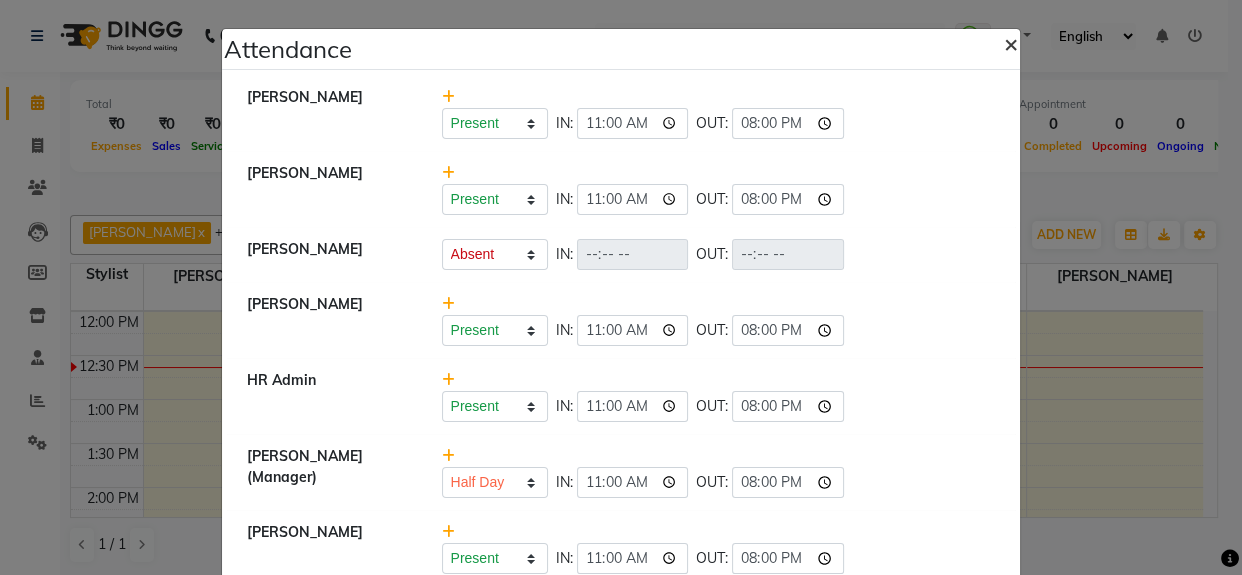 click on "×" 